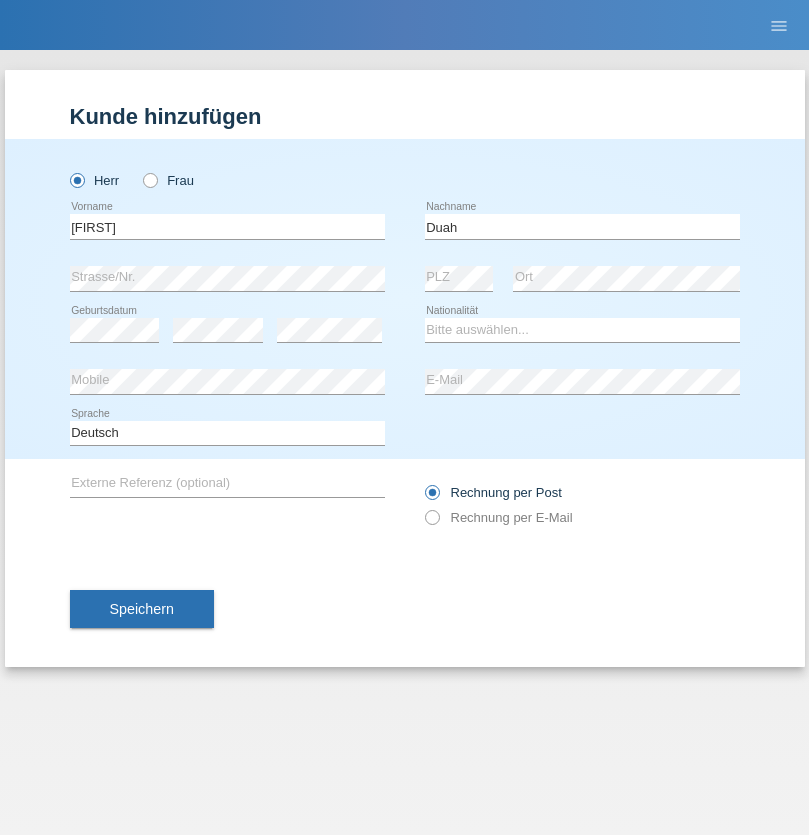 scroll, scrollTop: 0, scrollLeft: 0, axis: both 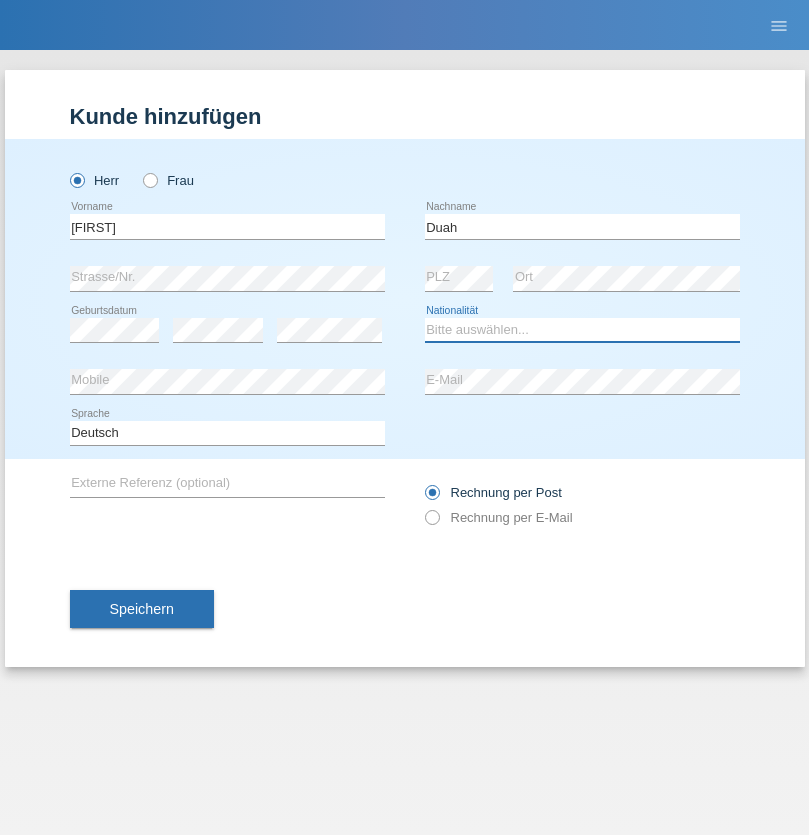 select on "GH" 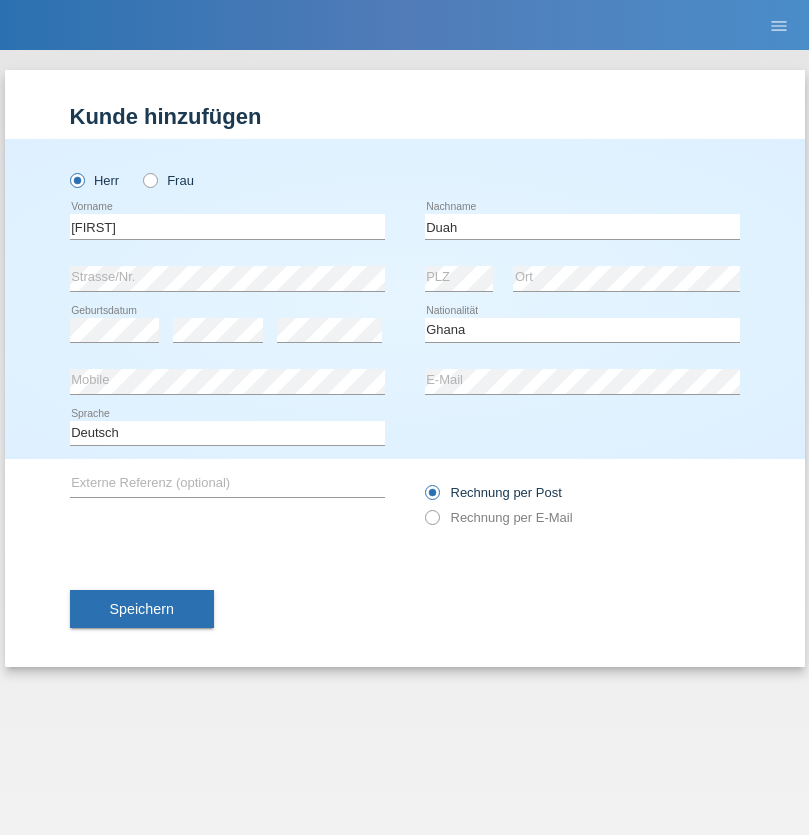 select on "C" 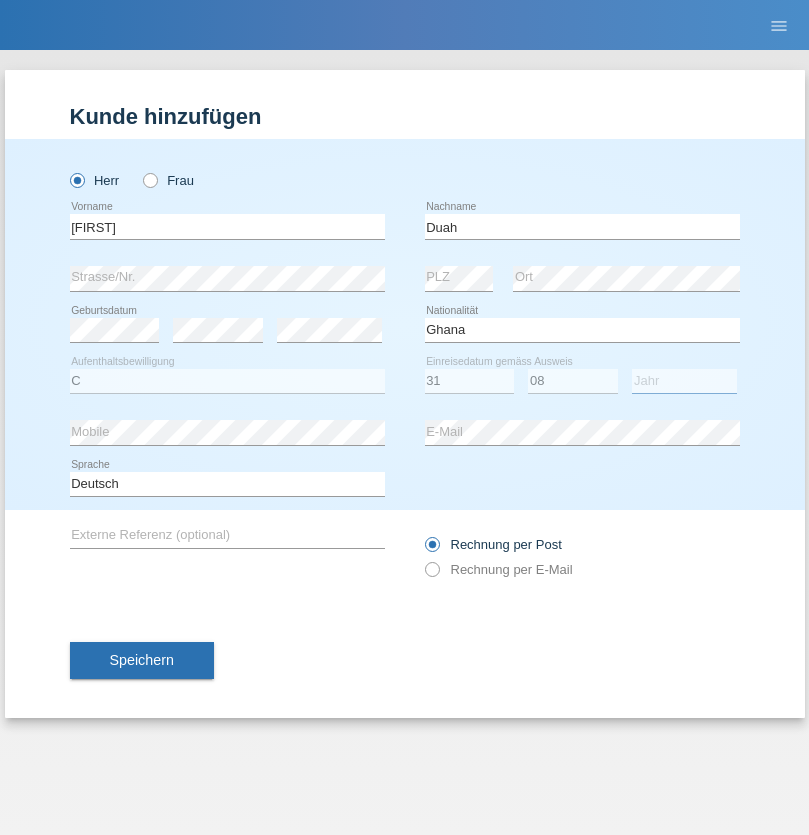select on "2002" 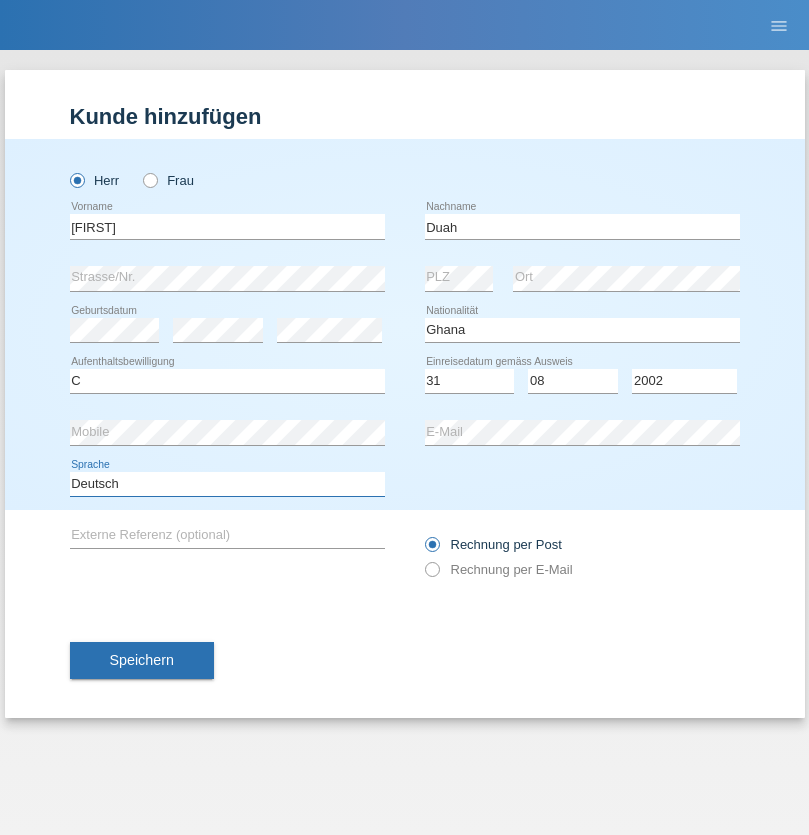 select on "en" 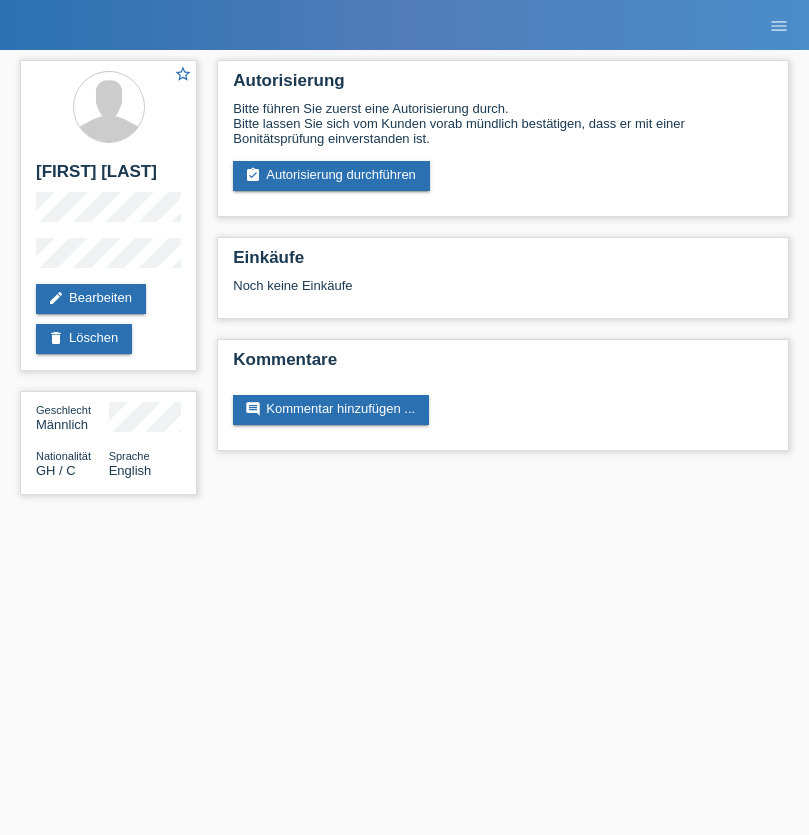 scroll, scrollTop: 0, scrollLeft: 0, axis: both 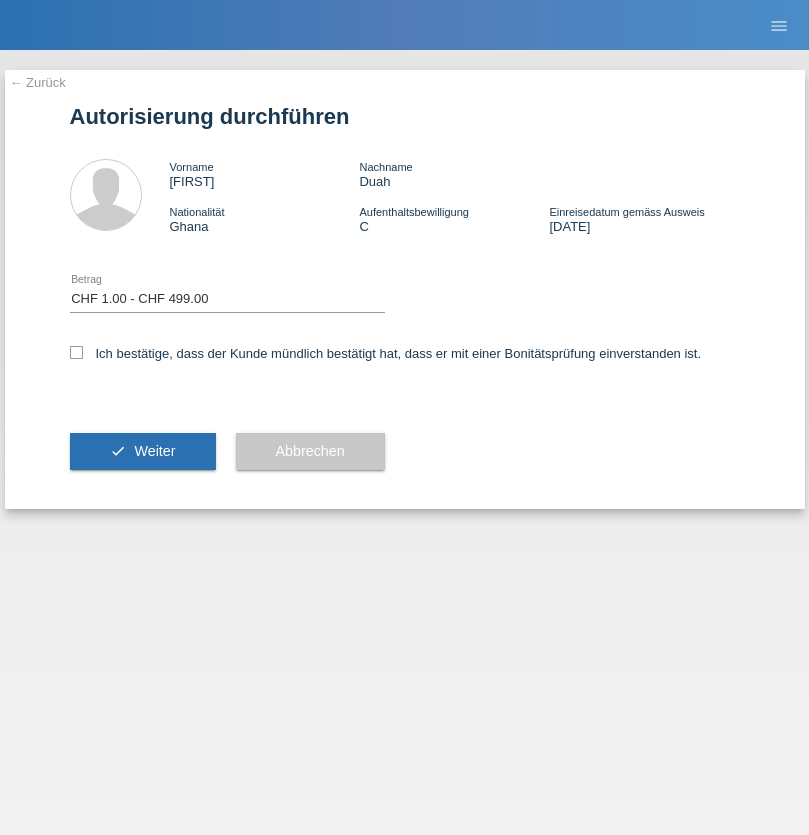 select on "1" 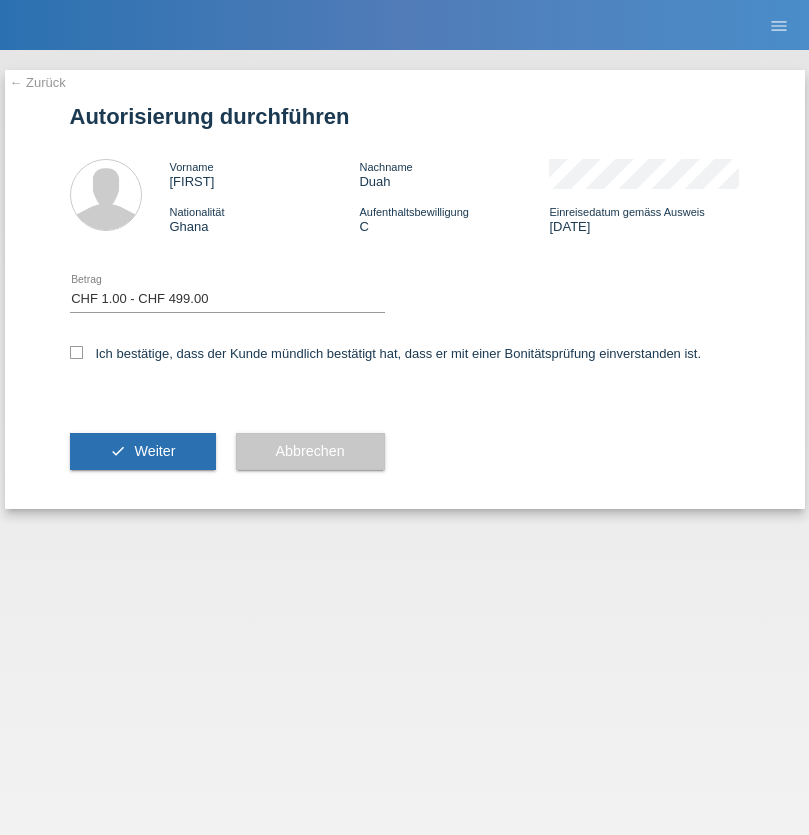 checkbox on "true" 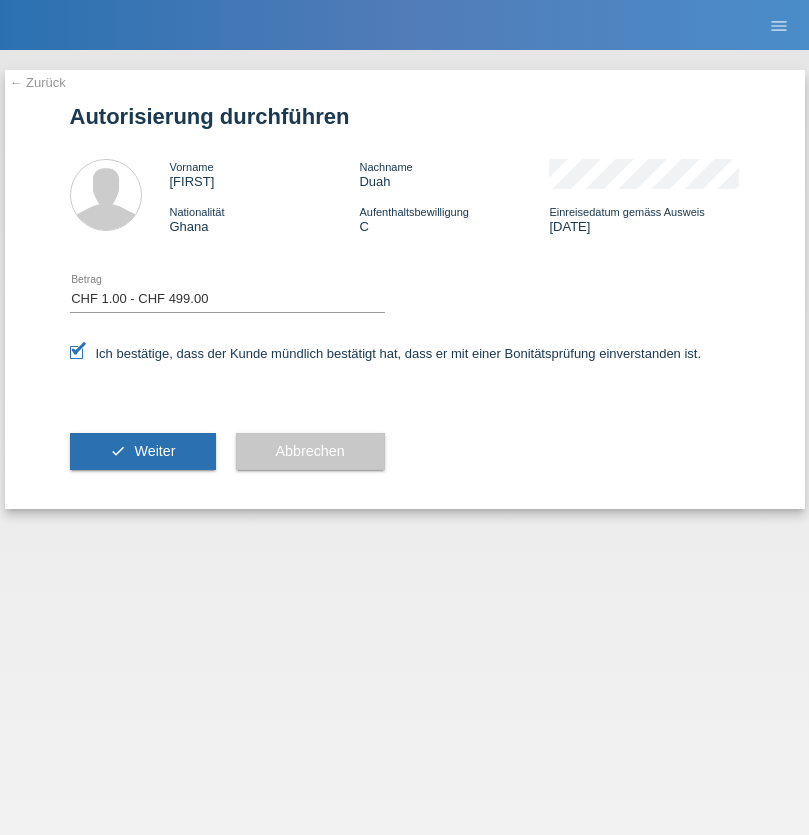 scroll, scrollTop: 0, scrollLeft: 0, axis: both 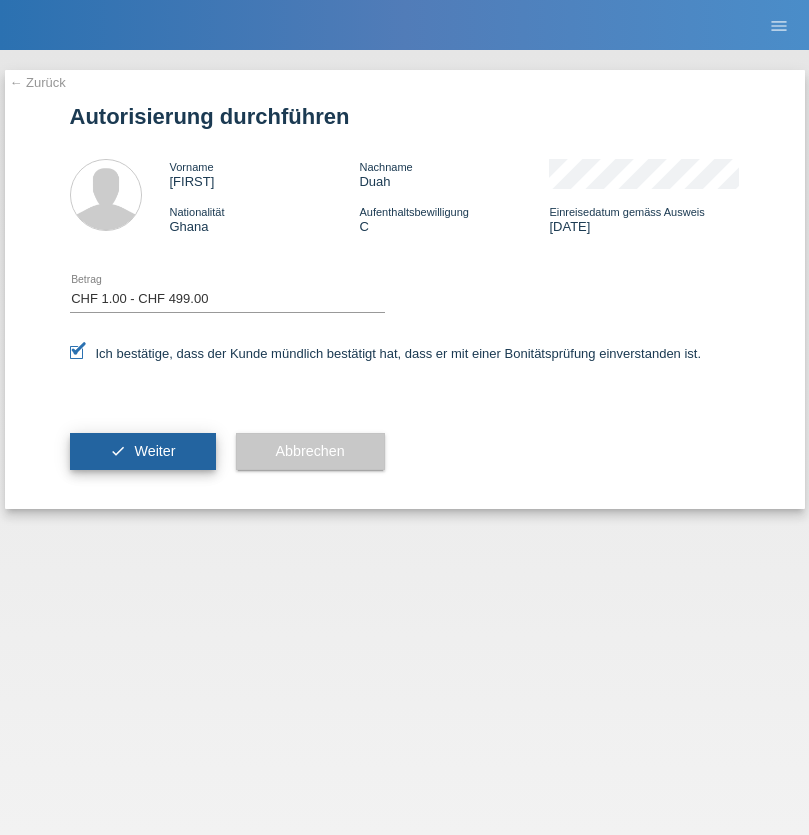 click on "Weiter" at bounding box center [154, 451] 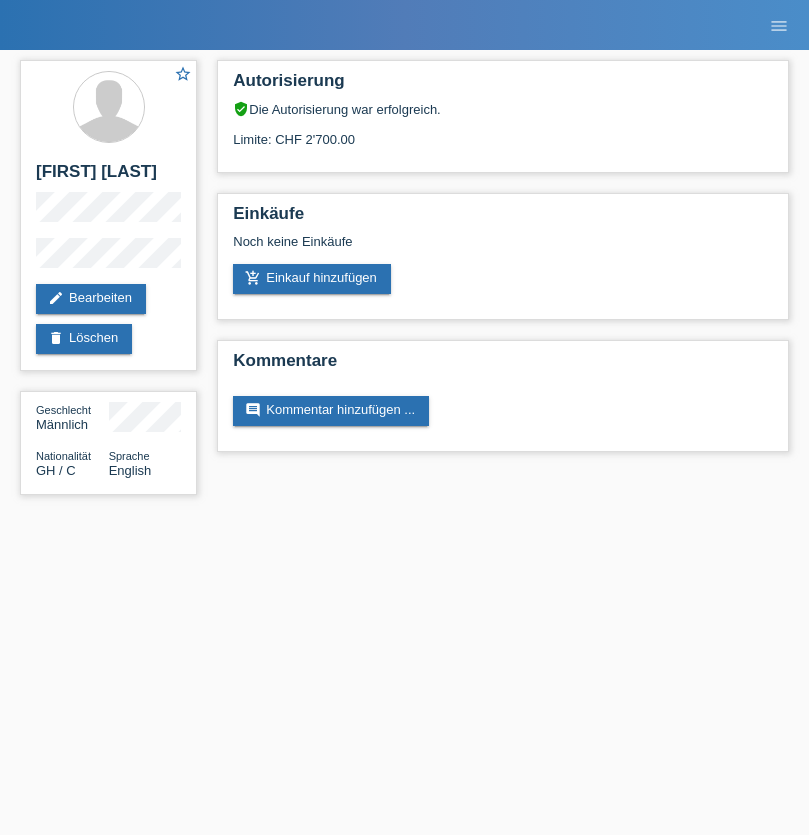 scroll, scrollTop: 0, scrollLeft: 0, axis: both 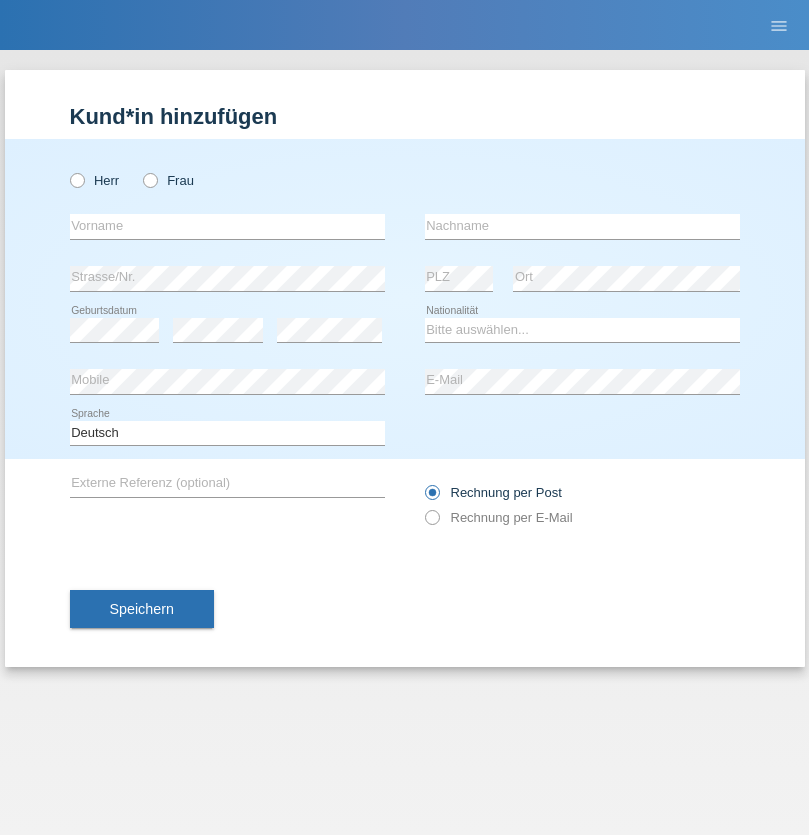 radio on "true" 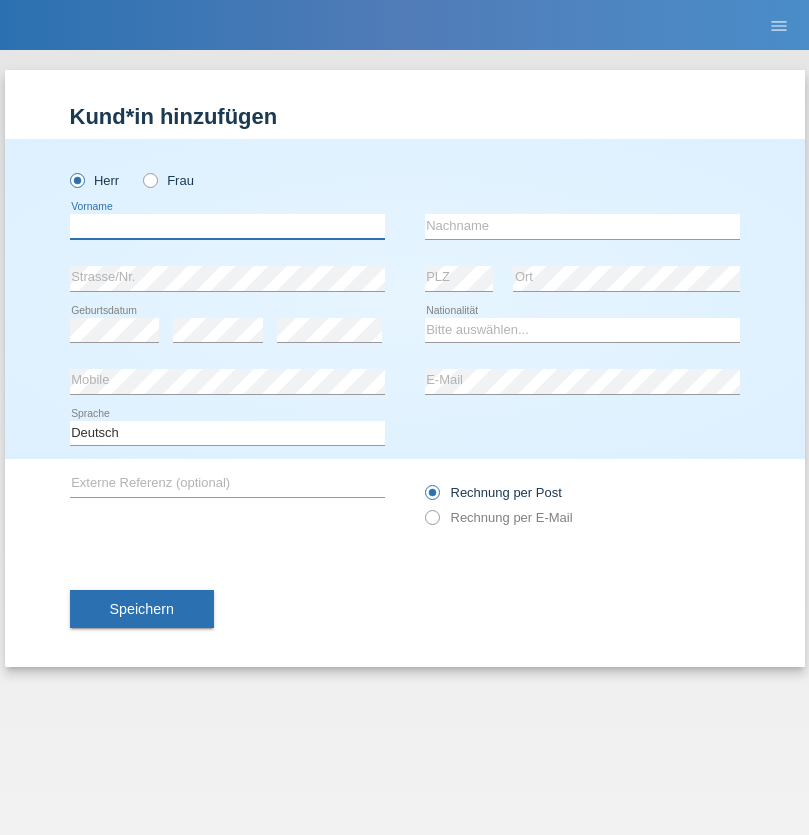 click at bounding box center (227, 226) 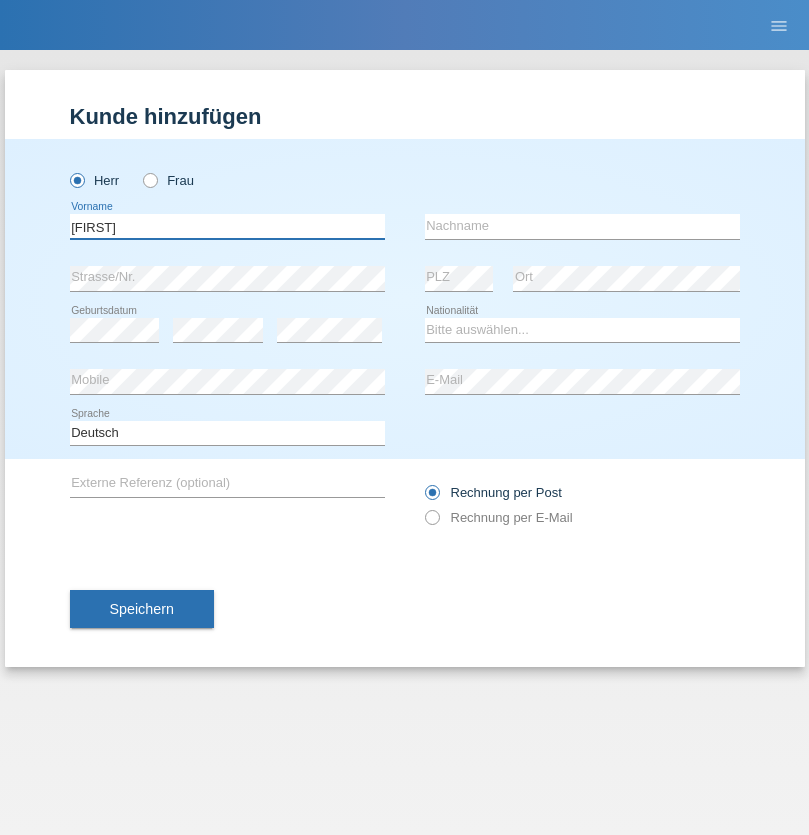 type on "Kelsey" 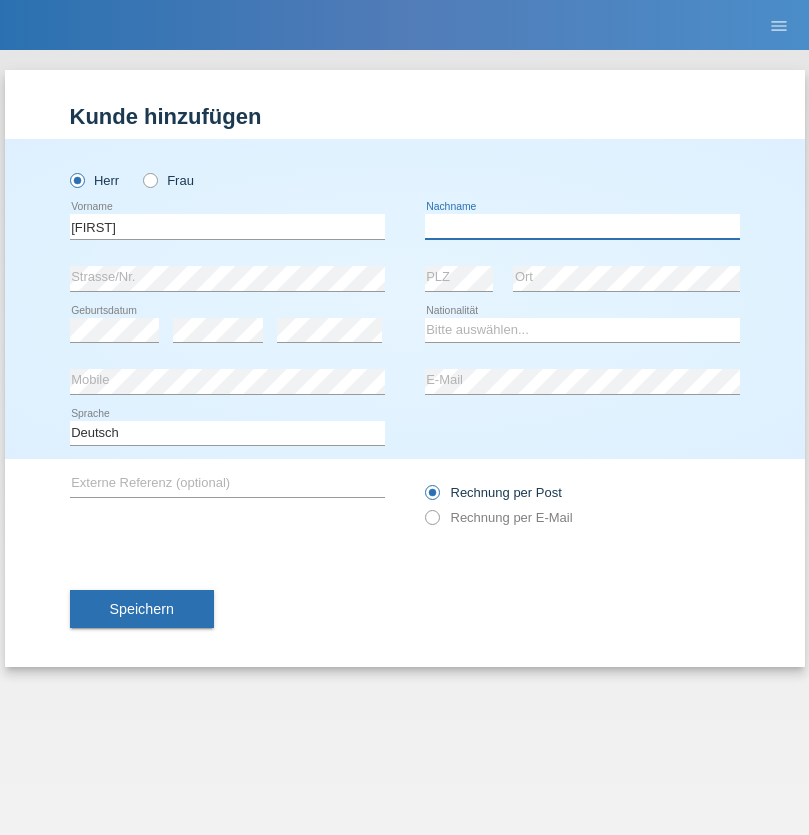 click at bounding box center (582, 226) 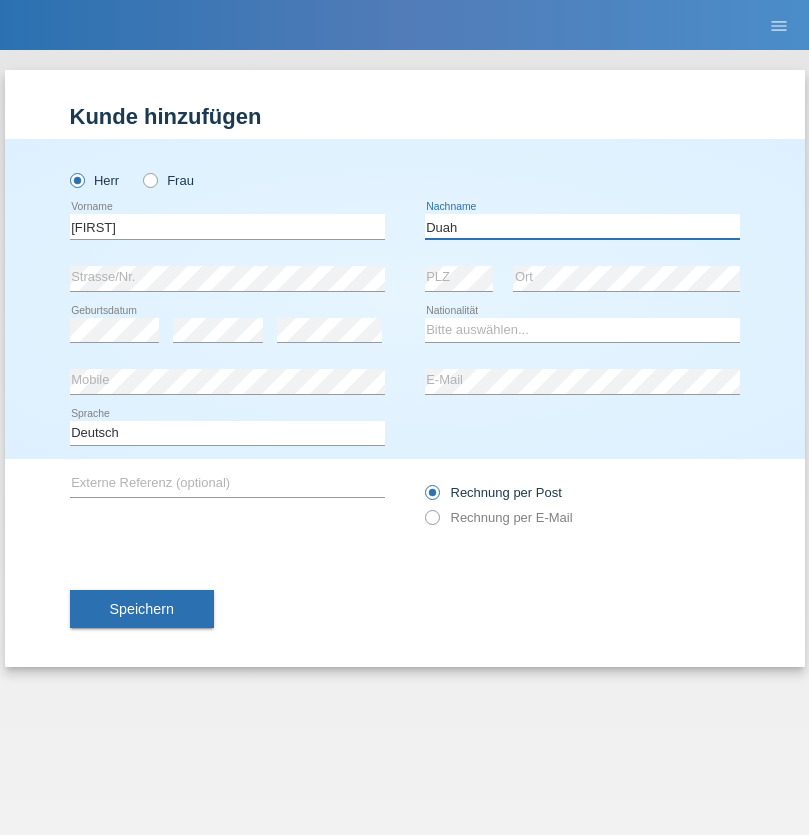 type on "Duah" 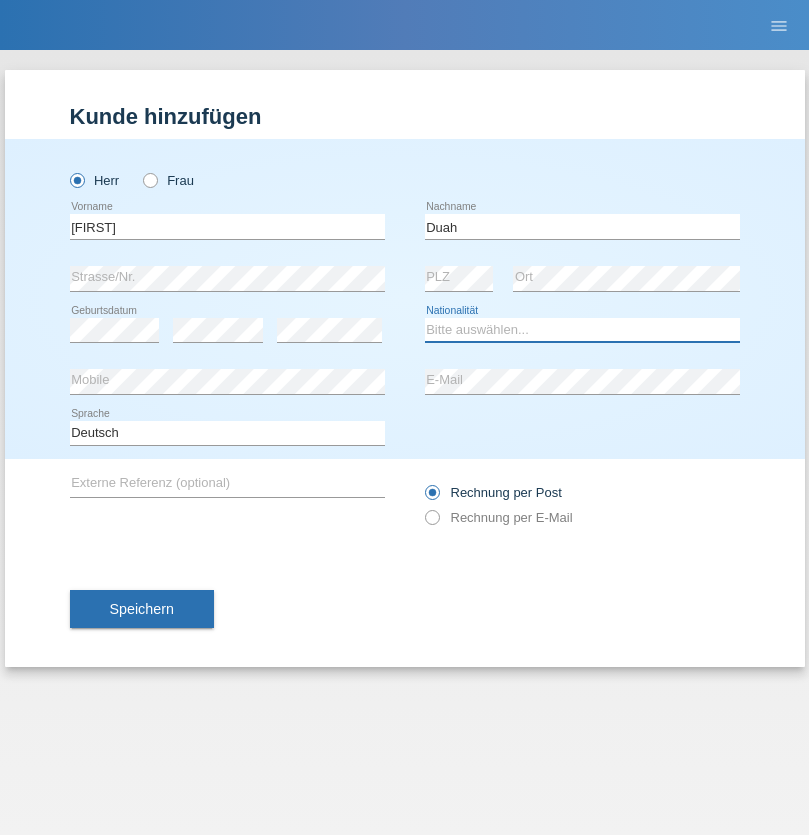 select on "GH" 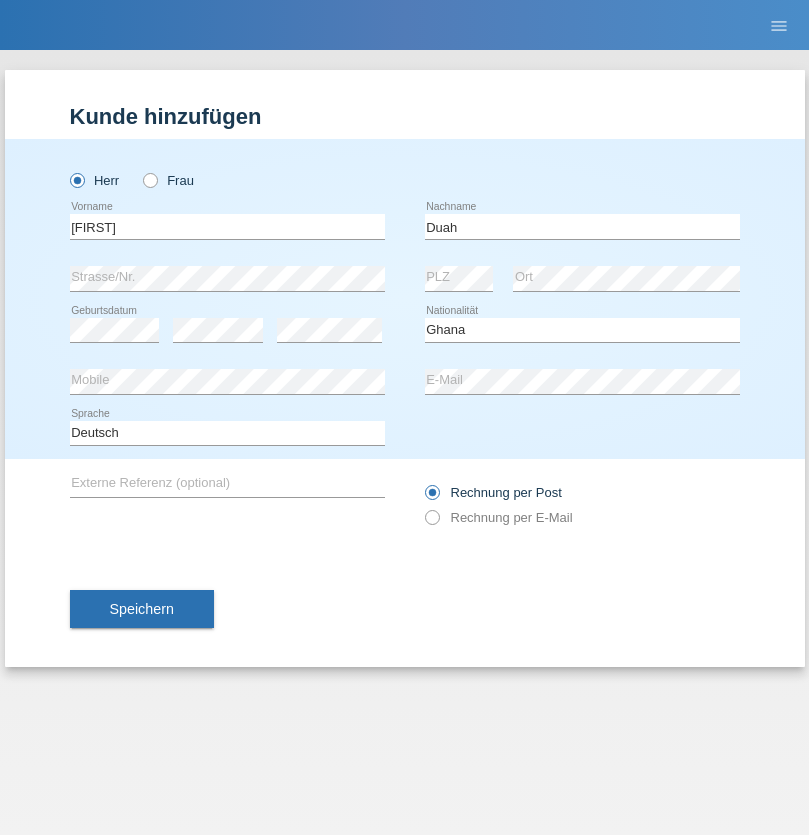 select on "C" 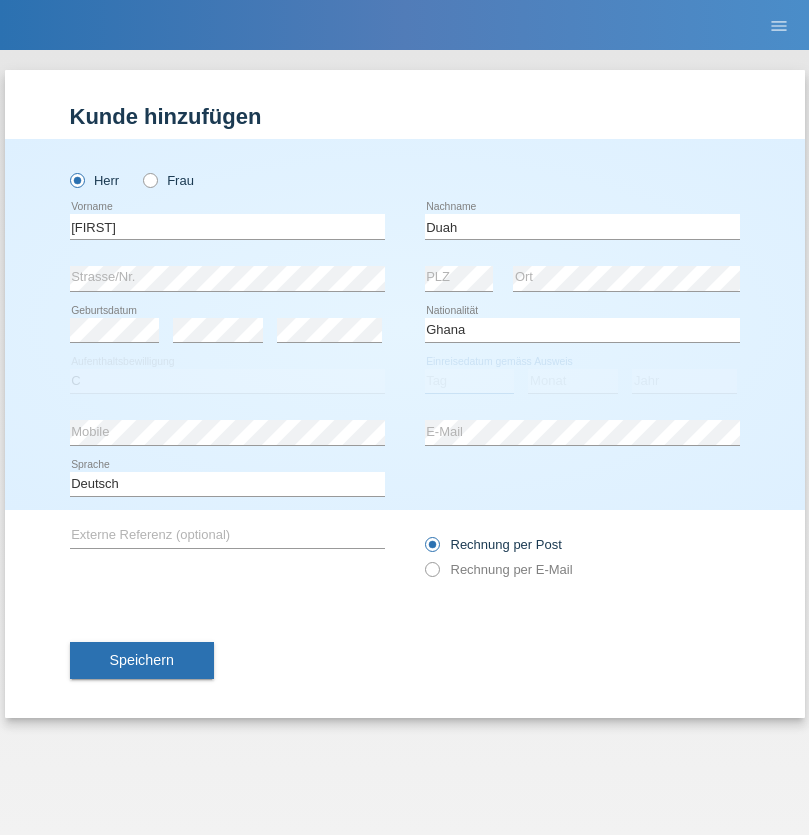 select on "31" 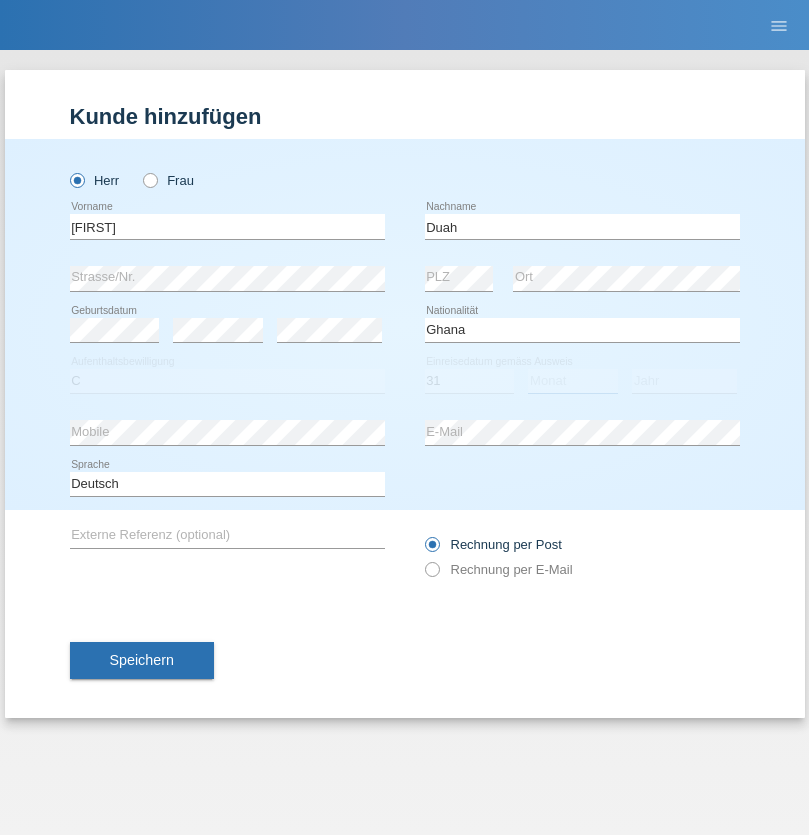 select on "08" 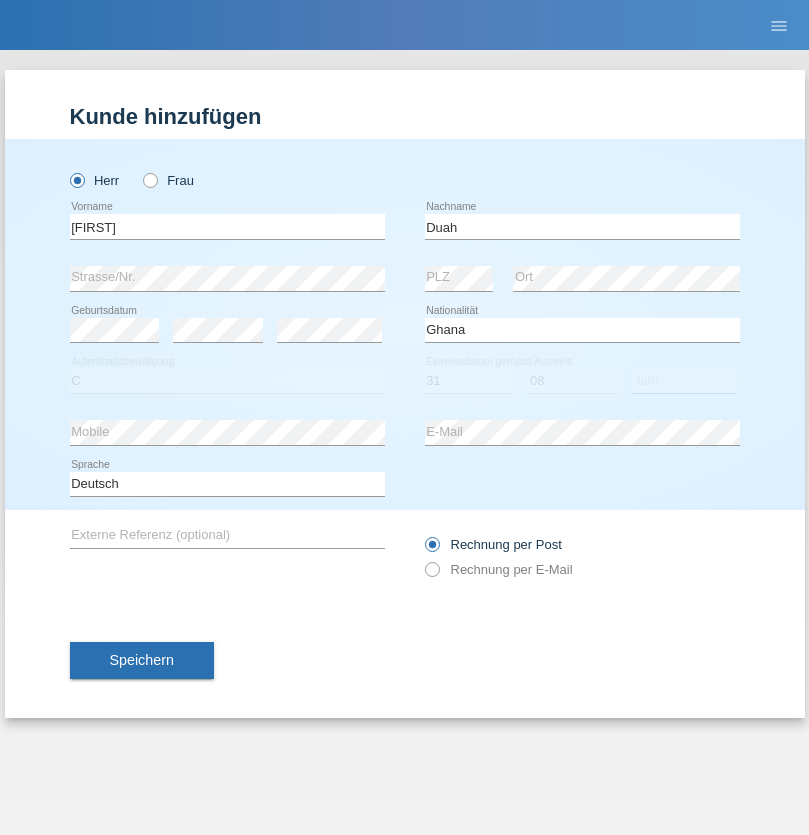 select on "2002" 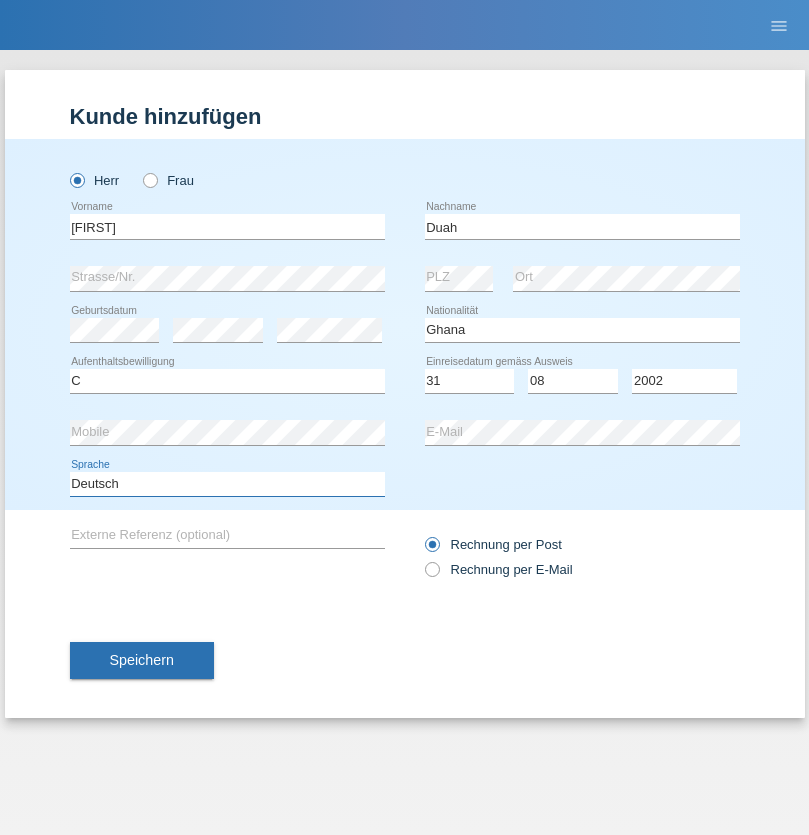 select on "en" 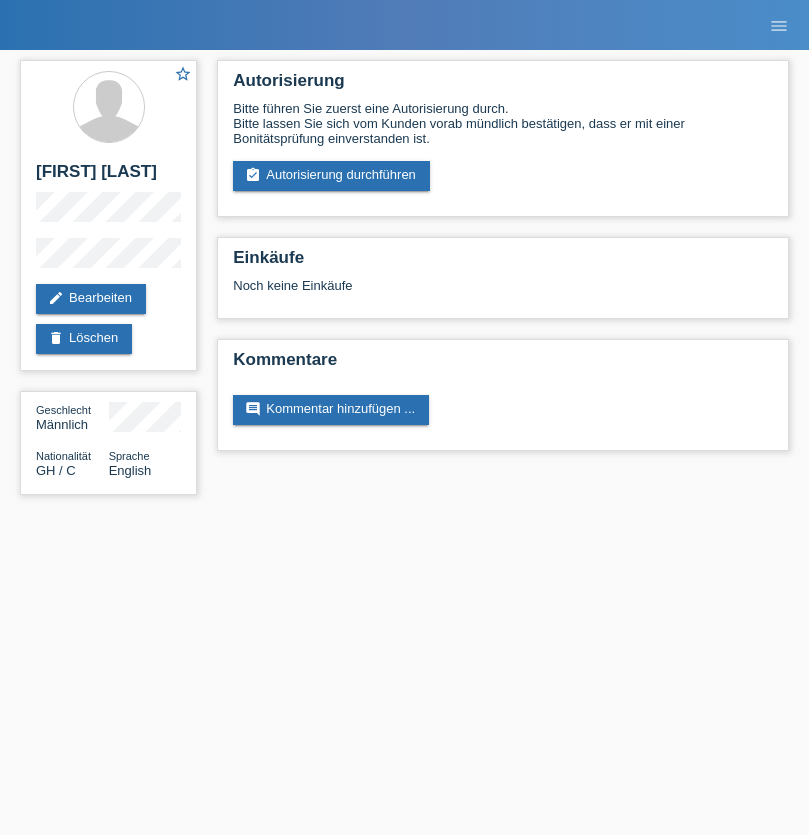 scroll, scrollTop: 0, scrollLeft: 0, axis: both 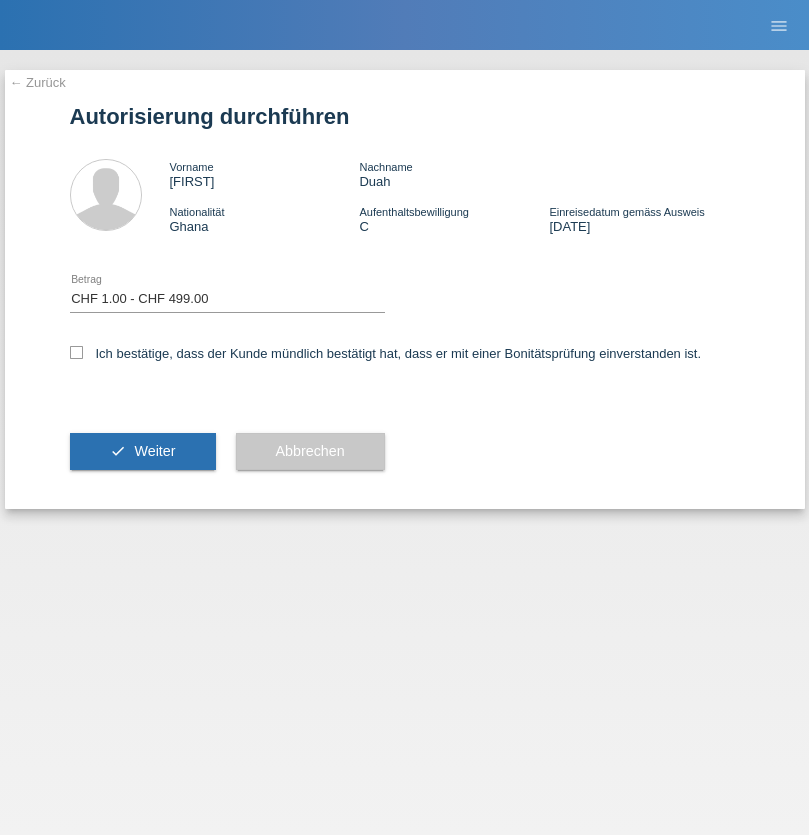 select on "1" 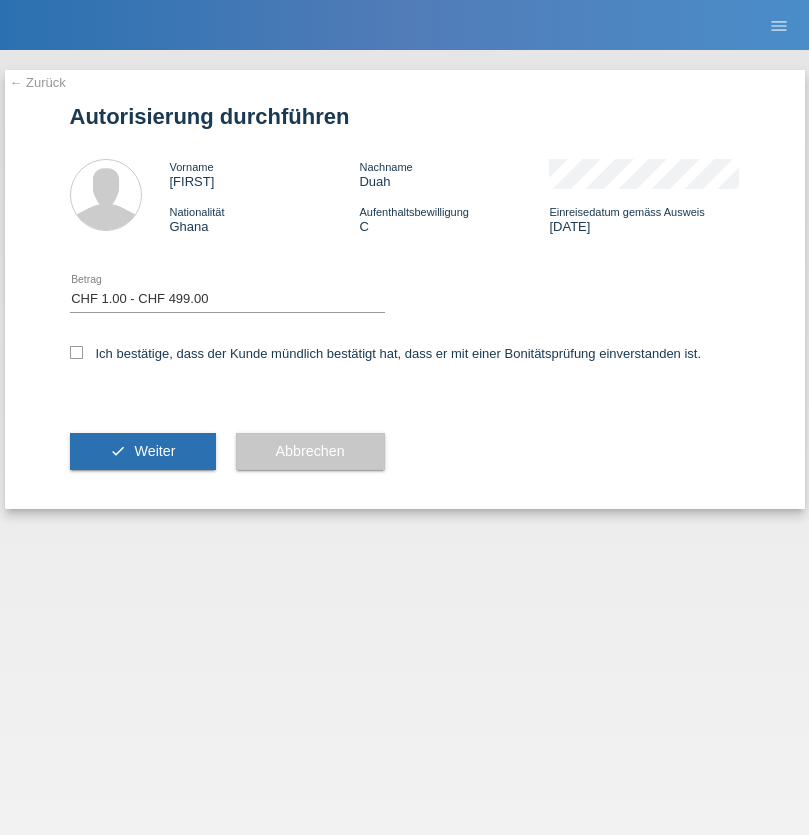 checkbox on "true" 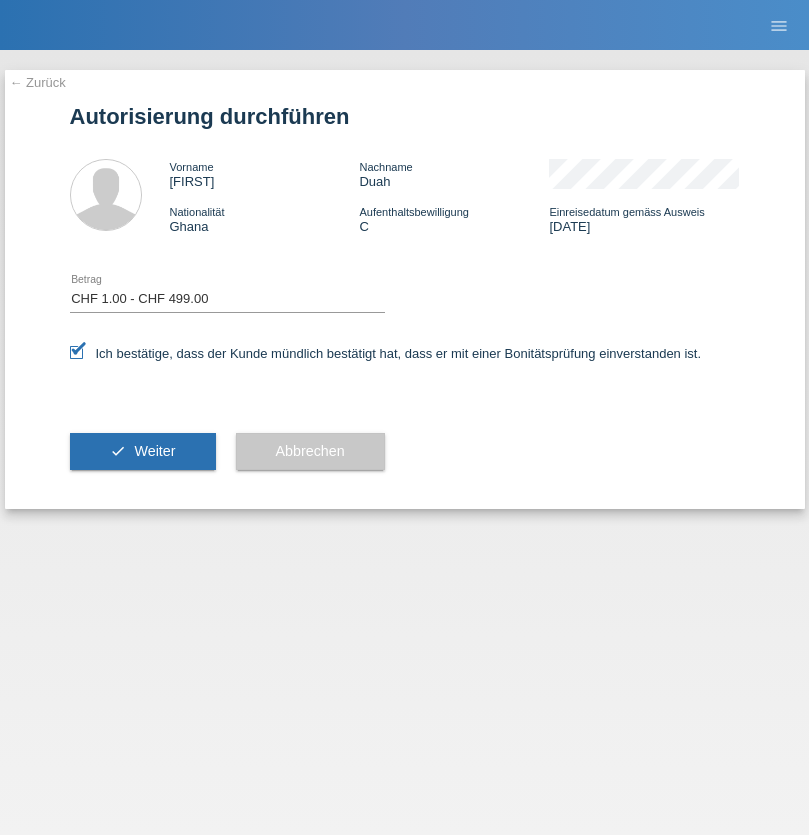 scroll, scrollTop: 0, scrollLeft: 0, axis: both 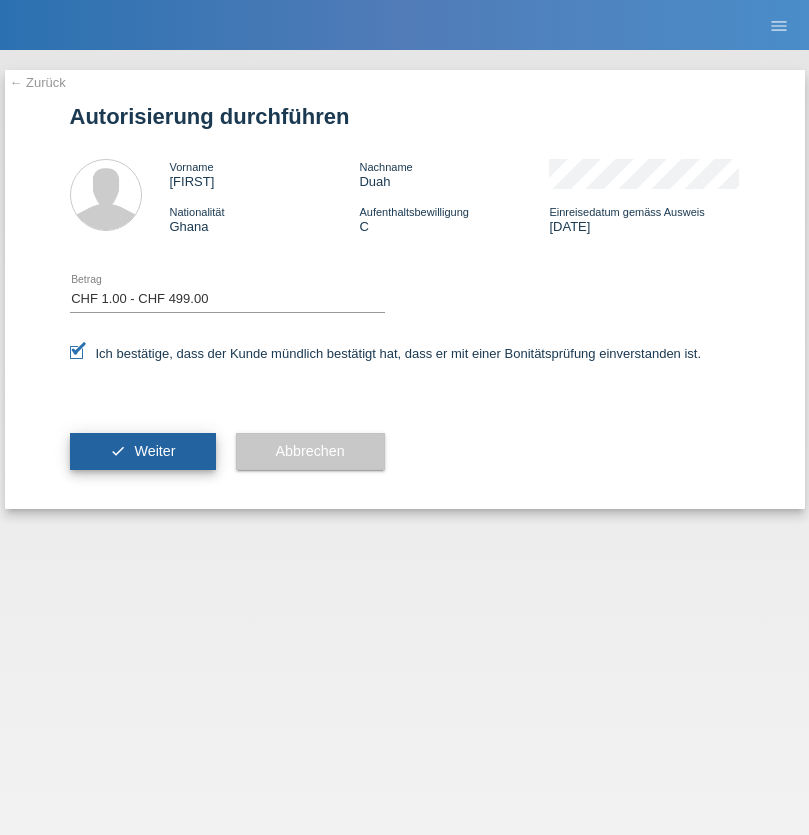 click on "Weiter" at bounding box center (154, 451) 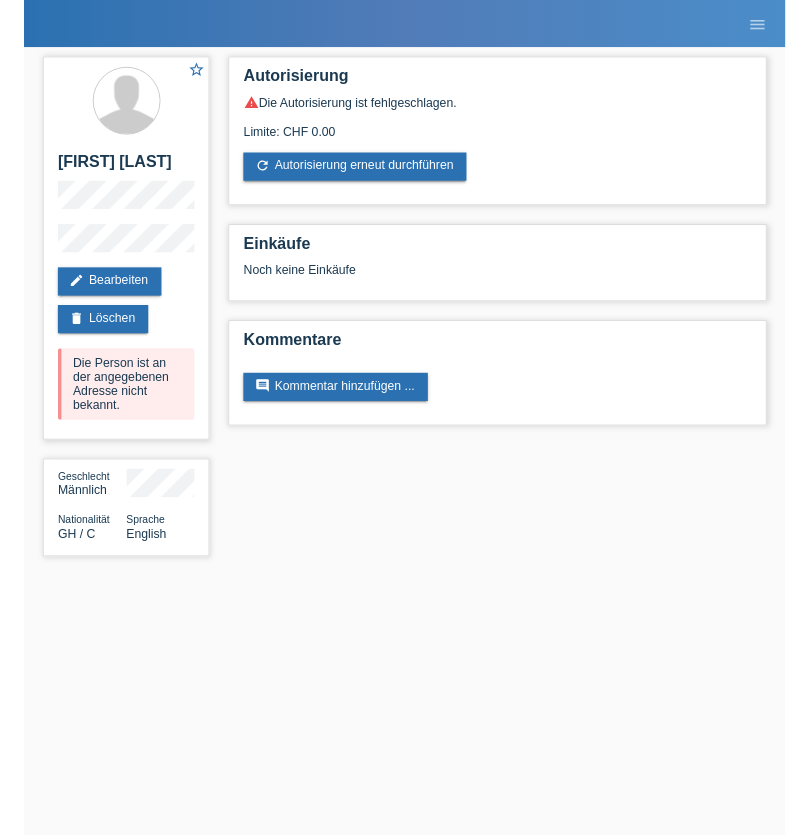 scroll, scrollTop: 0, scrollLeft: 0, axis: both 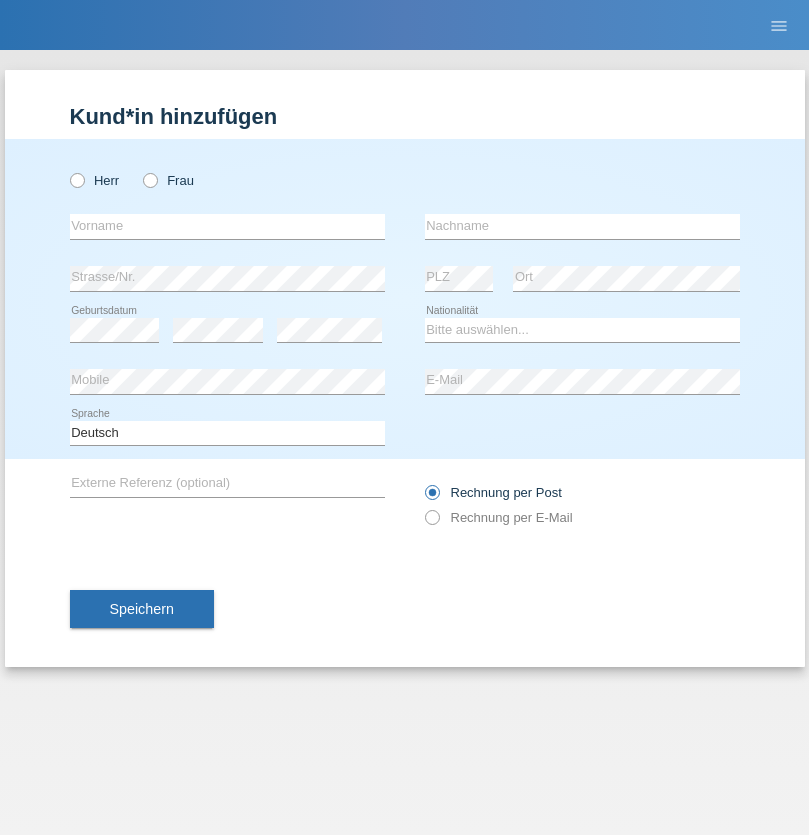 radio on "true" 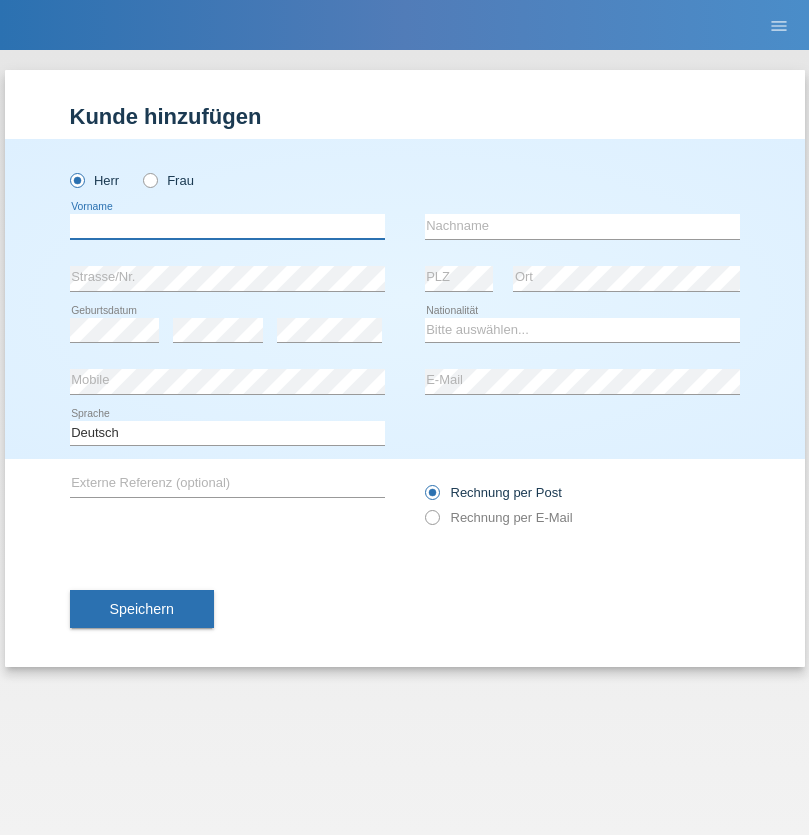 click at bounding box center [227, 226] 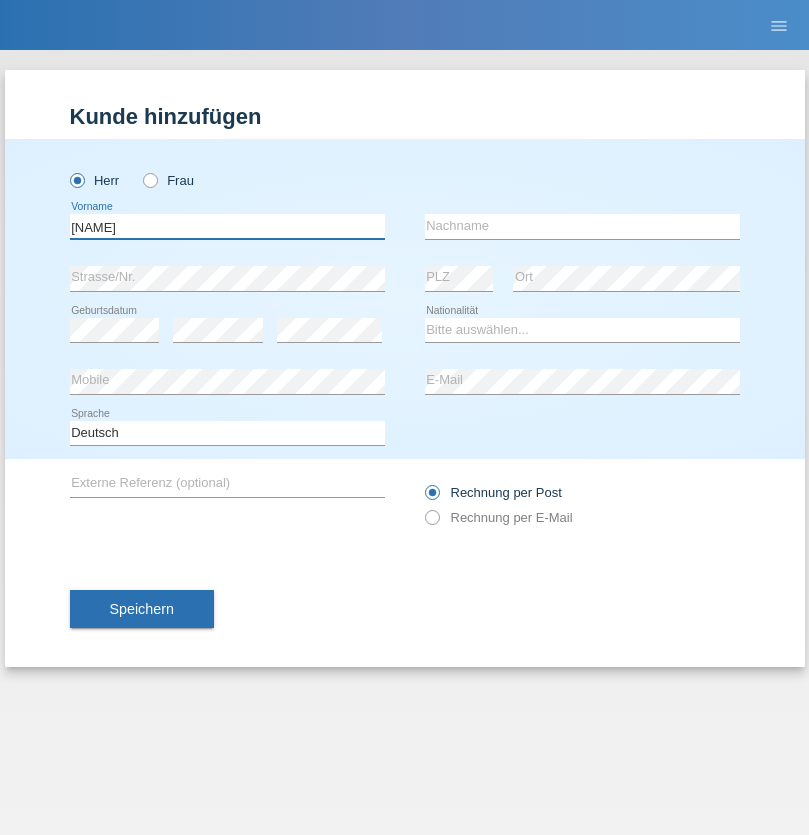 type on "Ibrahim" 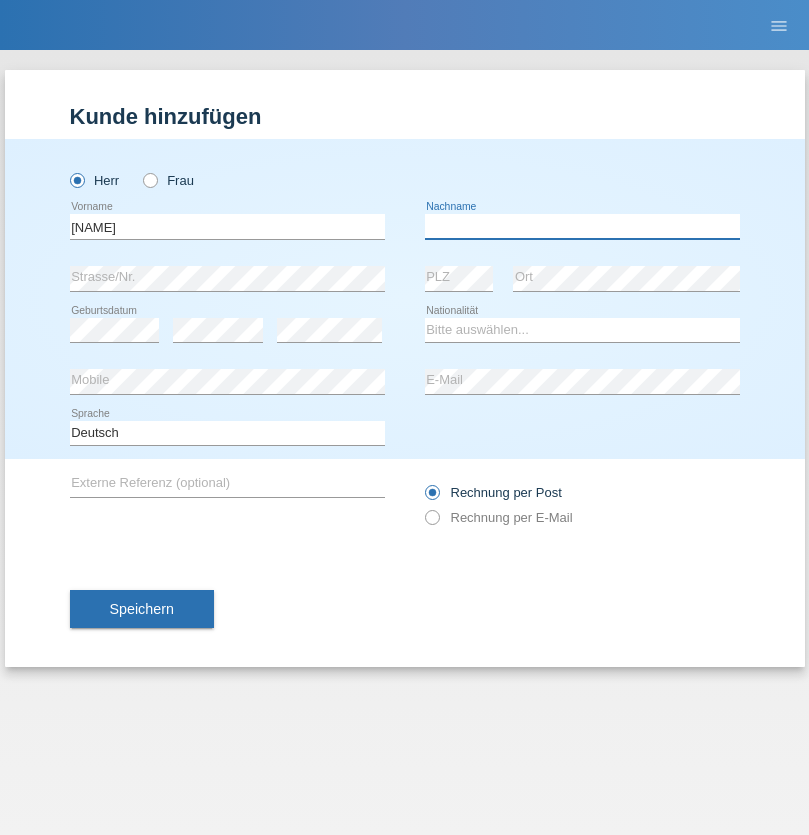 click at bounding box center [582, 226] 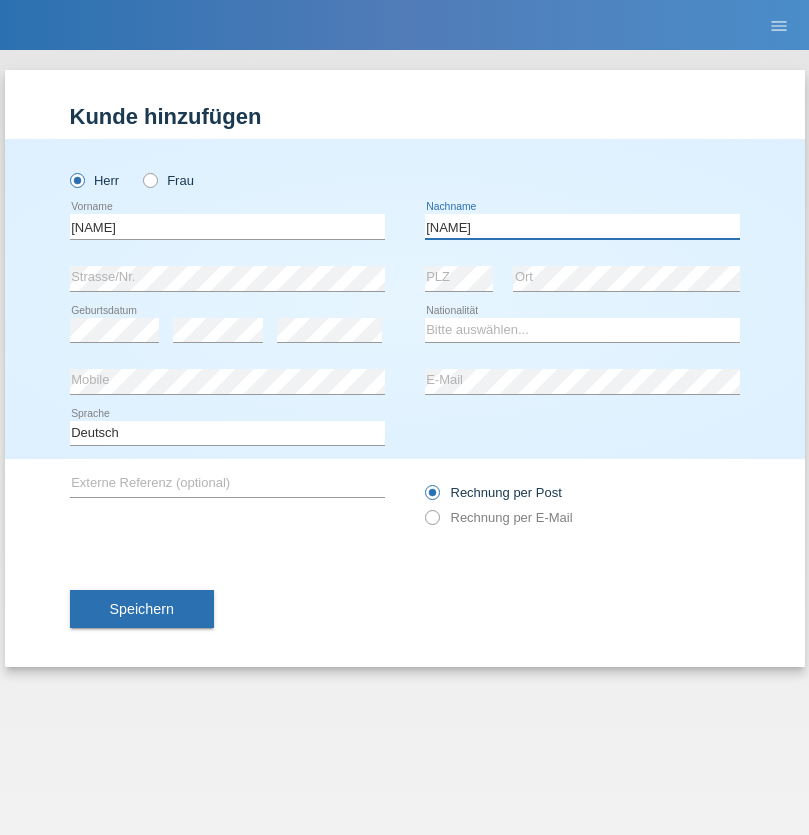 type on "Muja" 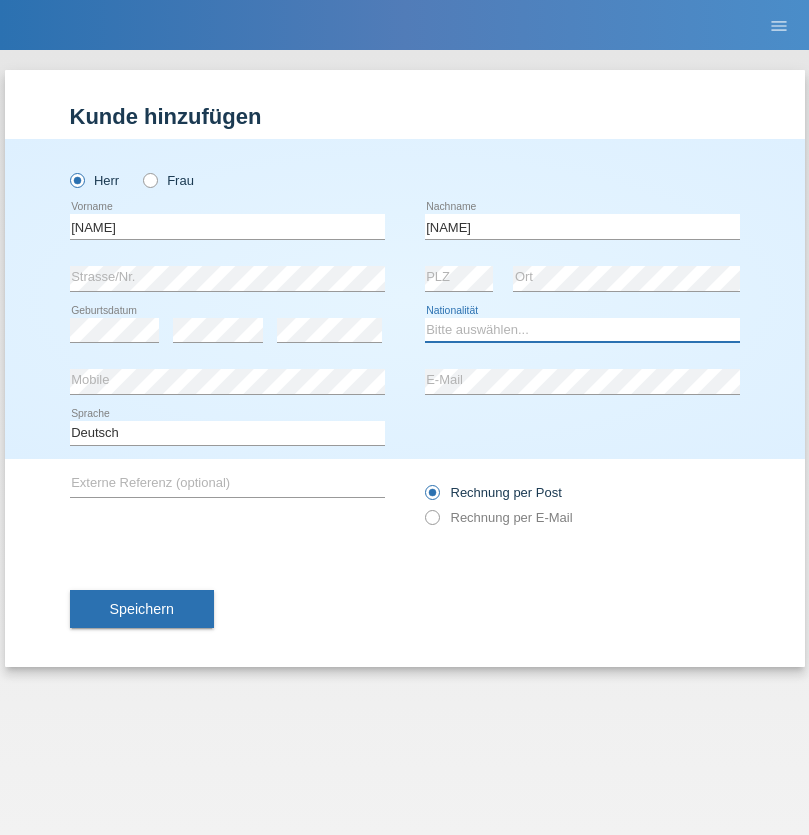 select on "XK" 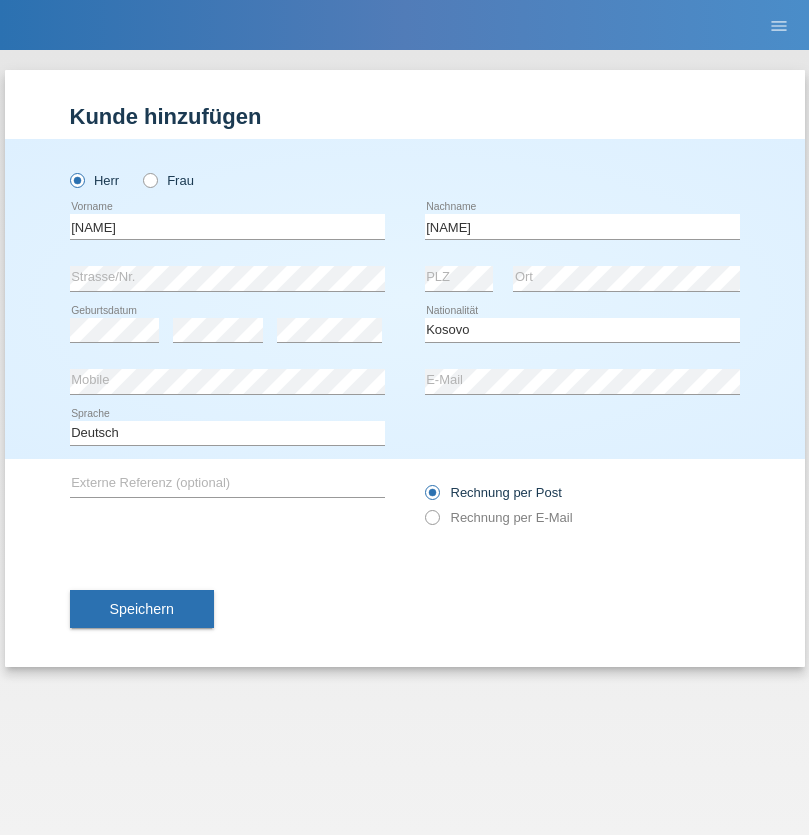 select on "C" 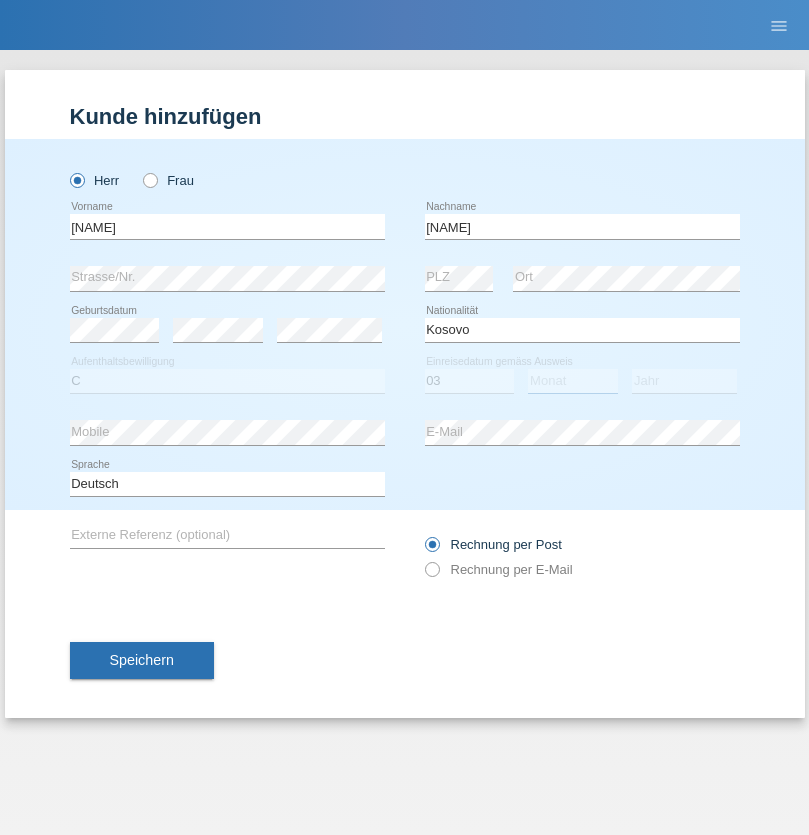 select on "07" 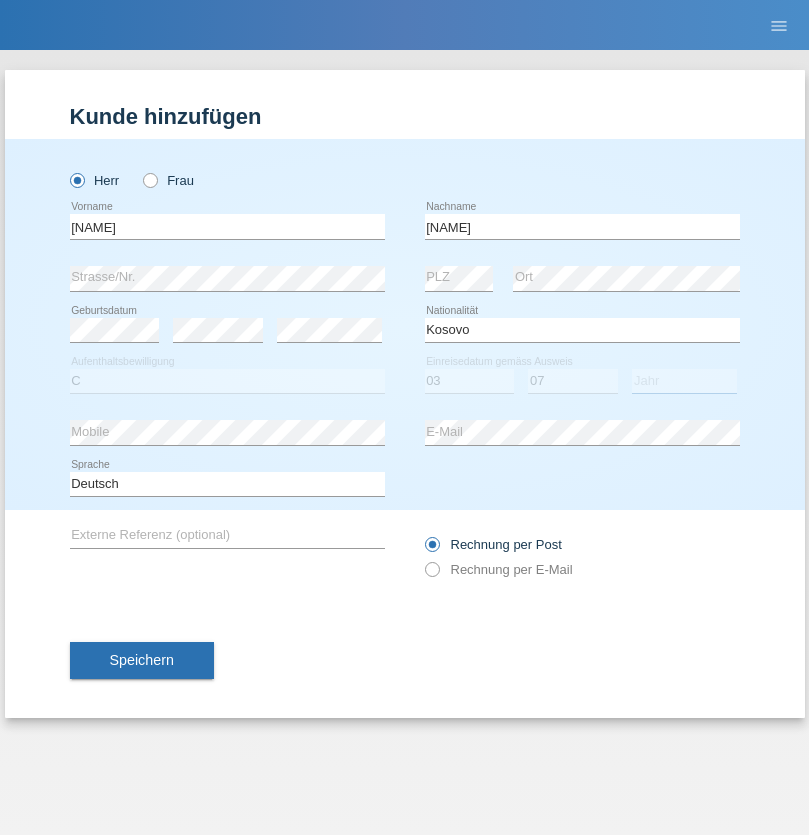 select on "2021" 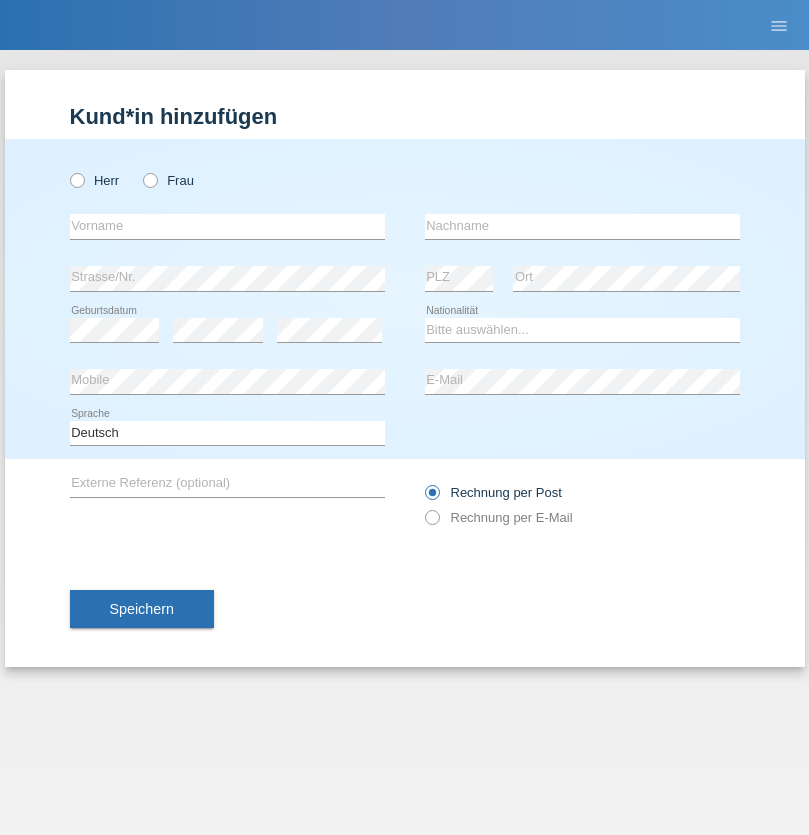 scroll, scrollTop: 0, scrollLeft: 0, axis: both 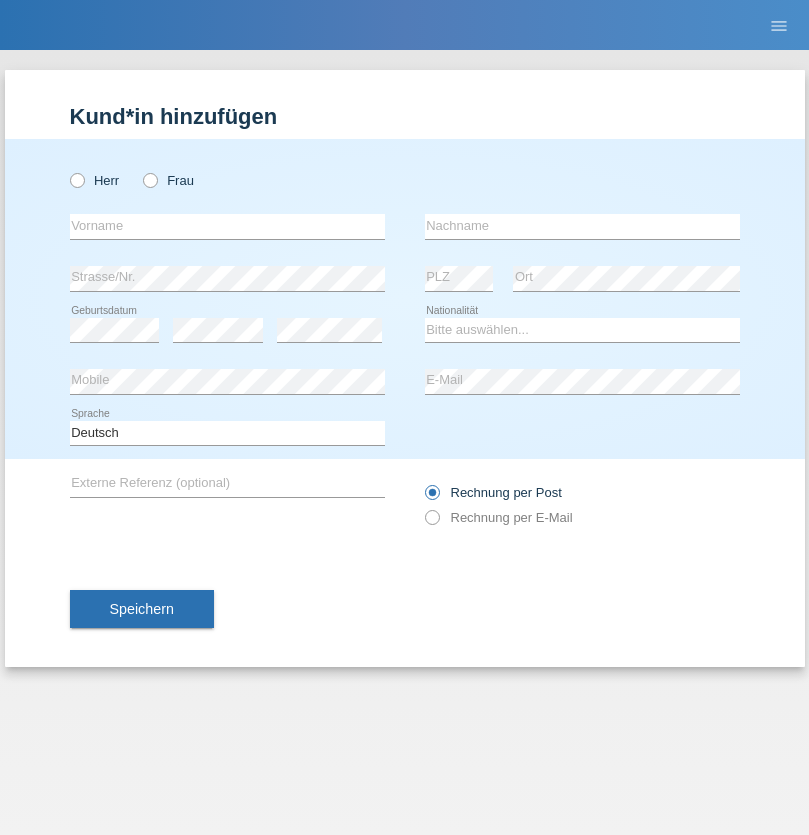 radio on "true" 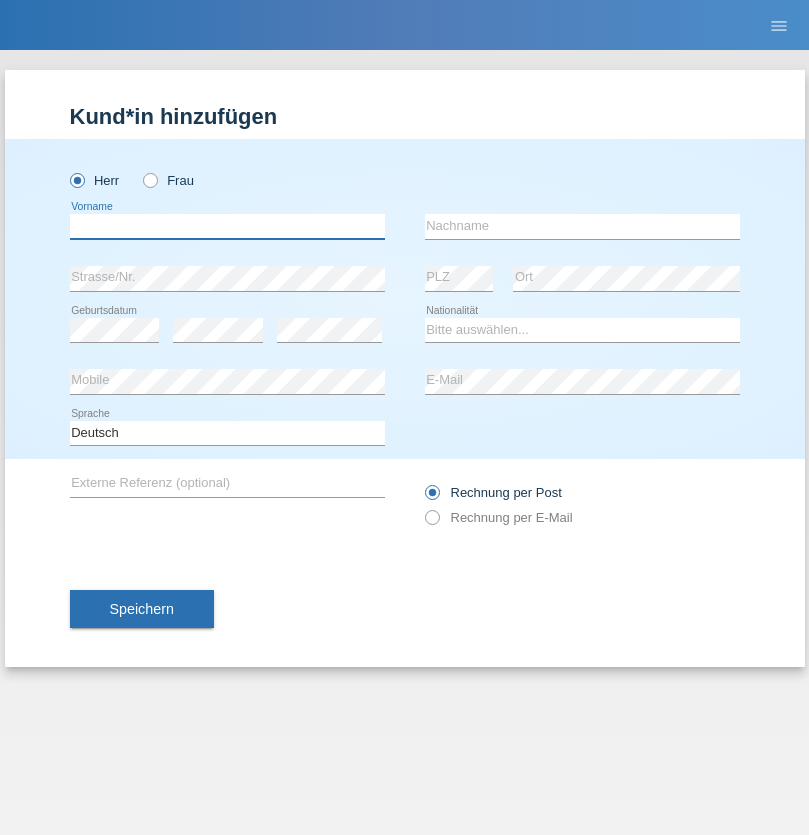 click at bounding box center (227, 226) 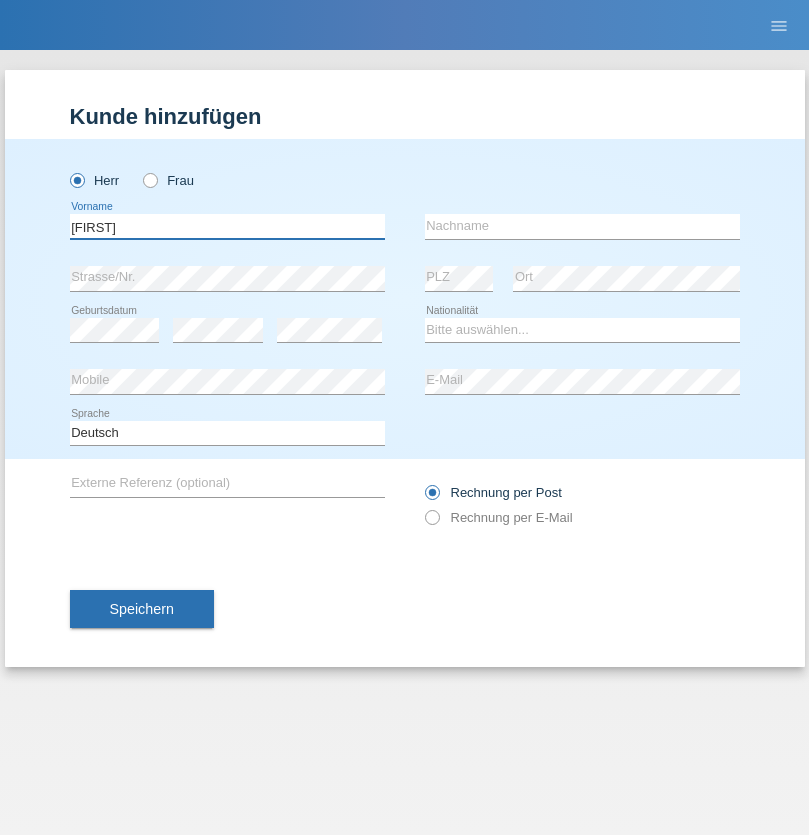 type on "Thomas" 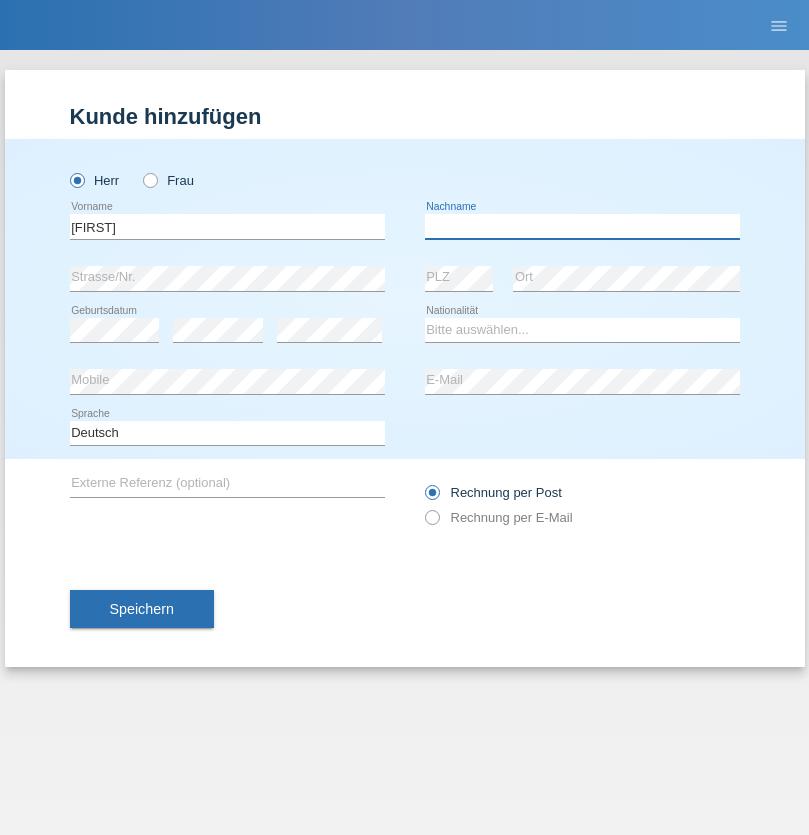 click at bounding box center [582, 226] 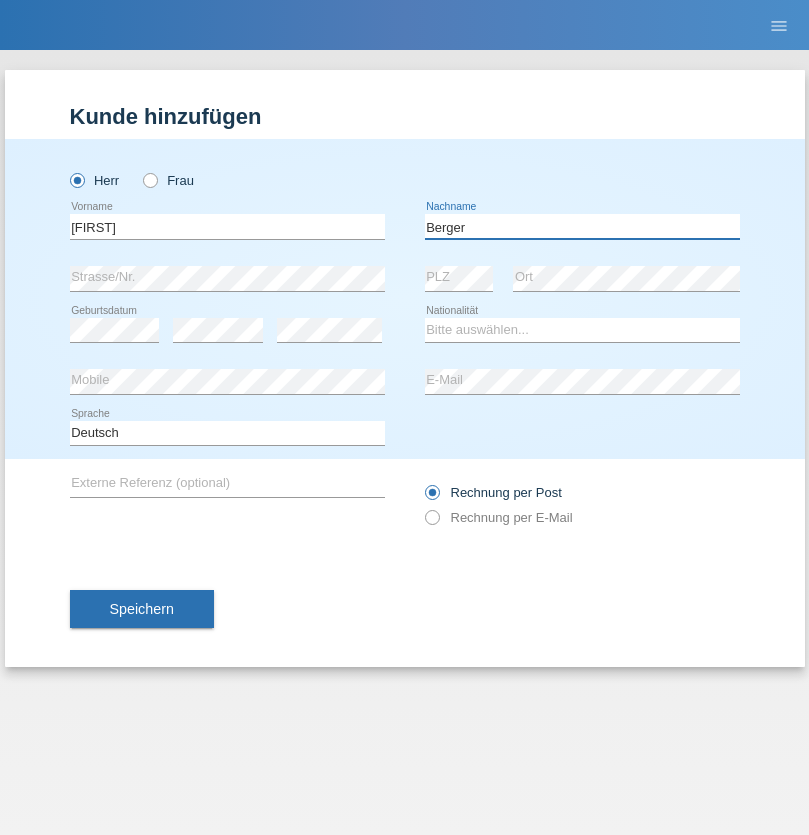 type on "Berger" 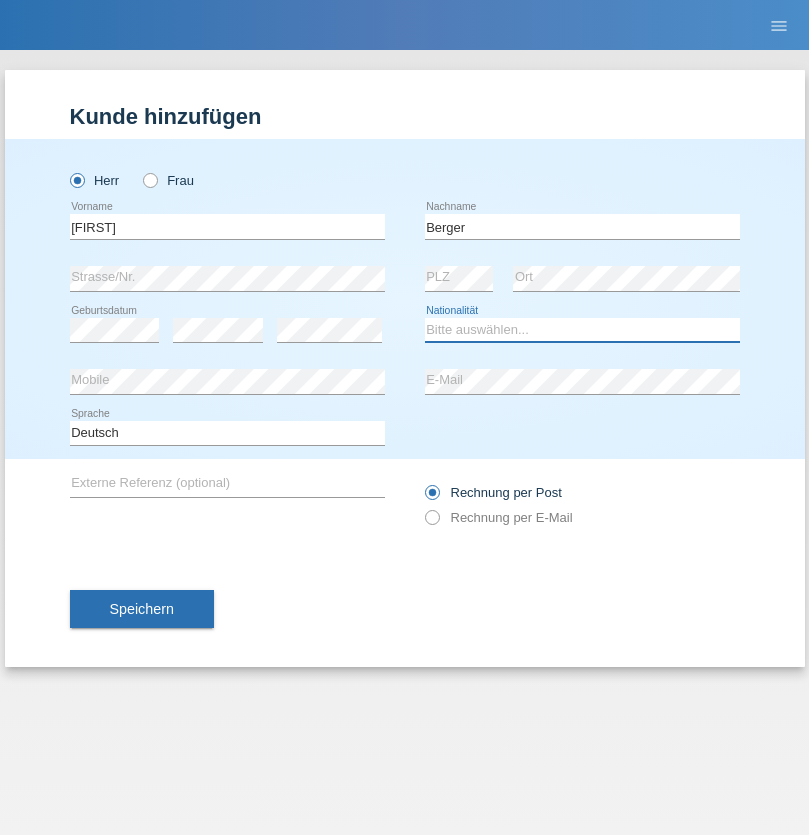 select on "CH" 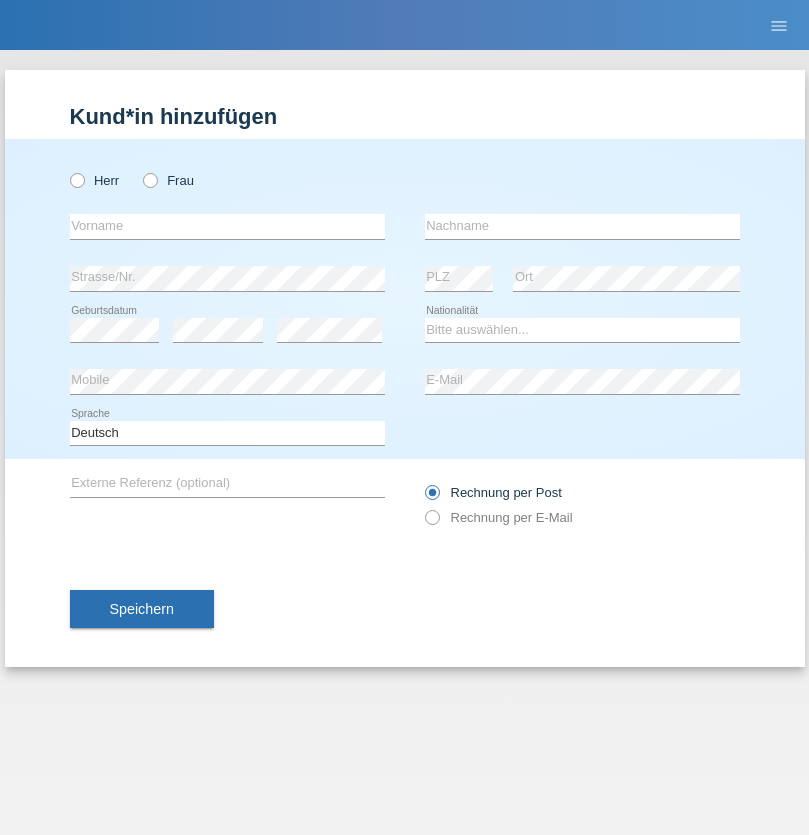 scroll, scrollTop: 0, scrollLeft: 0, axis: both 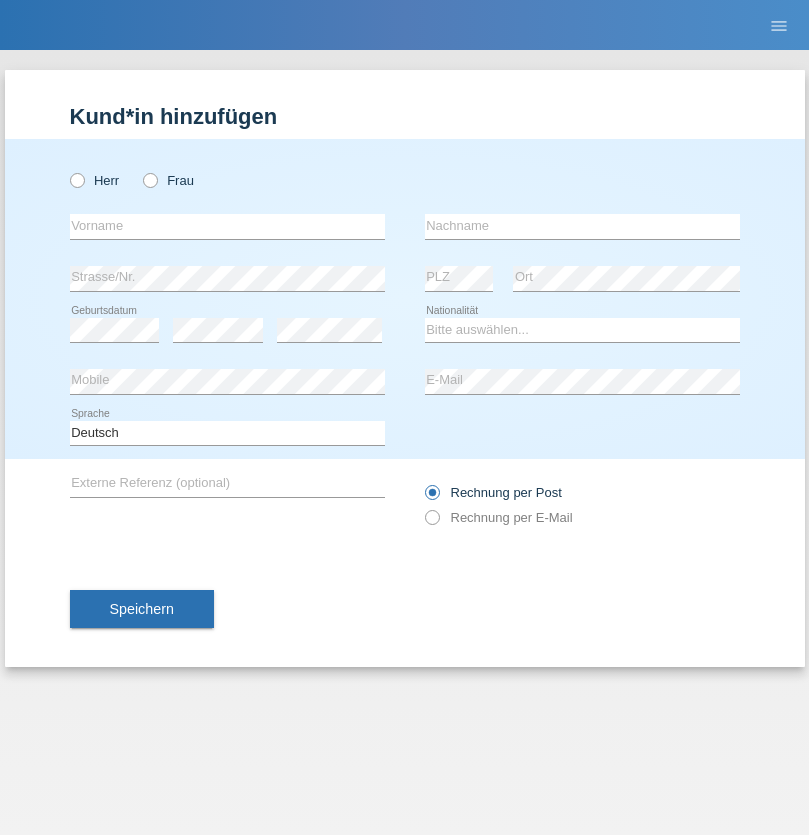 radio on "true" 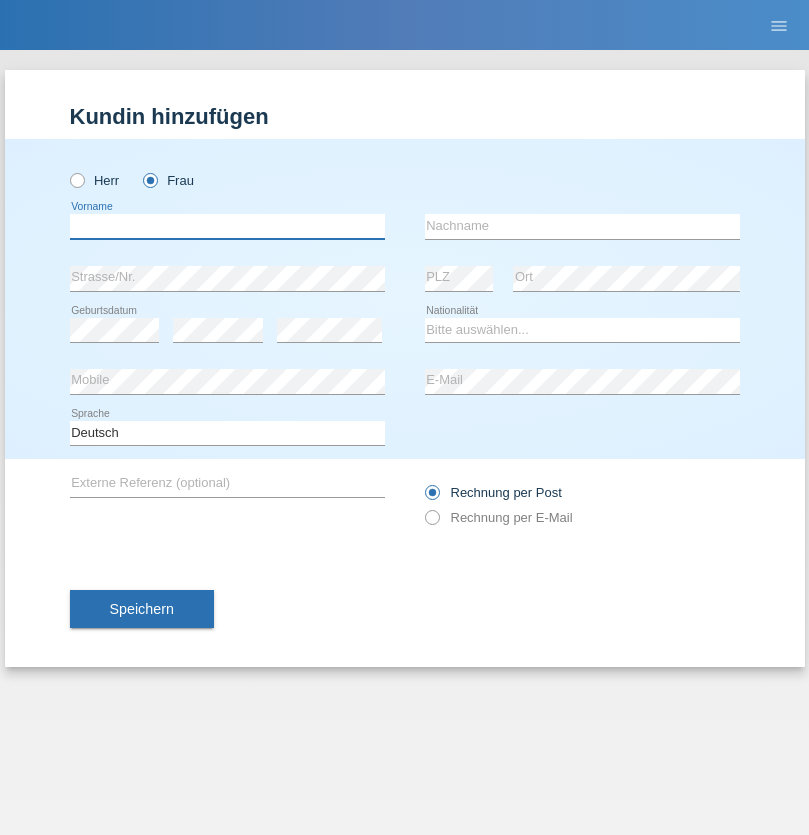click at bounding box center [227, 226] 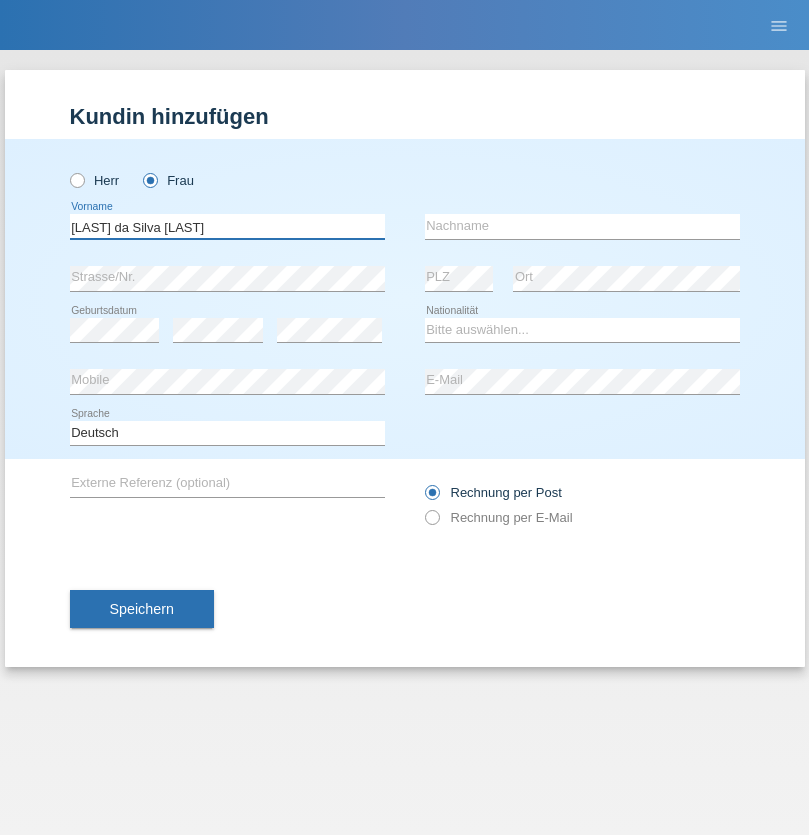 type on "[LAST] da Silva [LAST]" 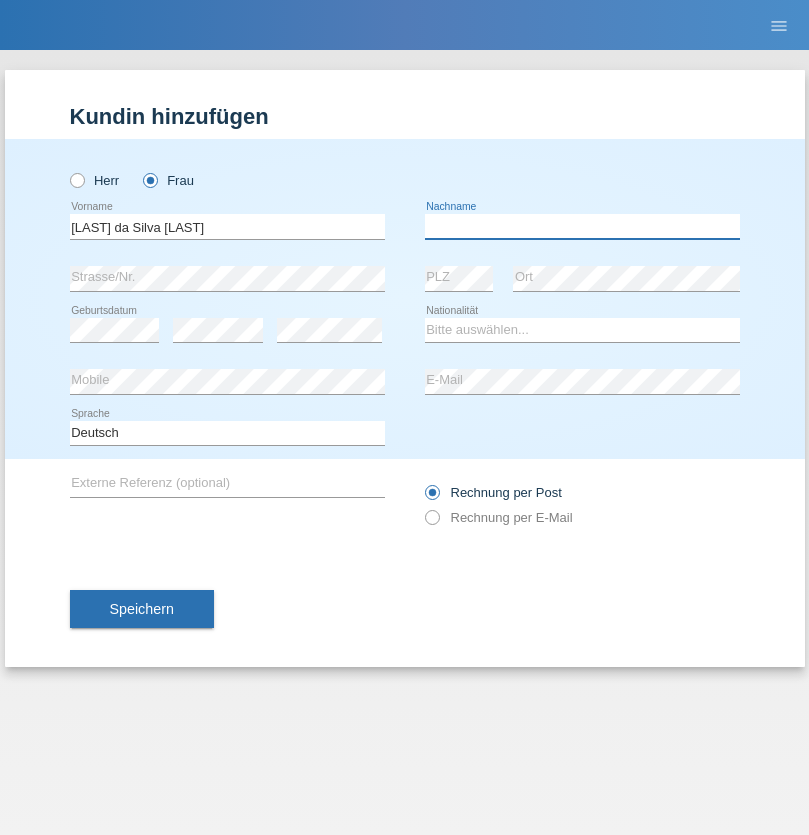 click at bounding box center (582, 226) 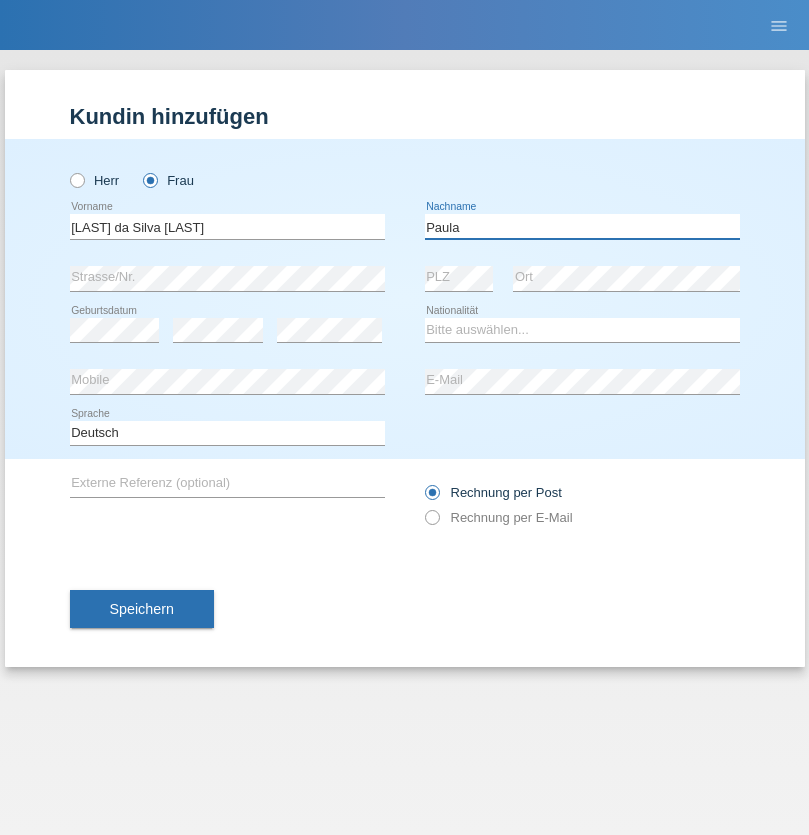 type on "Paula" 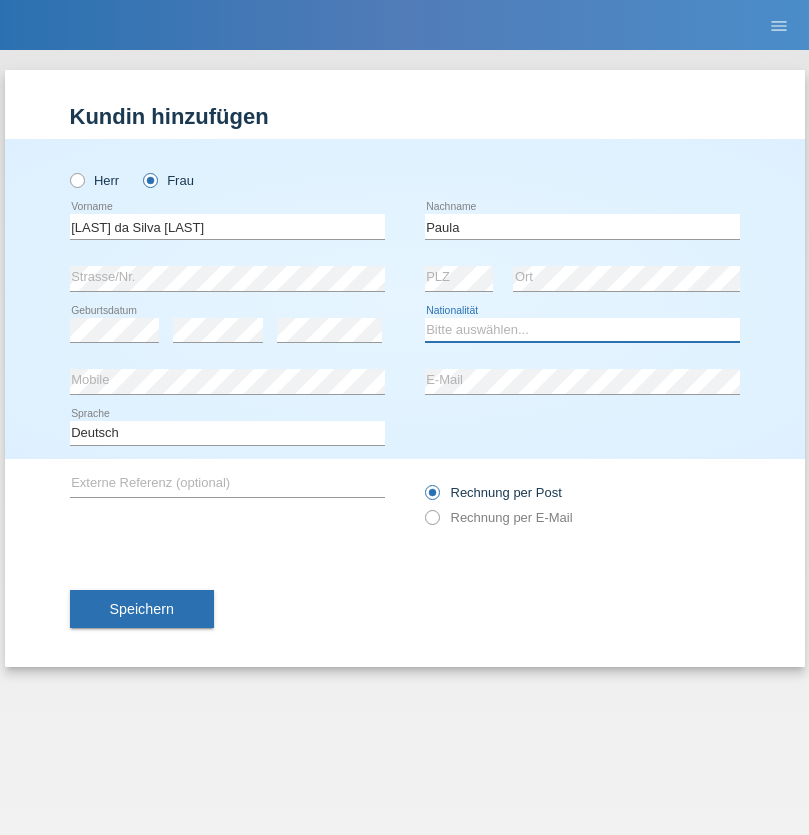 select on "PT" 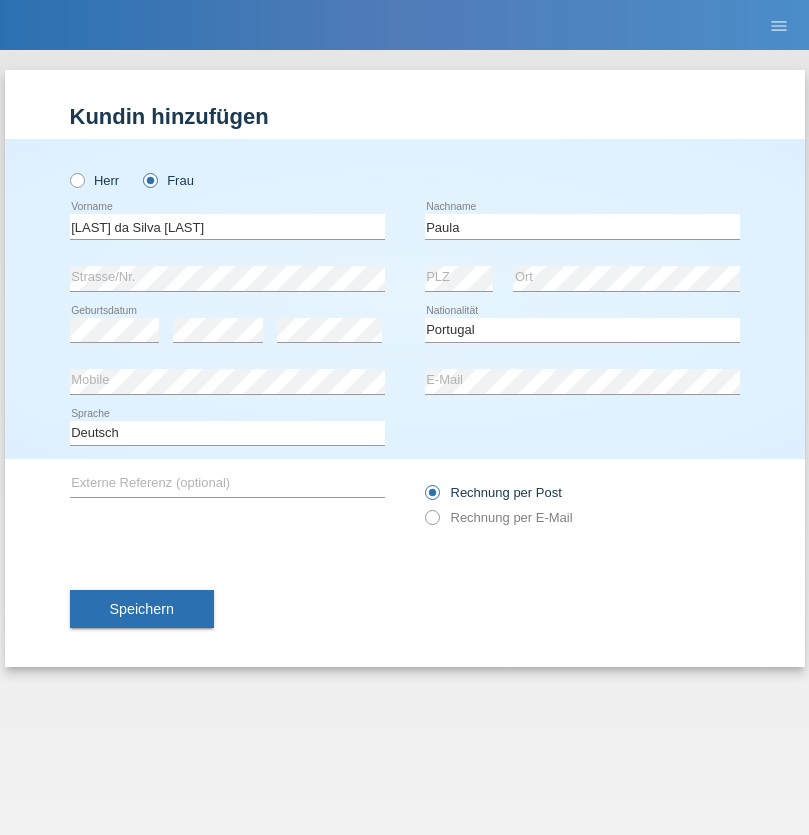 select on "C" 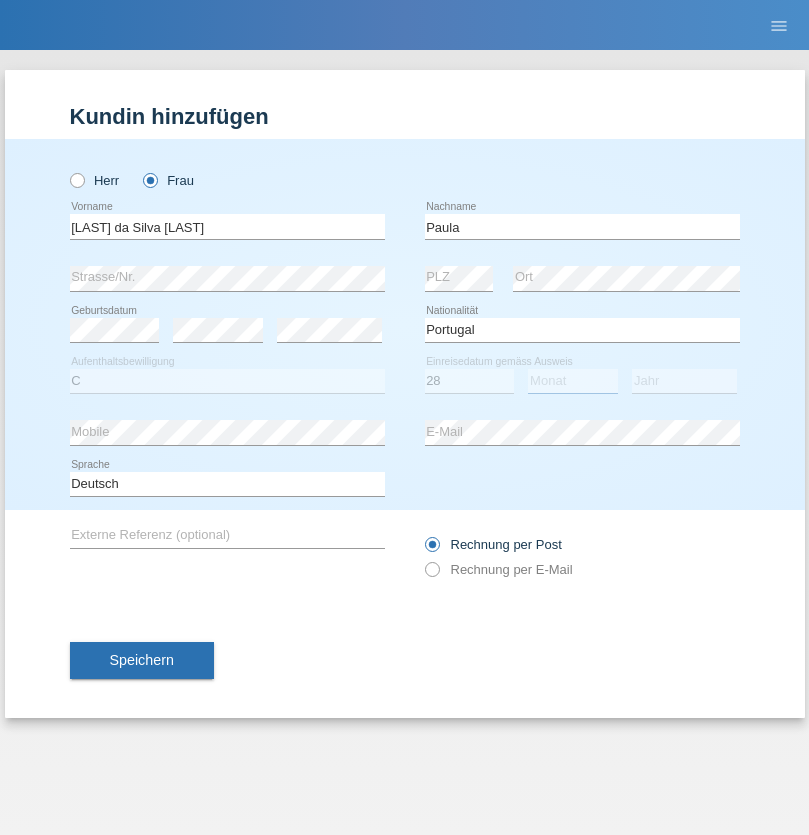 select on "03" 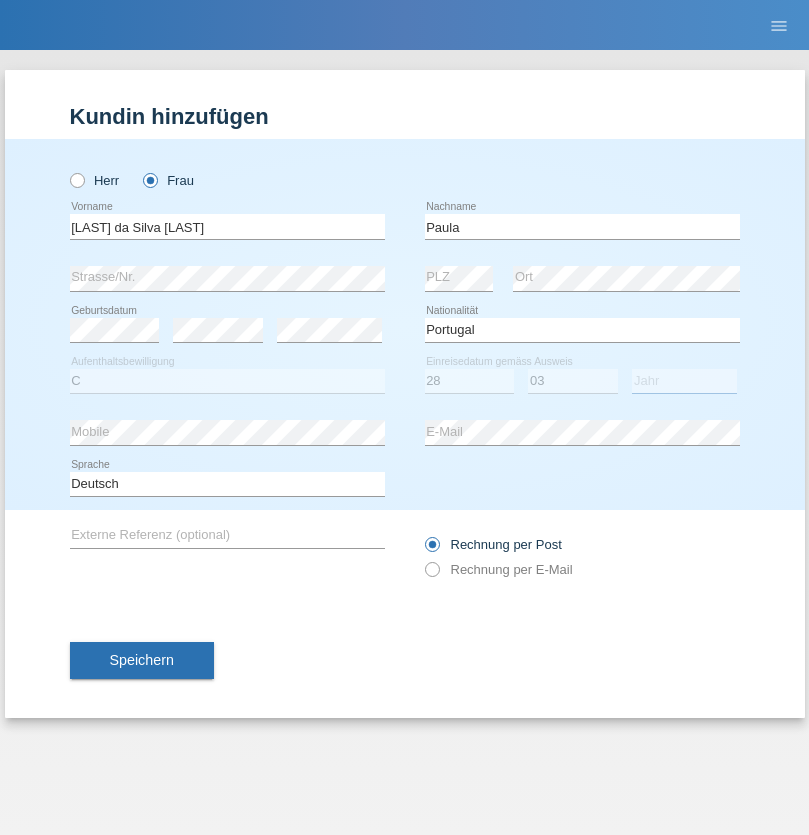 select on "2005" 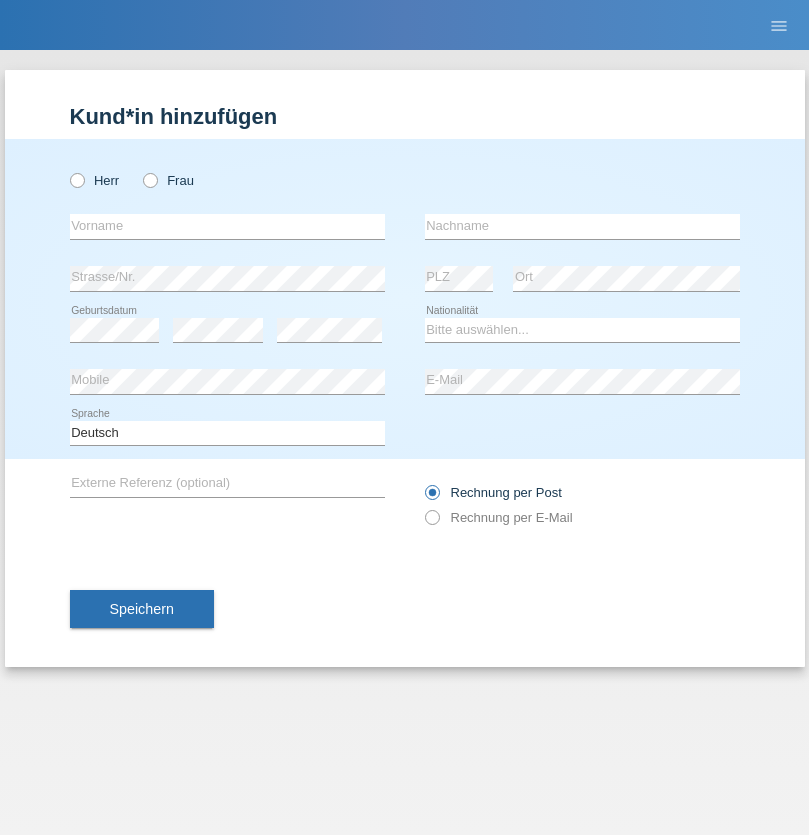 scroll, scrollTop: 0, scrollLeft: 0, axis: both 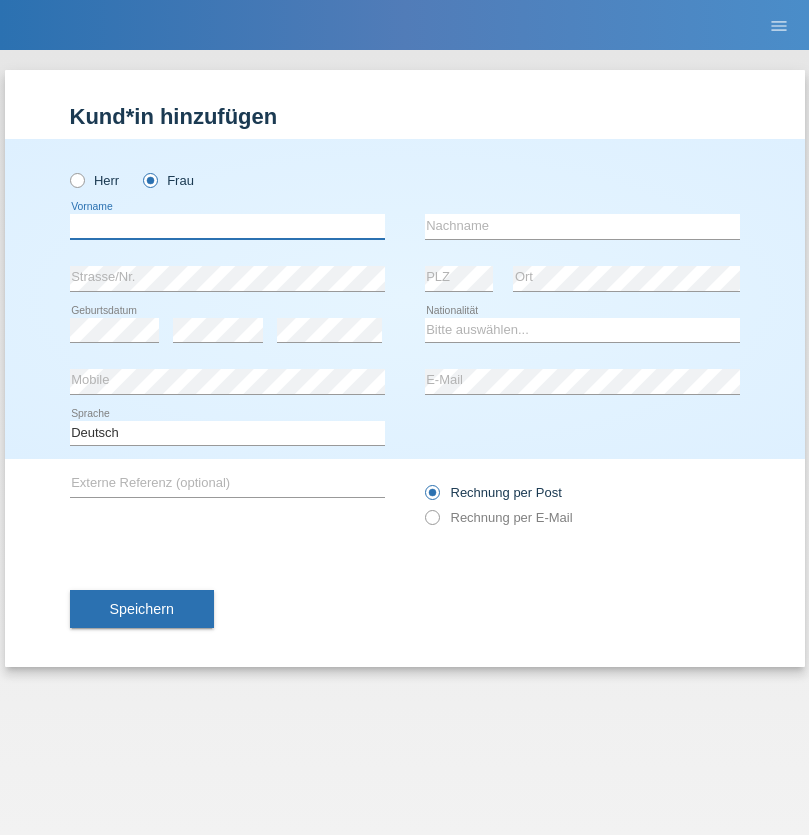 click at bounding box center [227, 226] 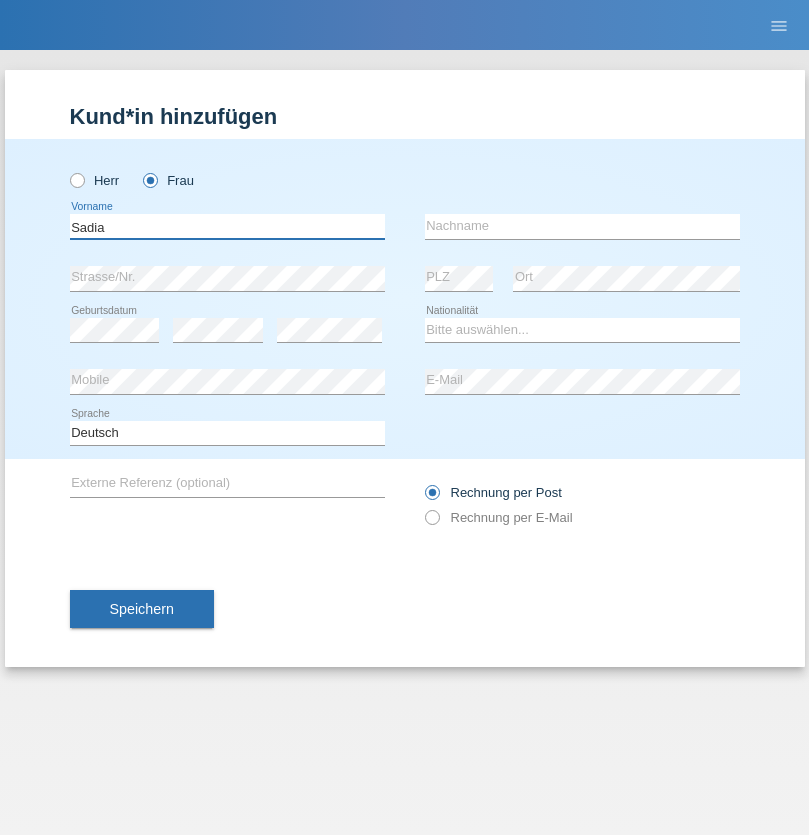 type on "Sadia" 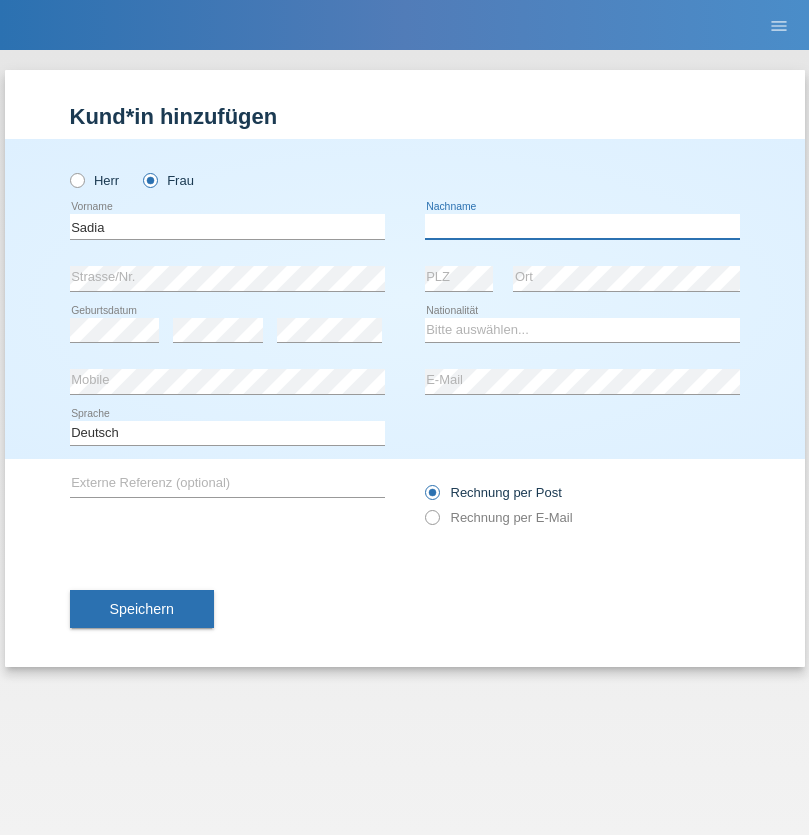 click at bounding box center (582, 226) 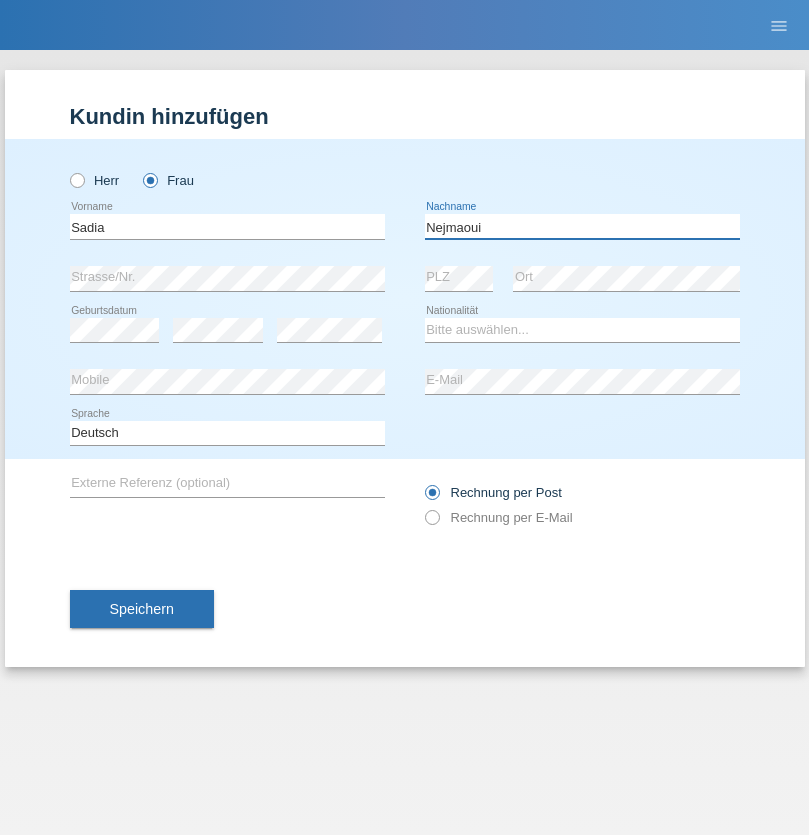 type on "Nejmaoui" 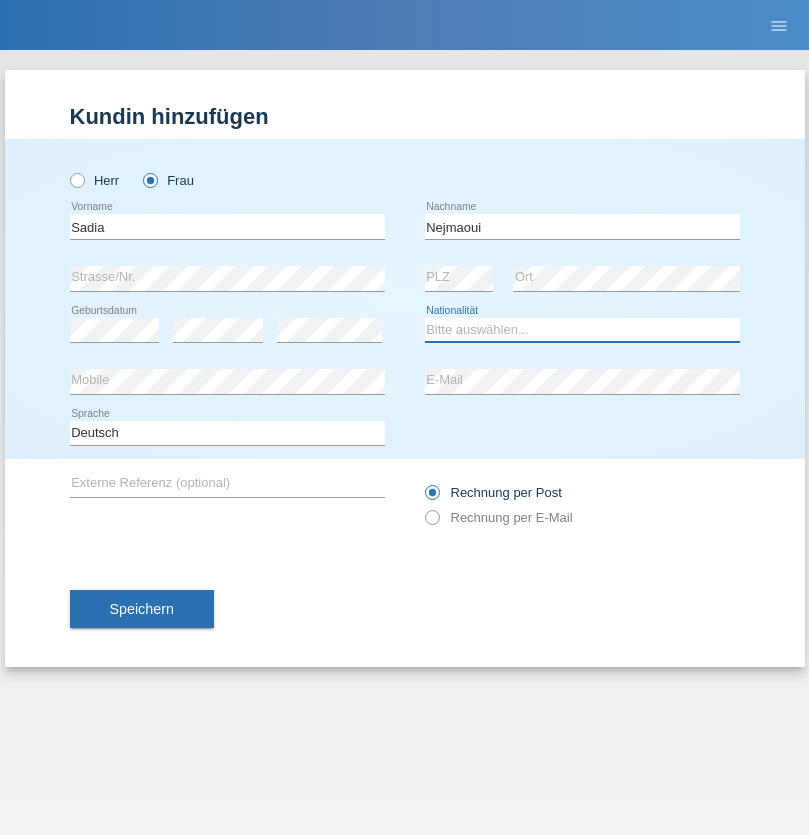 select on "MA" 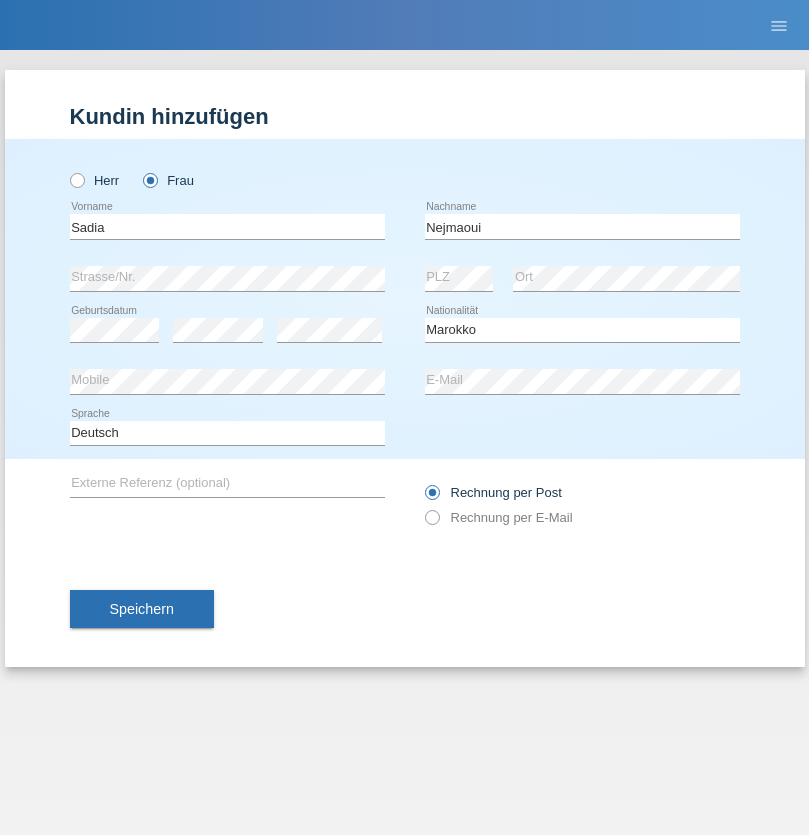 select on "C" 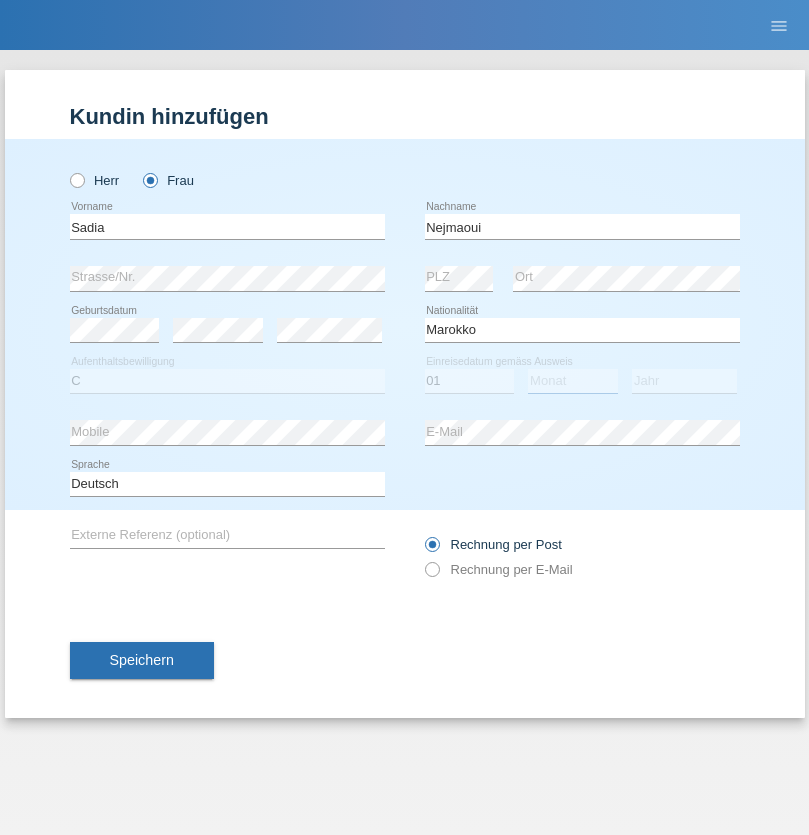 select on "06" 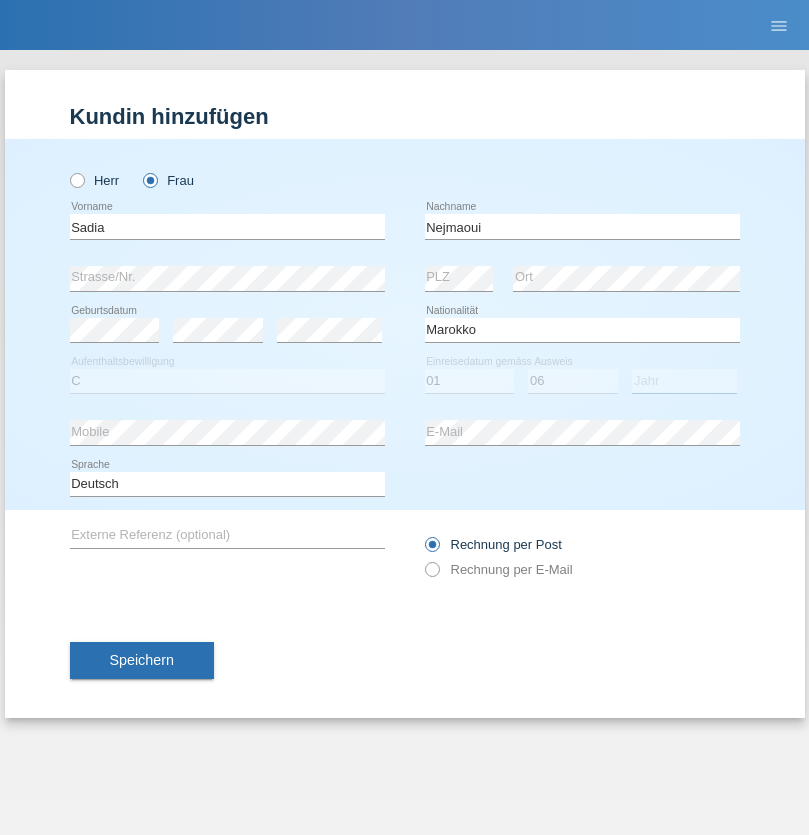 select on "1964" 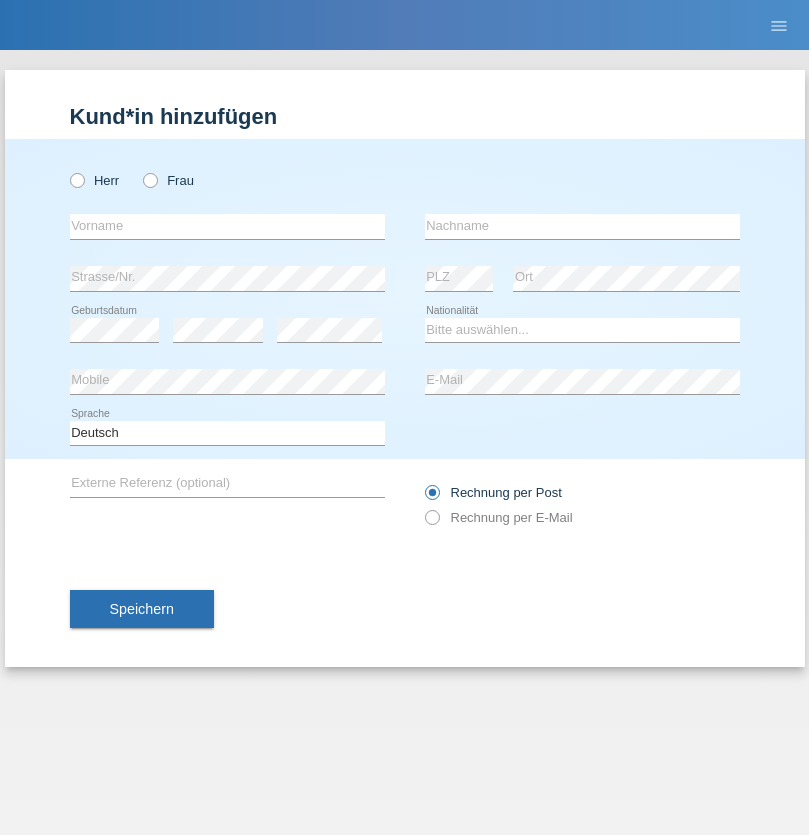 scroll, scrollTop: 0, scrollLeft: 0, axis: both 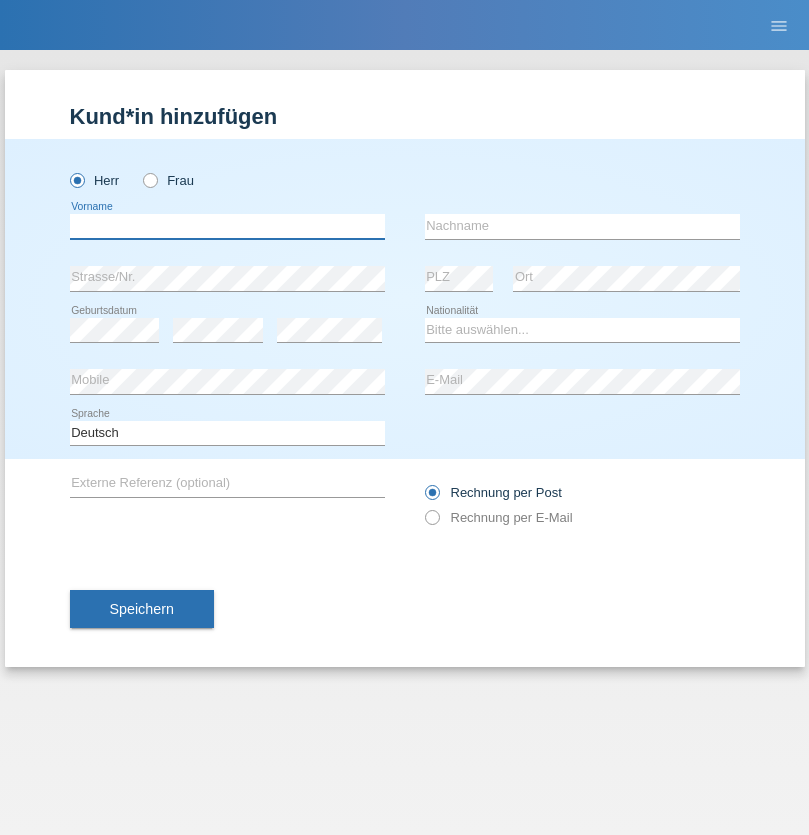 click at bounding box center [227, 226] 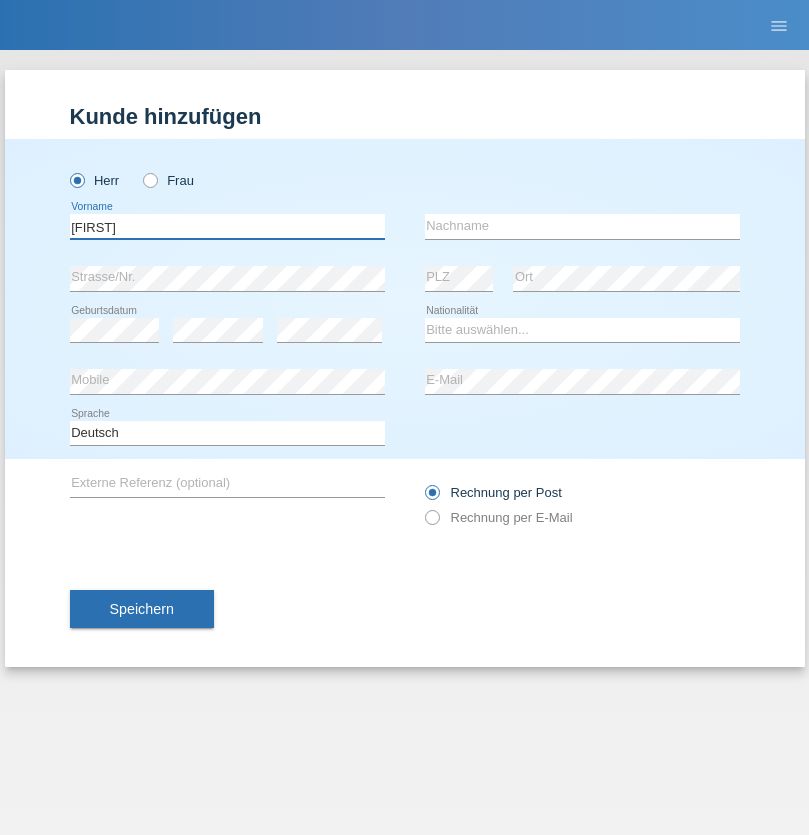 type on "[FIRST]" 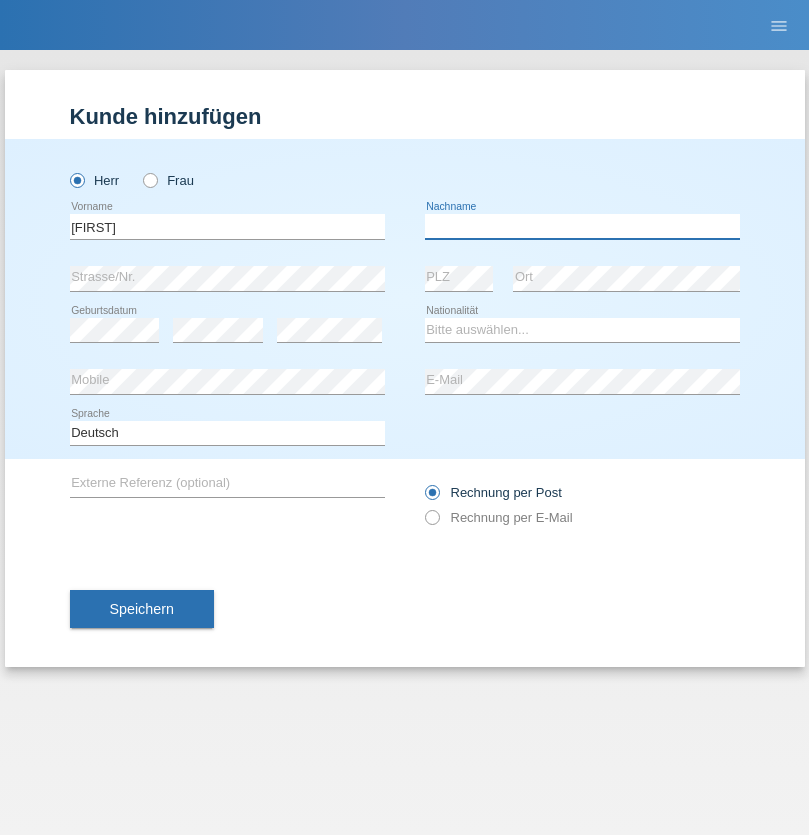 click at bounding box center (582, 226) 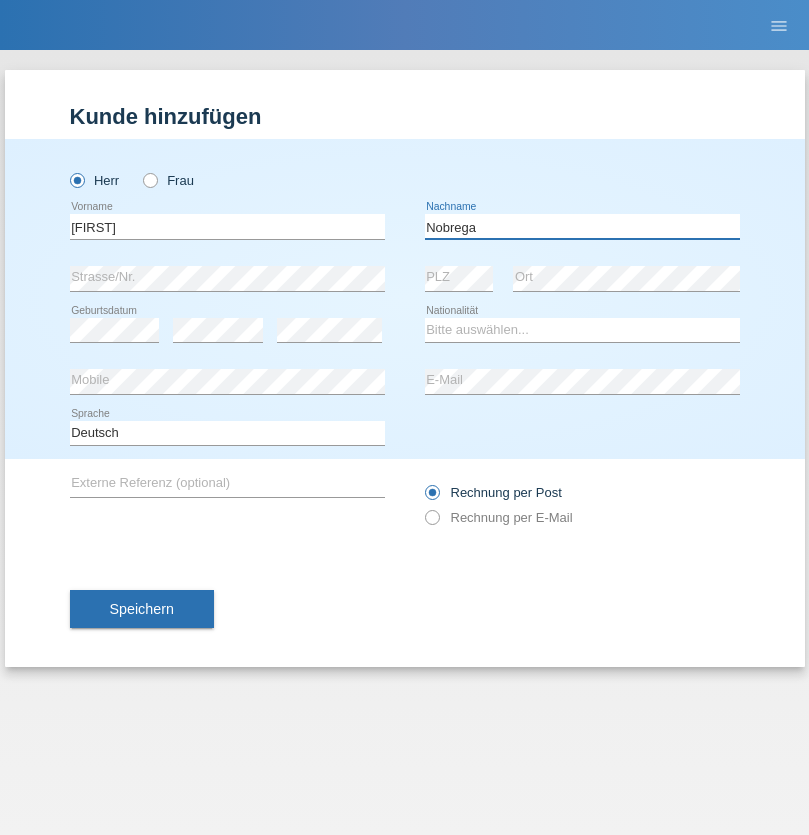 type on "Nobrega" 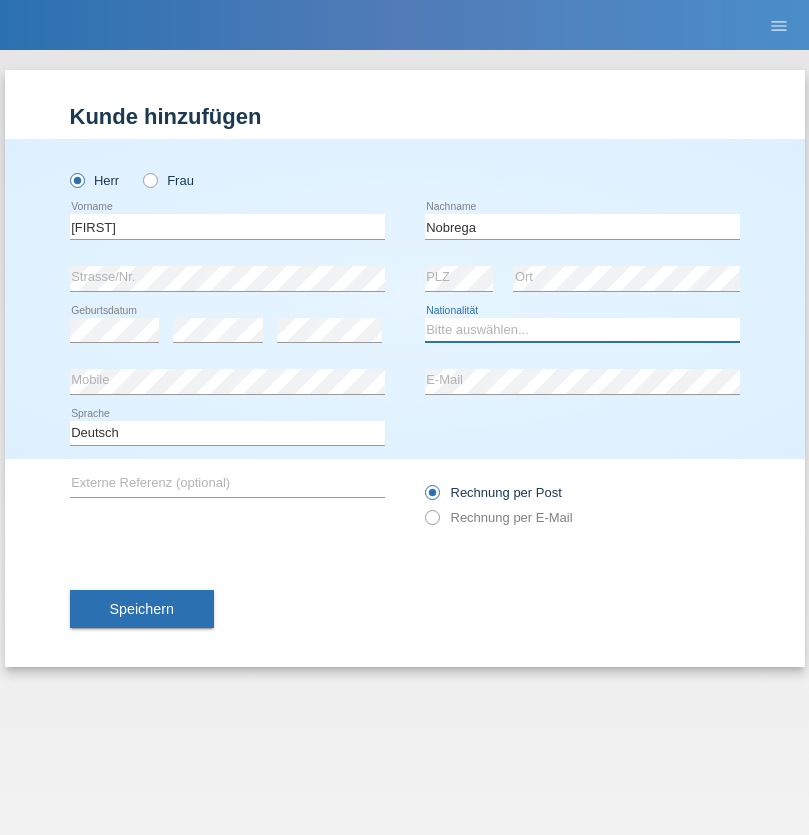 select on "CH" 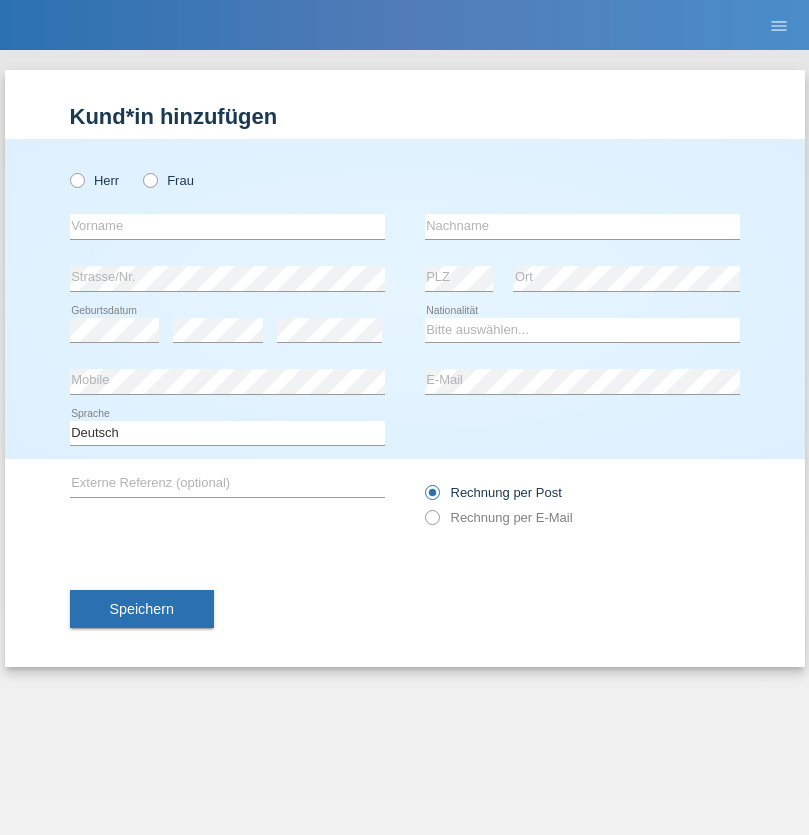 scroll, scrollTop: 0, scrollLeft: 0, axis: both 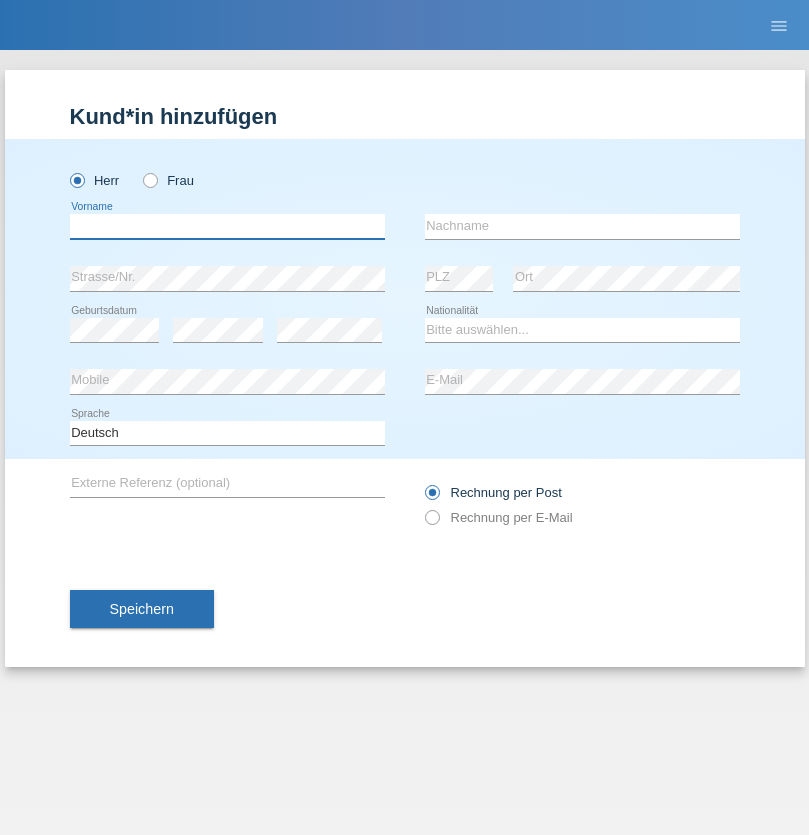 click at bounding box center (227, 226) 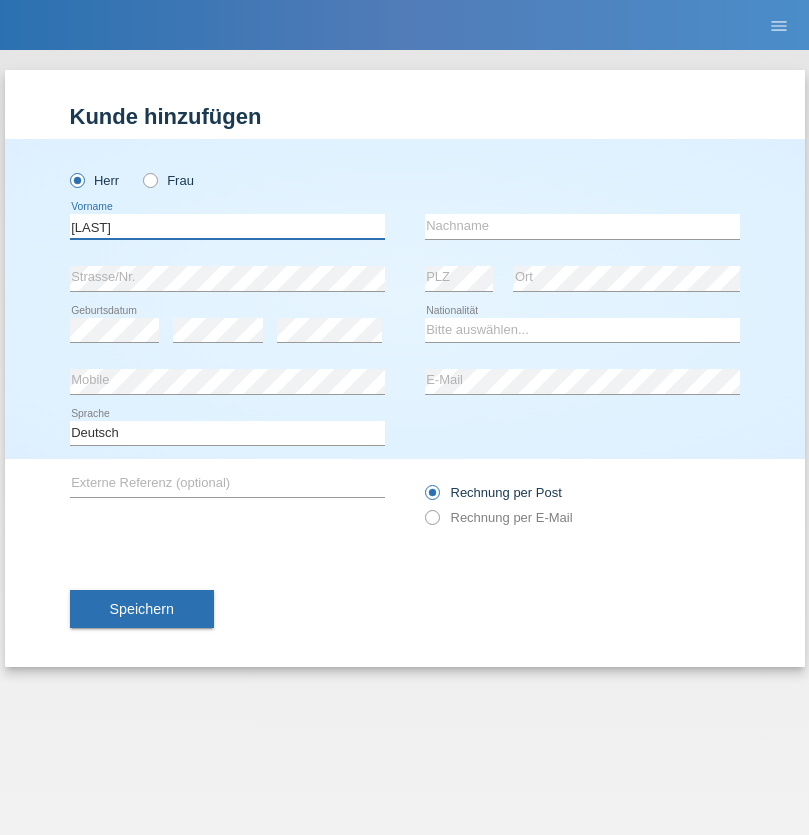 type on "Thivagaran" 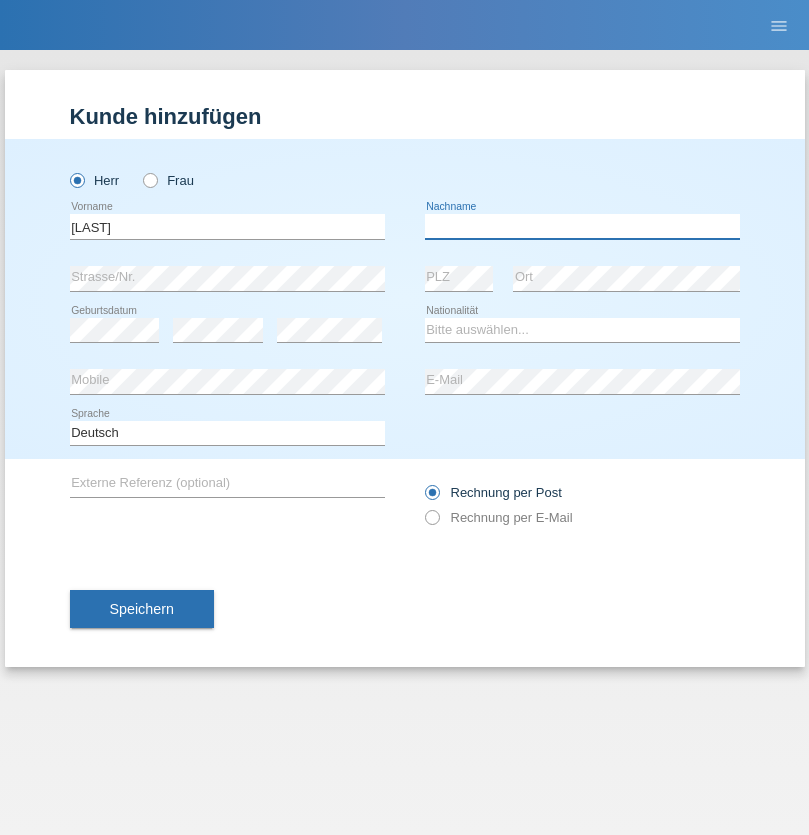 click at bounding box center (582, 226) 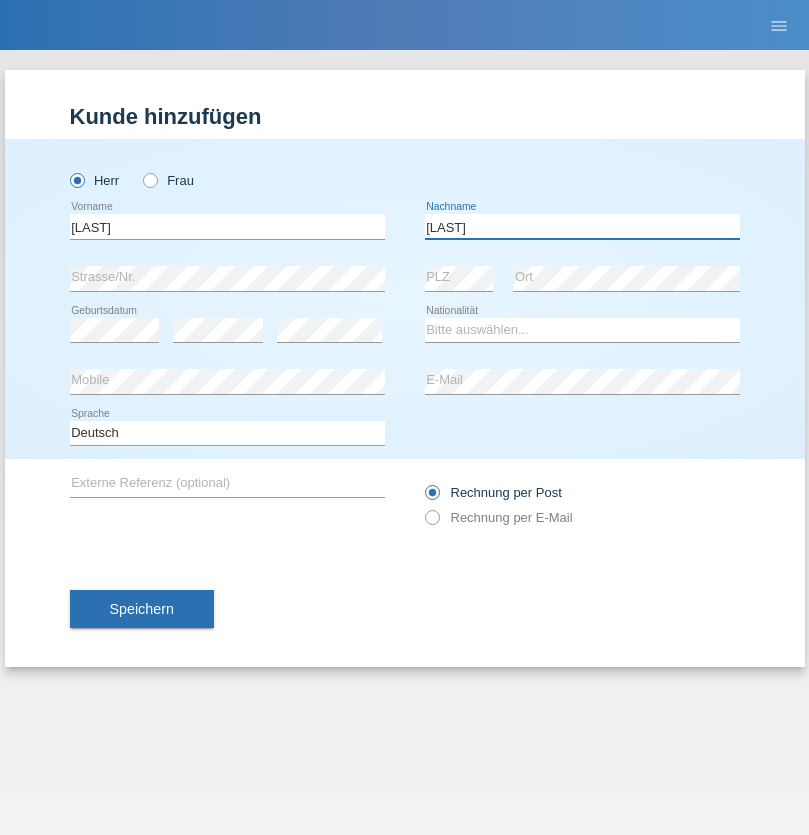 type on "Selvanayagam" 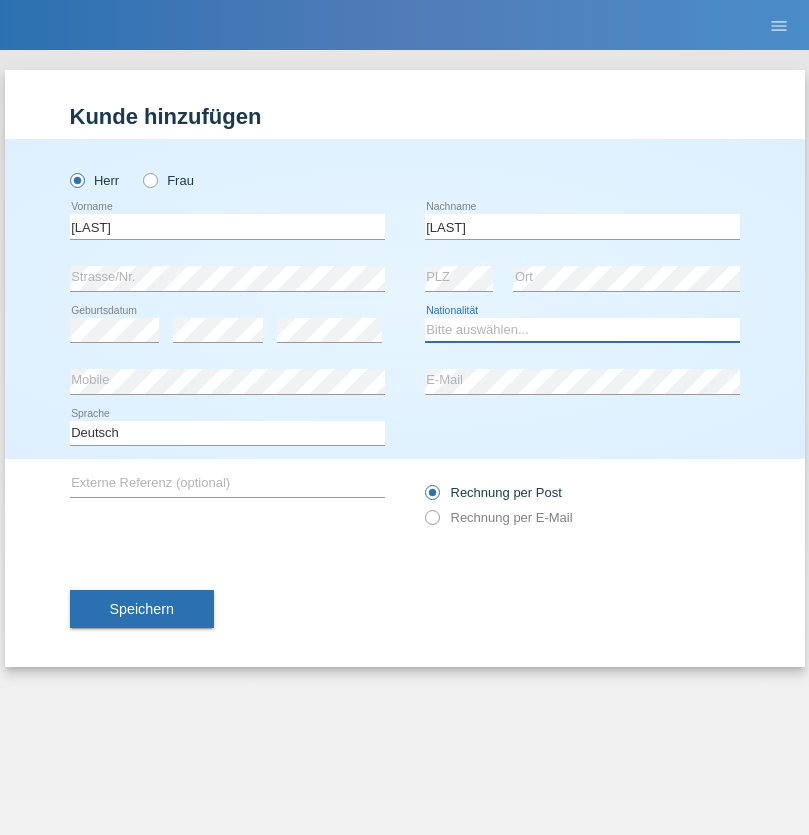 select on "LK" 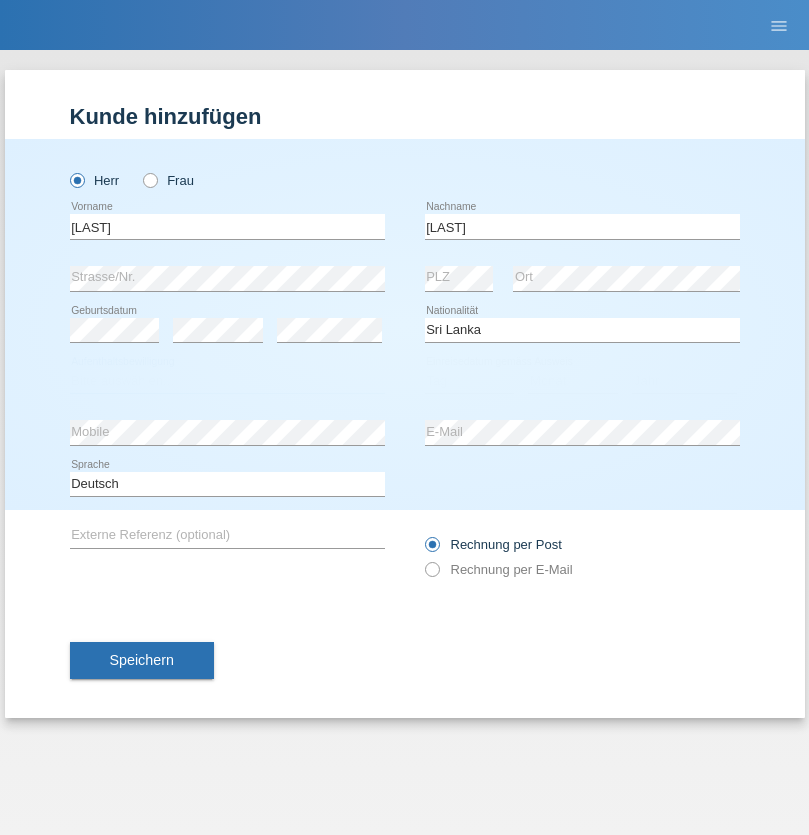 select on "C" 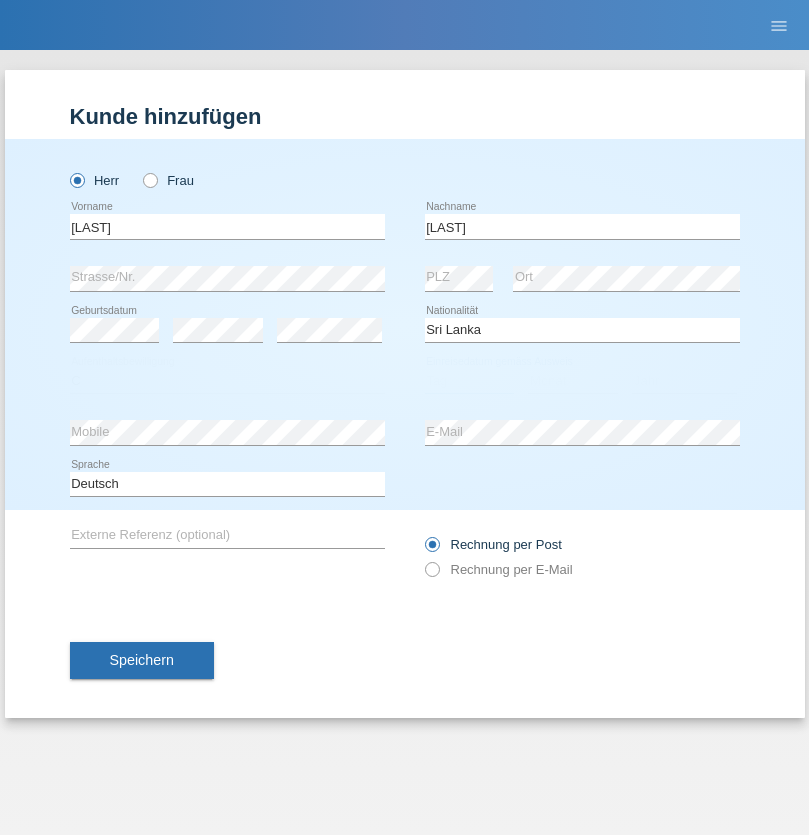 select on "23" 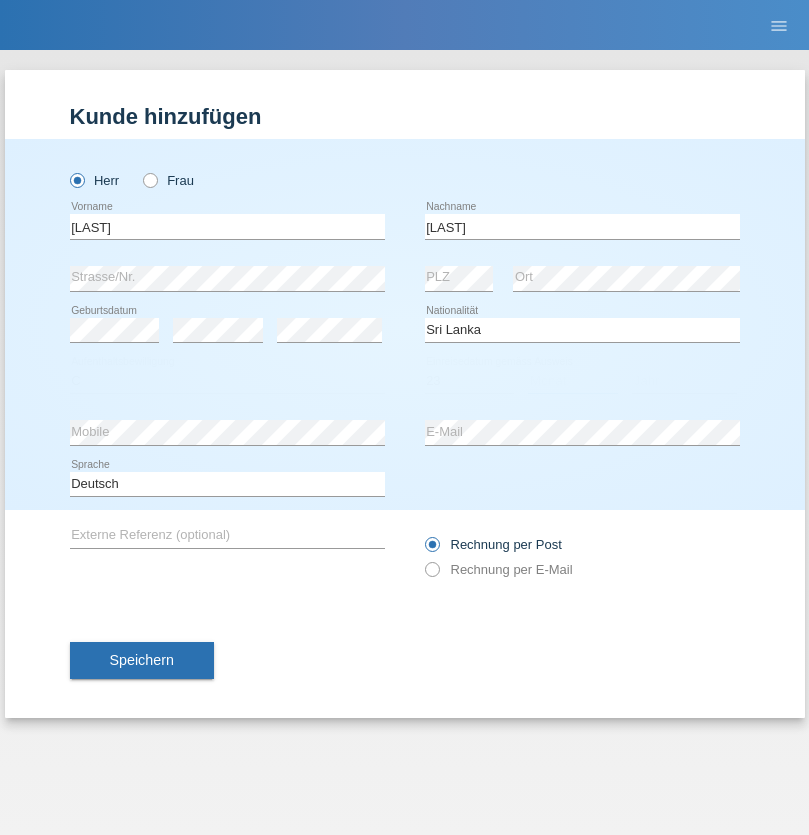 select on "03" 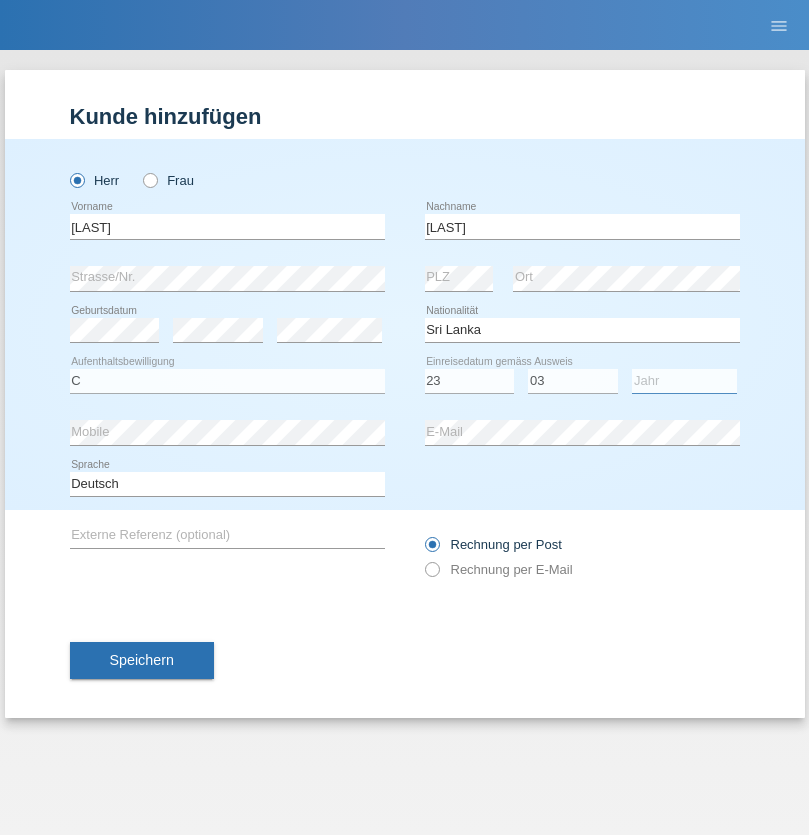 select on "2021" 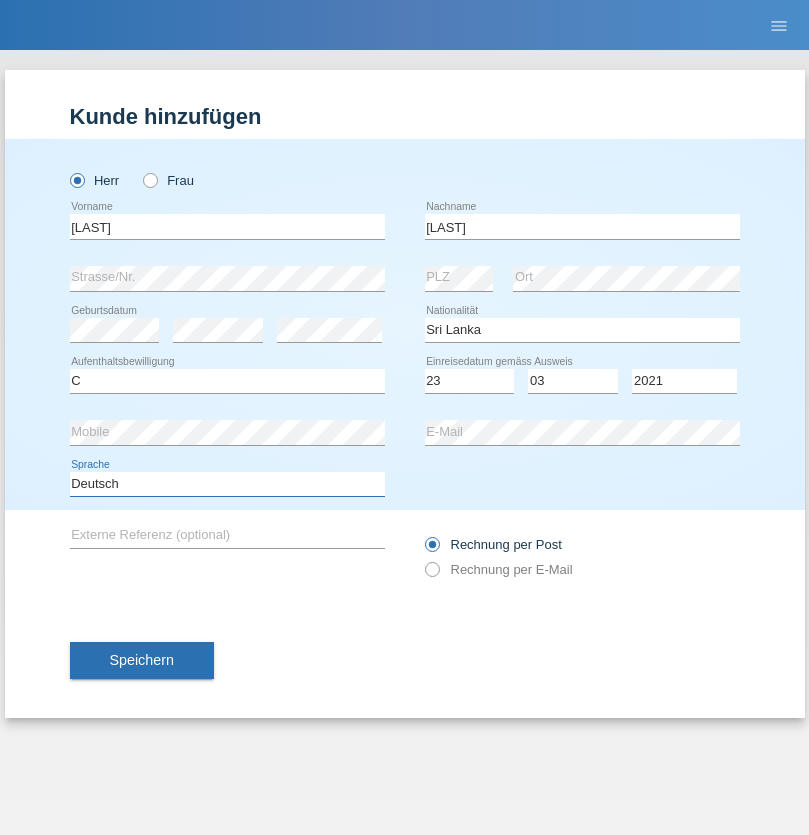 select on "en" 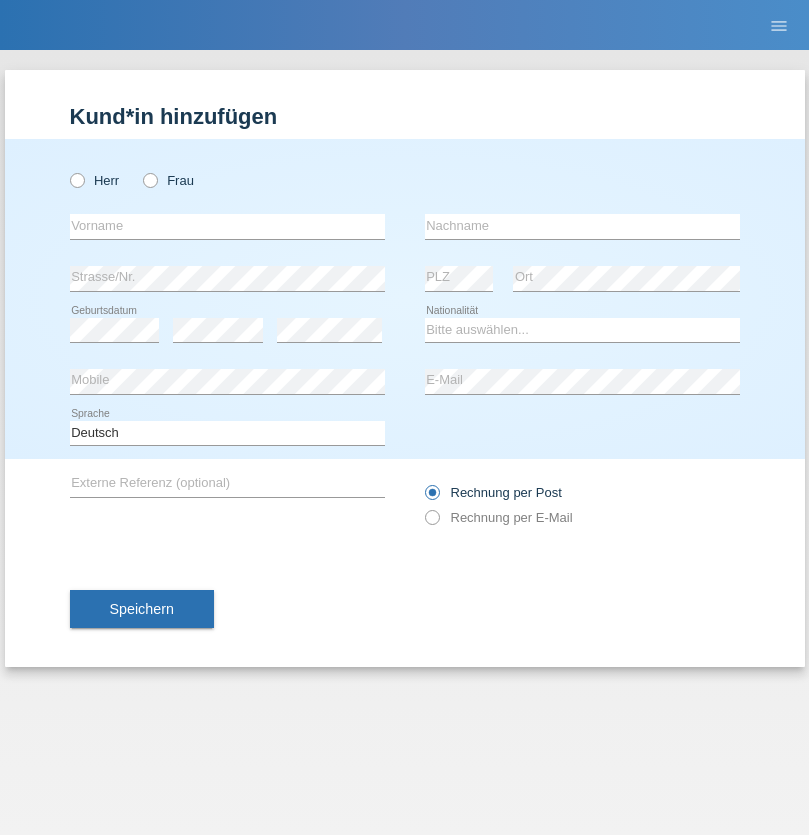 scroll, scrollTop: 0, scrollLeft: 0, axis: both 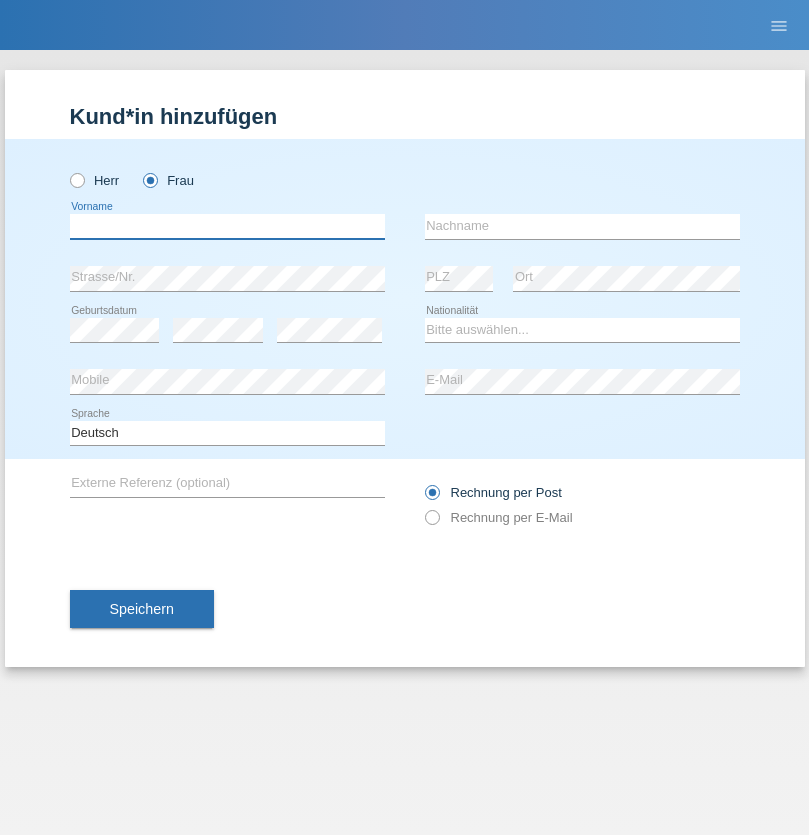click at bounding box center (227, 226) 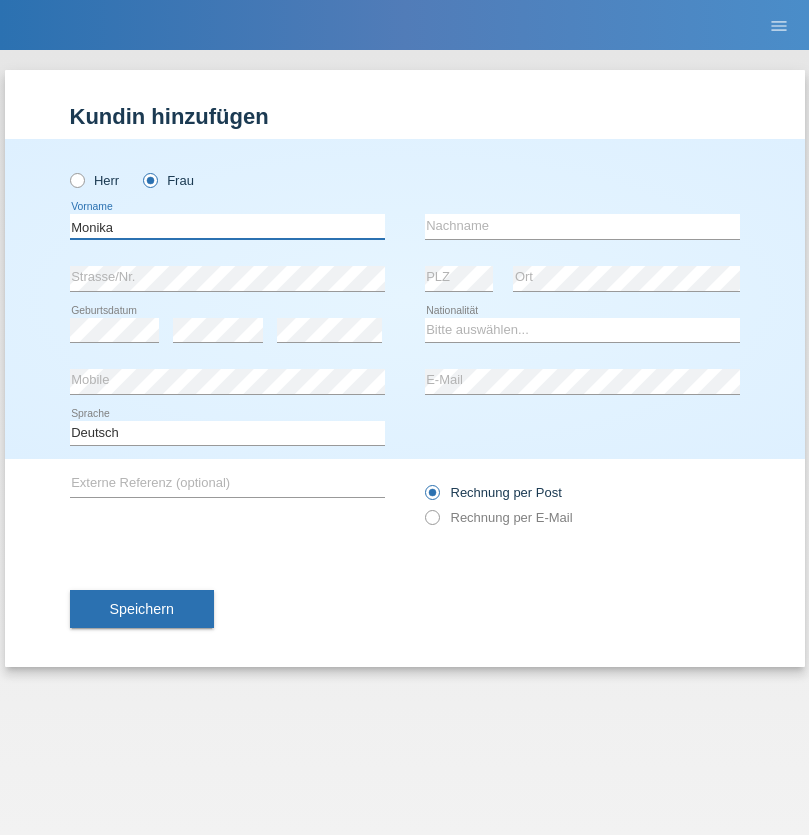 type on "Monika" 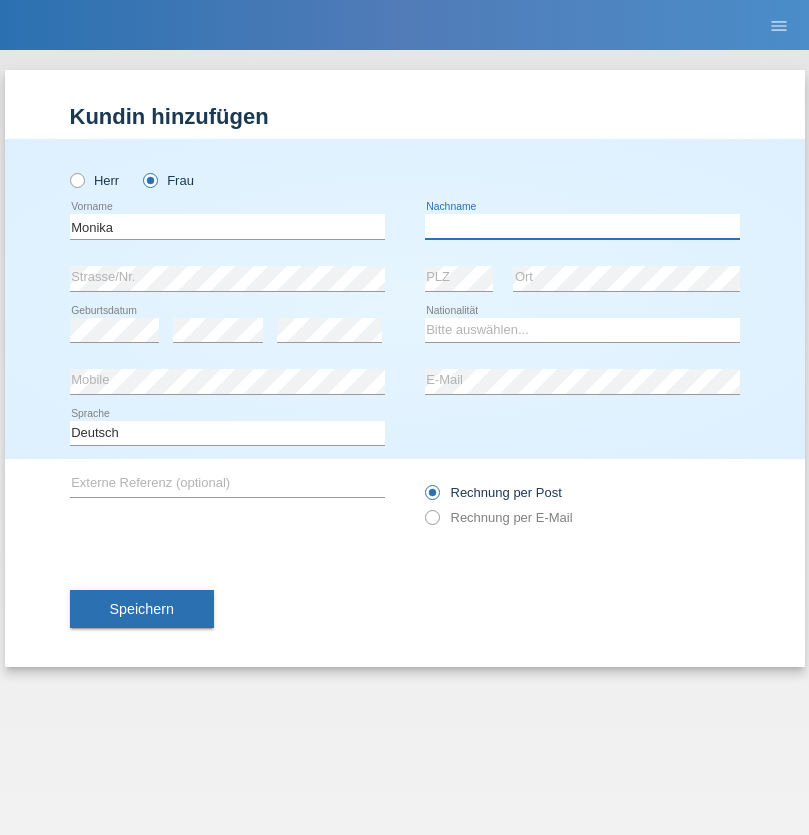 click at bounding box center [582, 226] 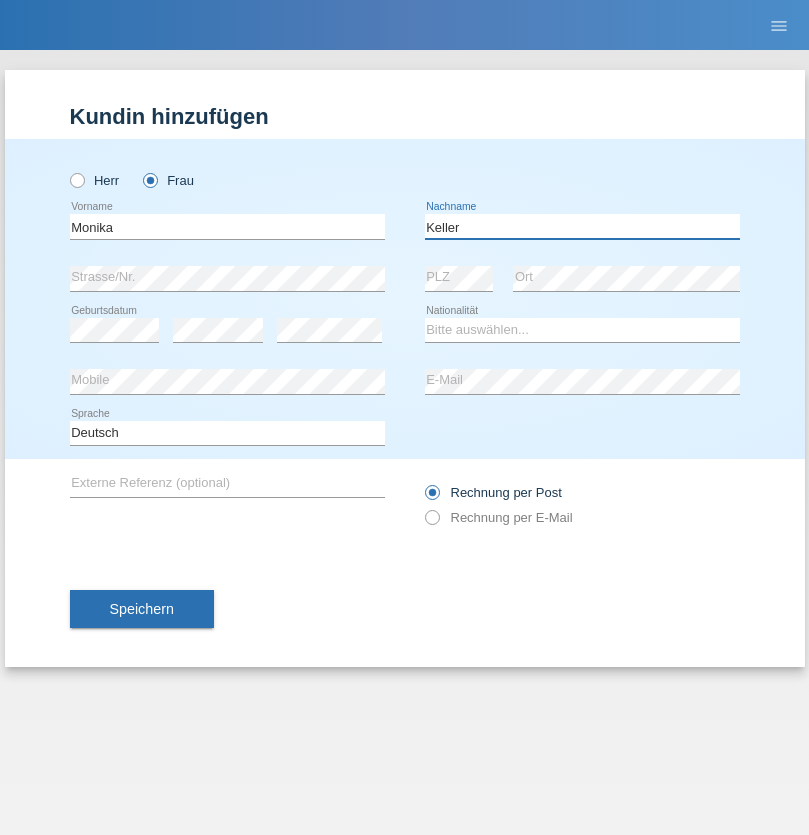 type on "Keller" 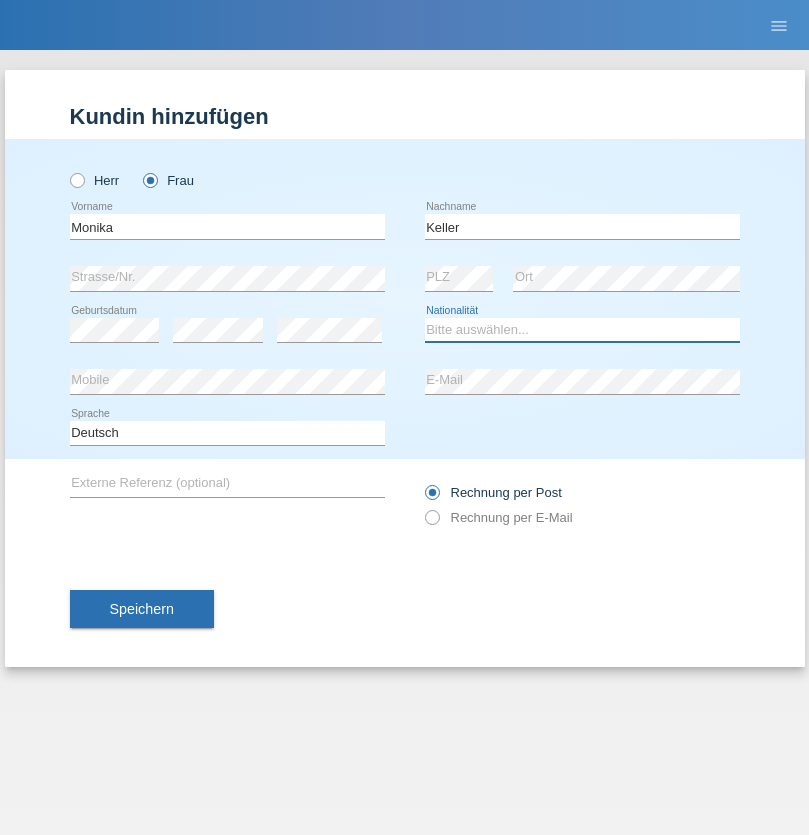 select on "CH" 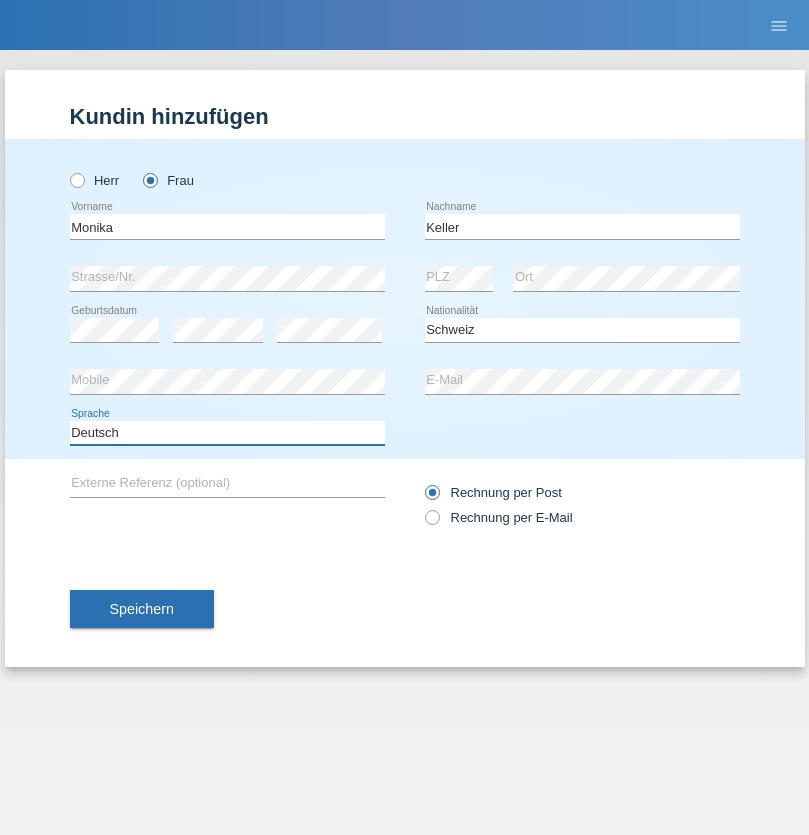 select on "en" 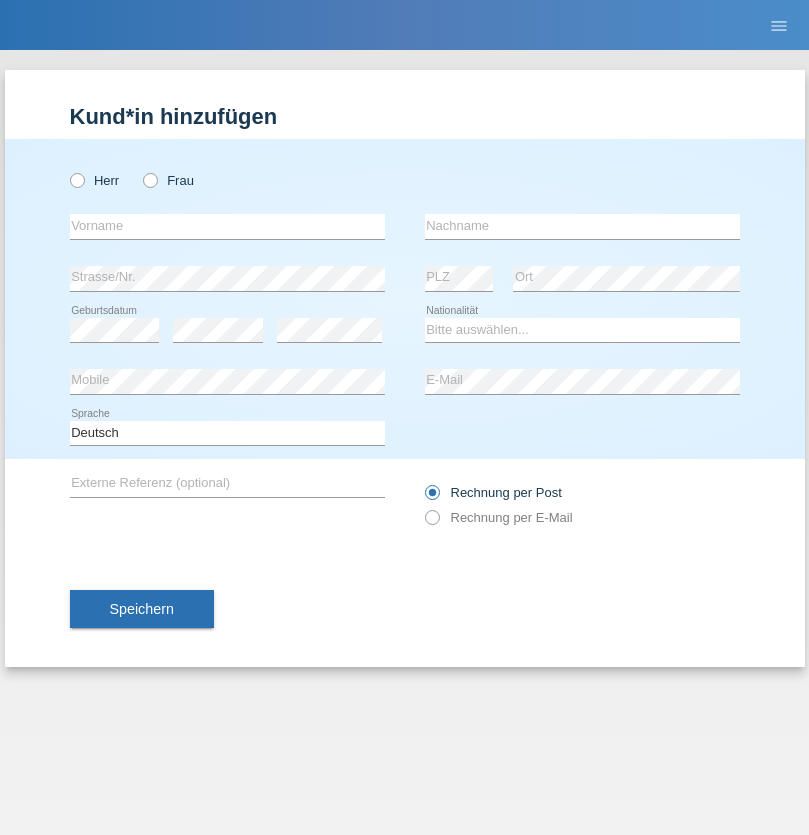 scroll, scrollTop: 0, scrollLeft: 0, axis: both 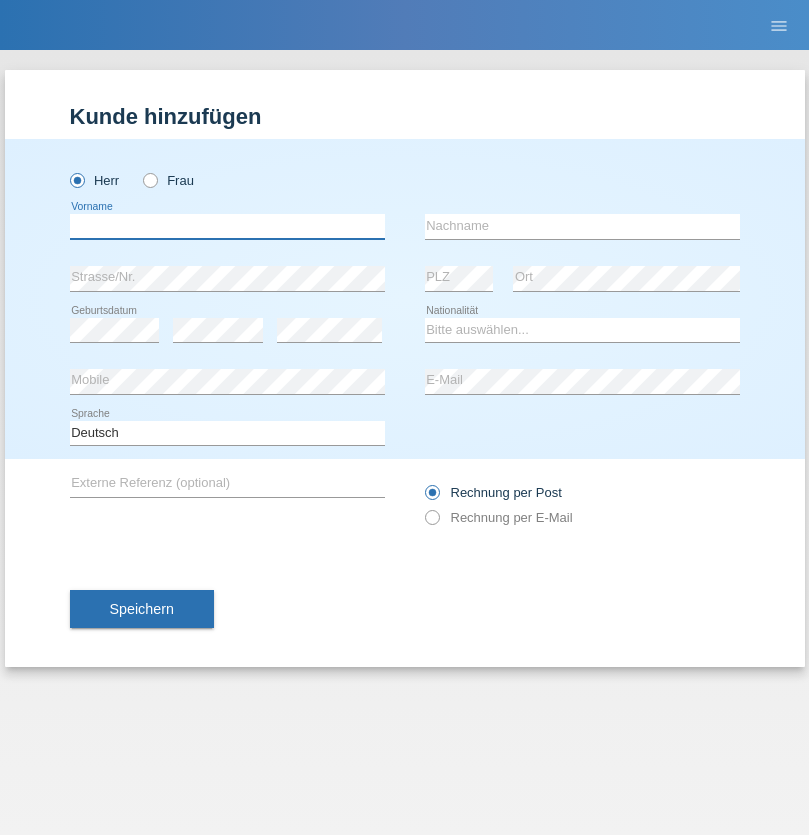 click at bounding box center (227, 226) 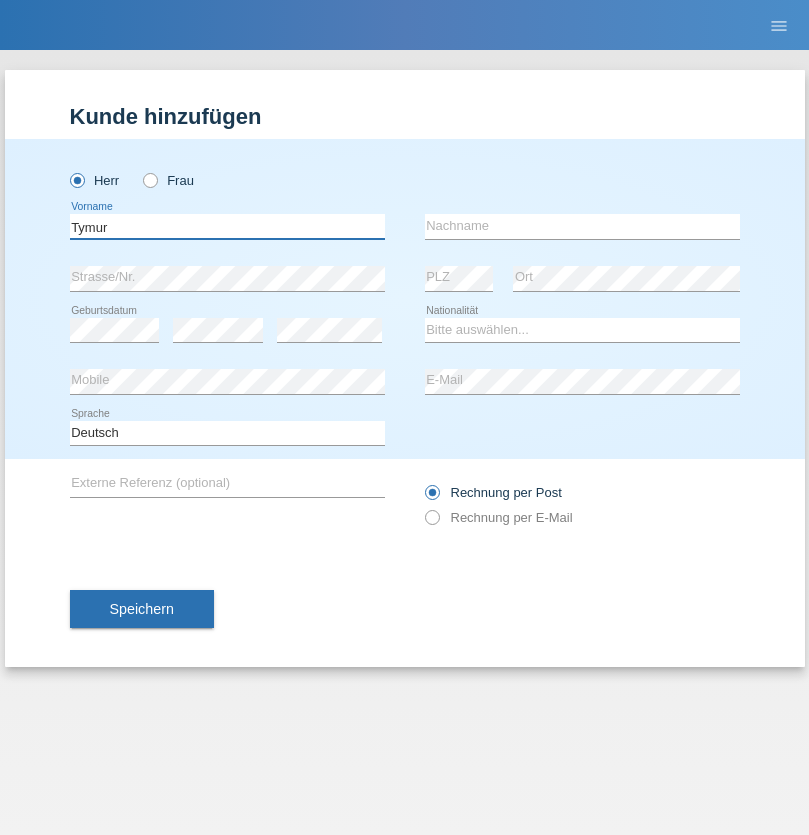 type on "Tymur" 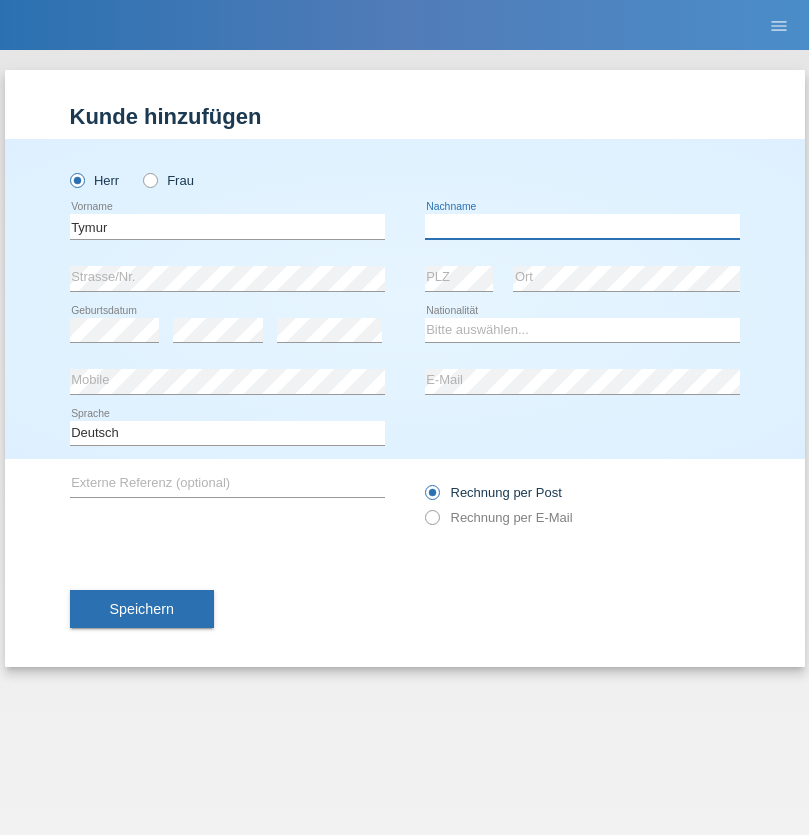 click at bounding box center (582, 226) 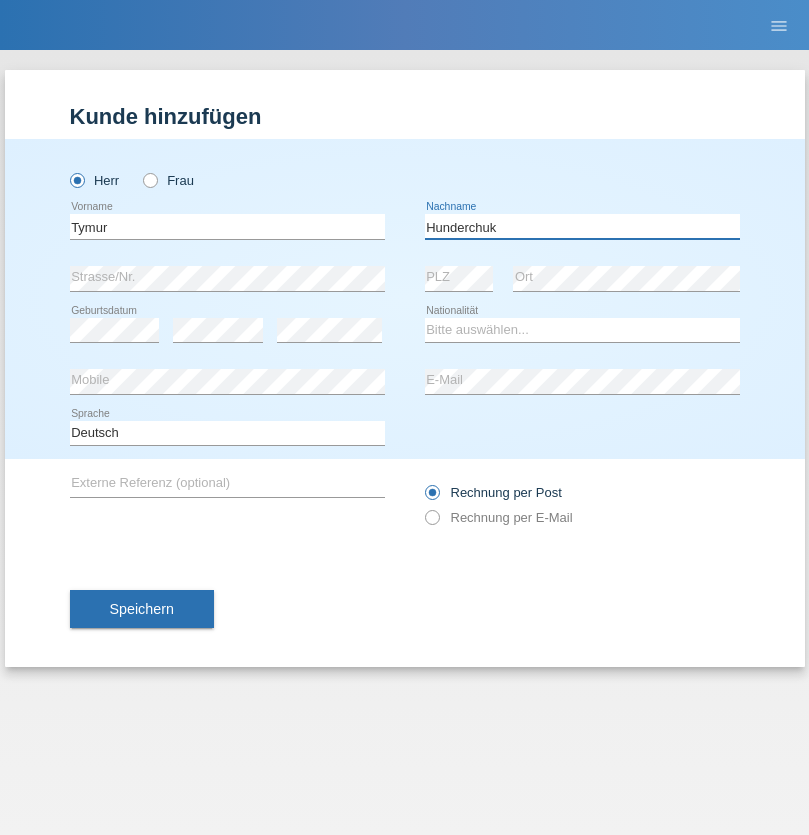 type on "Hunderchuk" 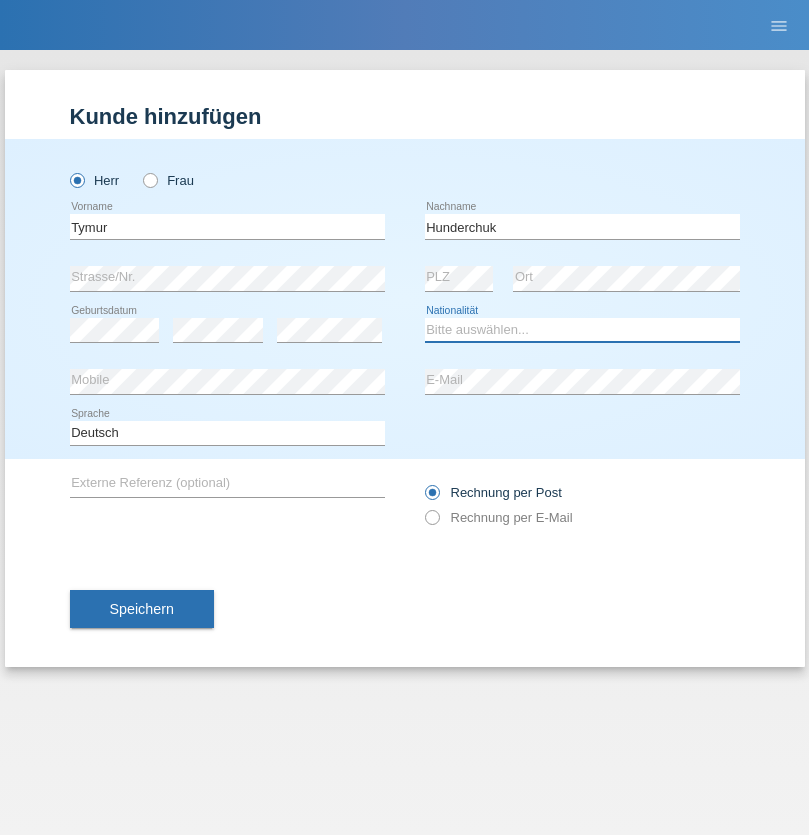 select on "UA" 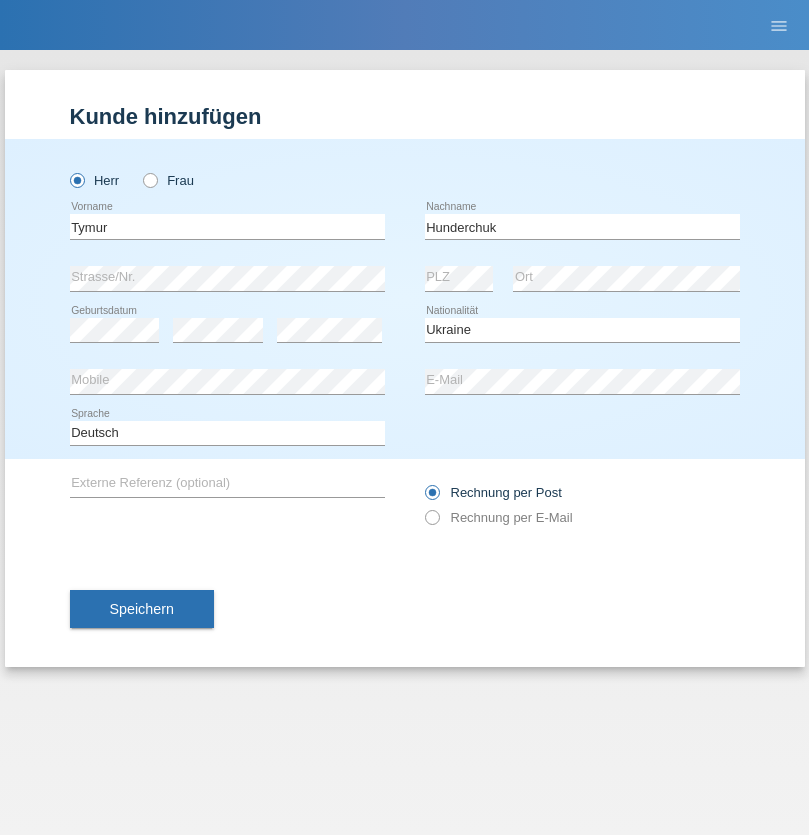 select on "C" 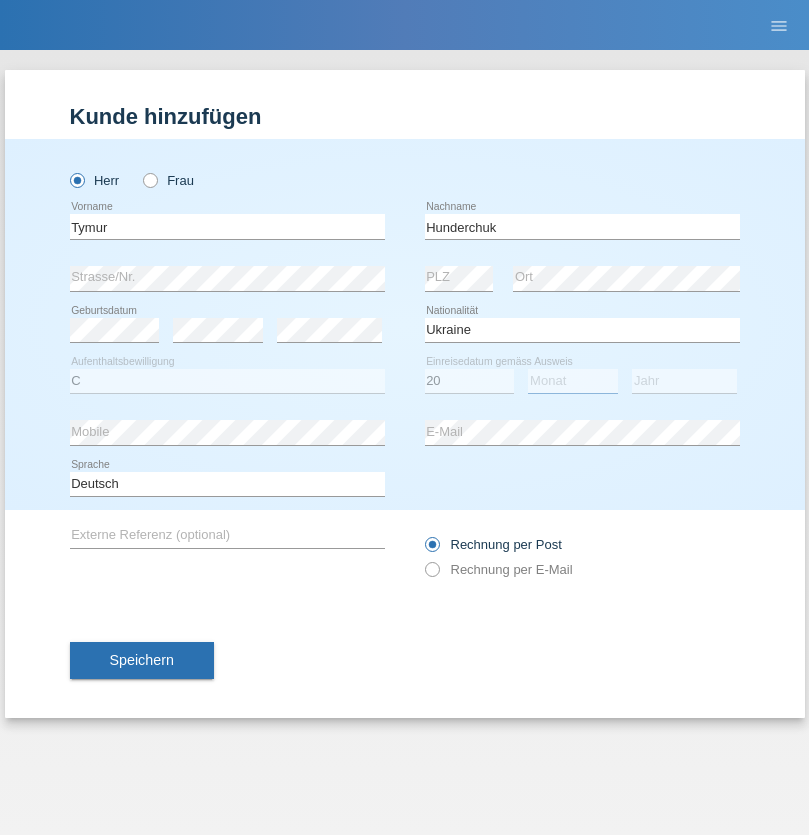select on "08" 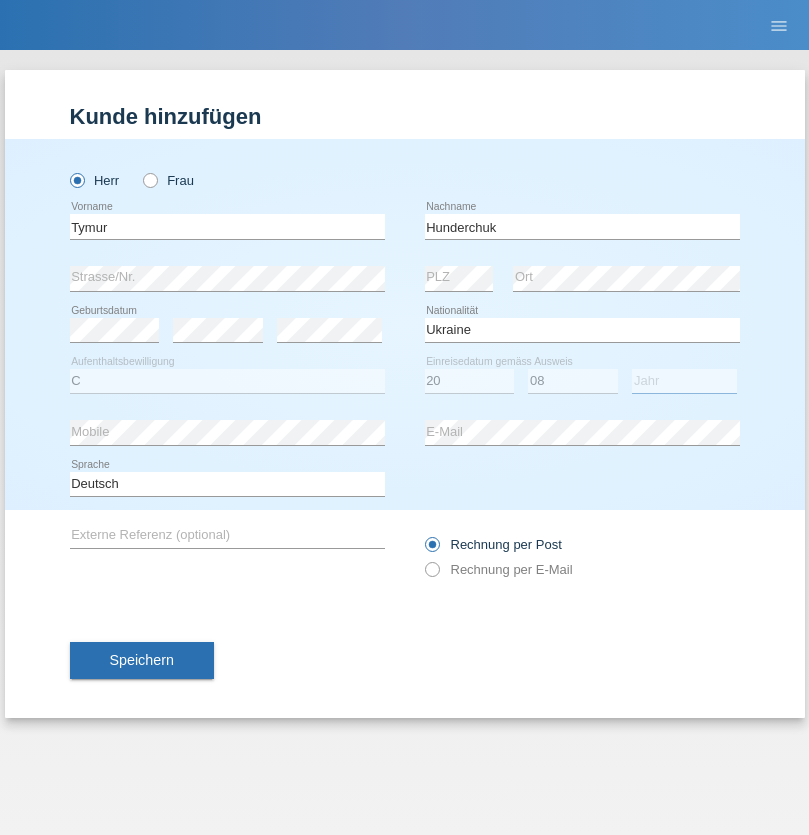 select on "2021" 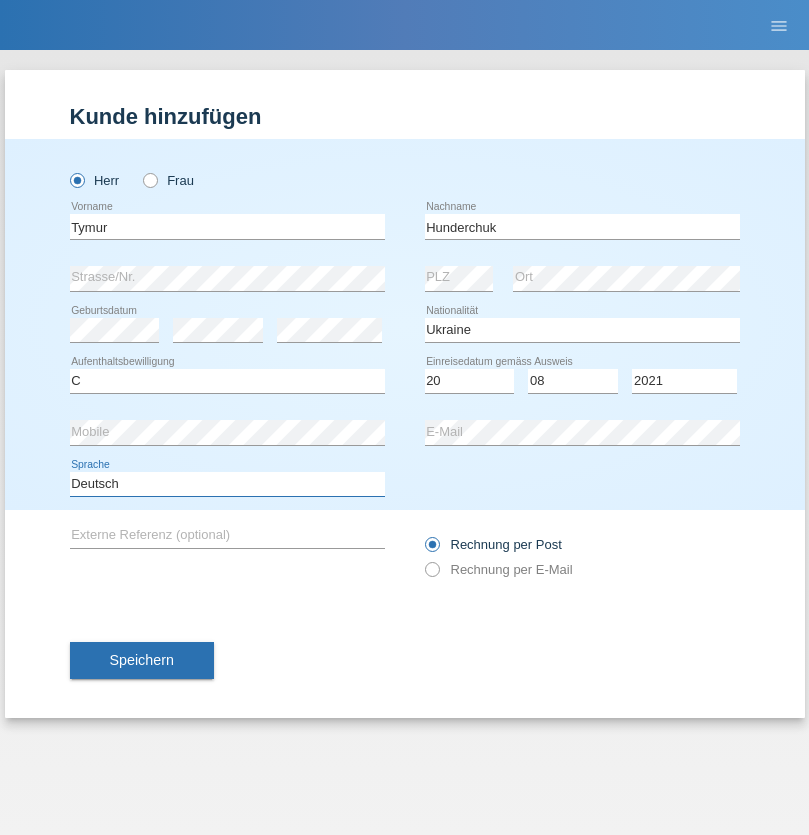 select on "en" 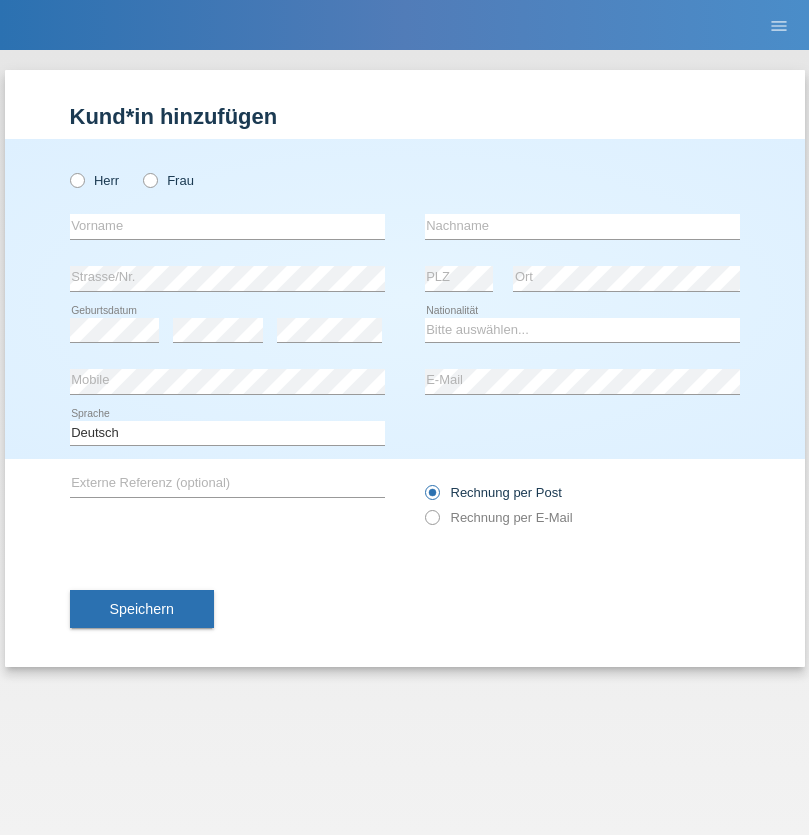 scroll, scrollTop: 0, scrollLeft: 0, axis: both 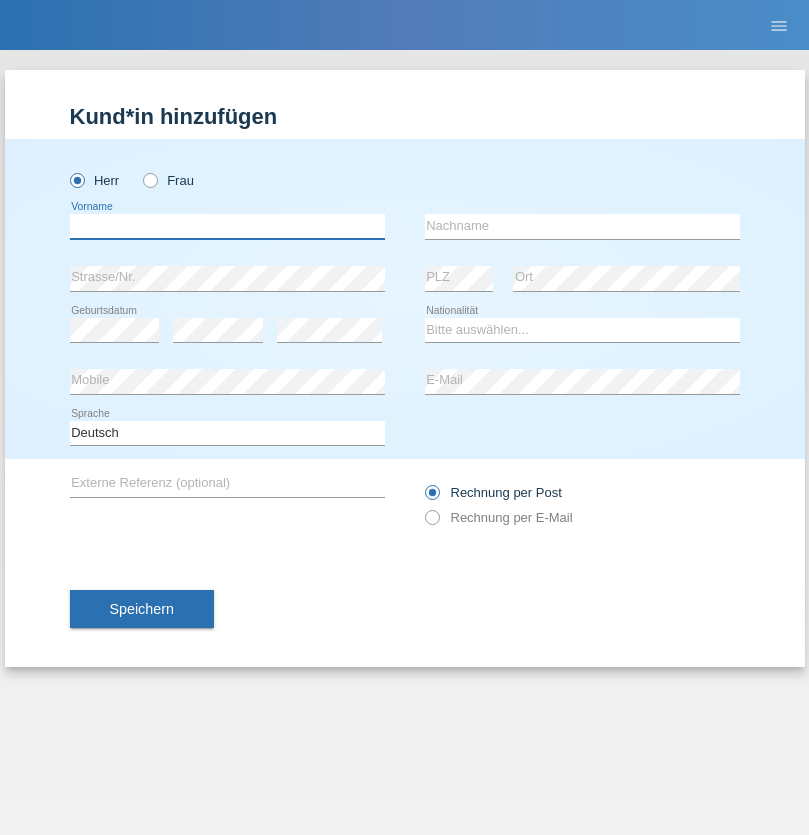 click at bounding box center (227, 226) 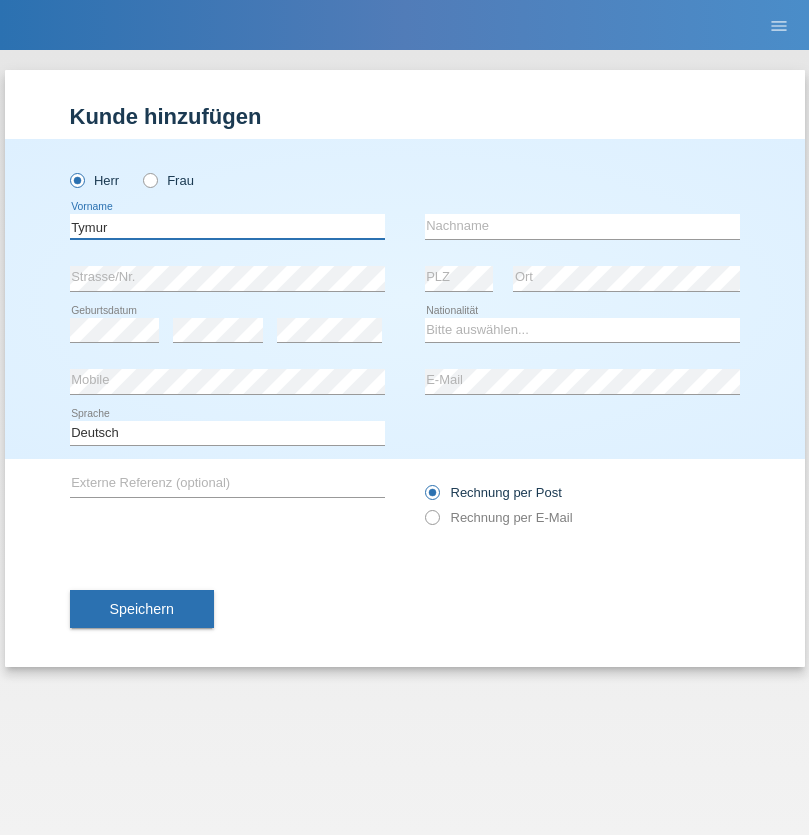type on "Tymur" 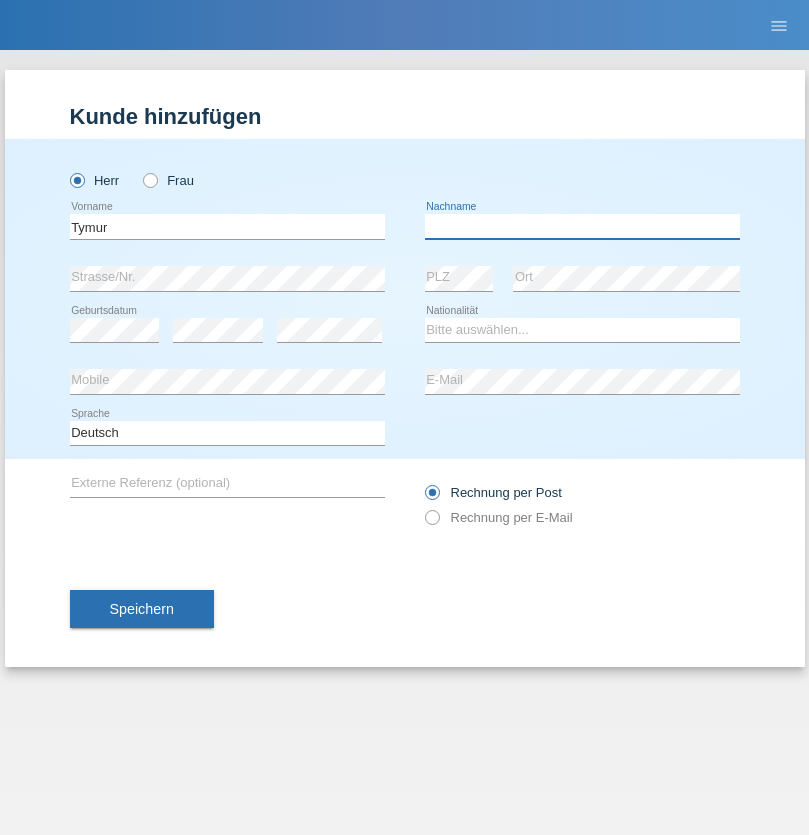 click at bounding box center [582, 226] 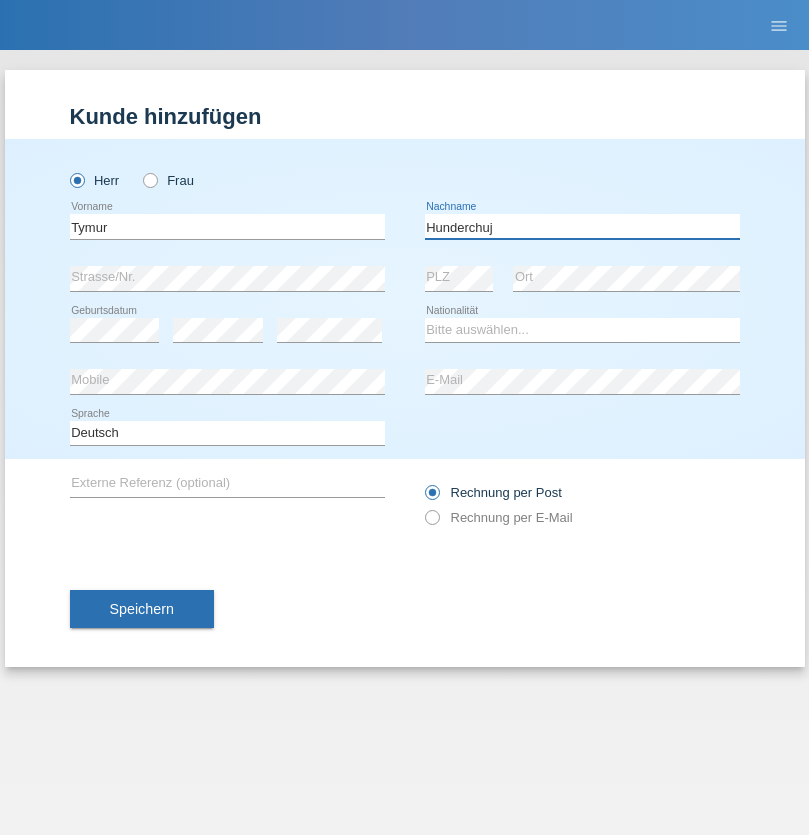 type on "Hunderchuj" 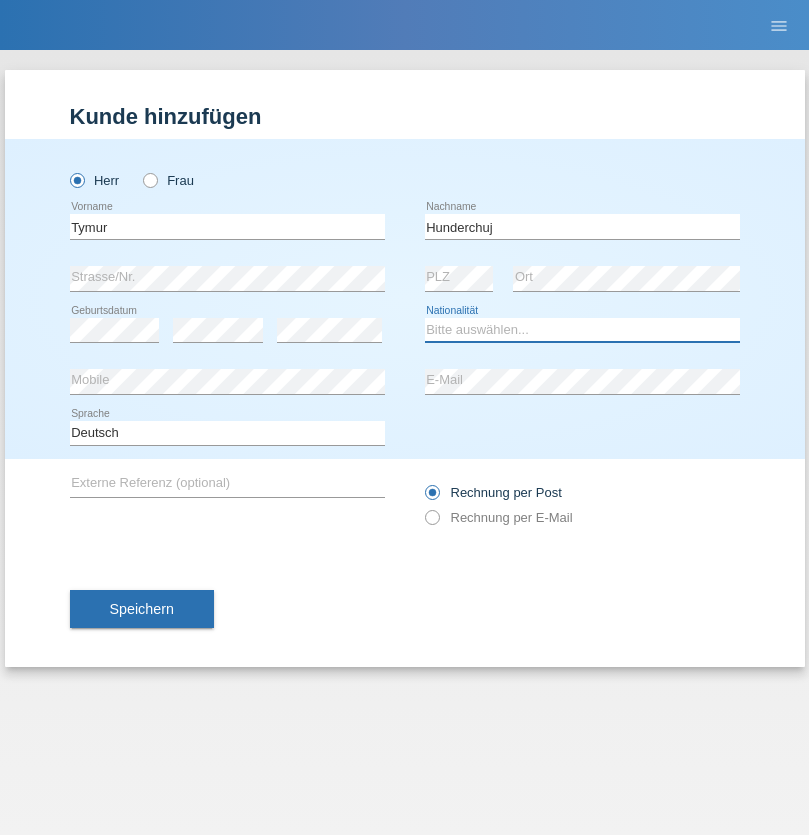 select on "UA" 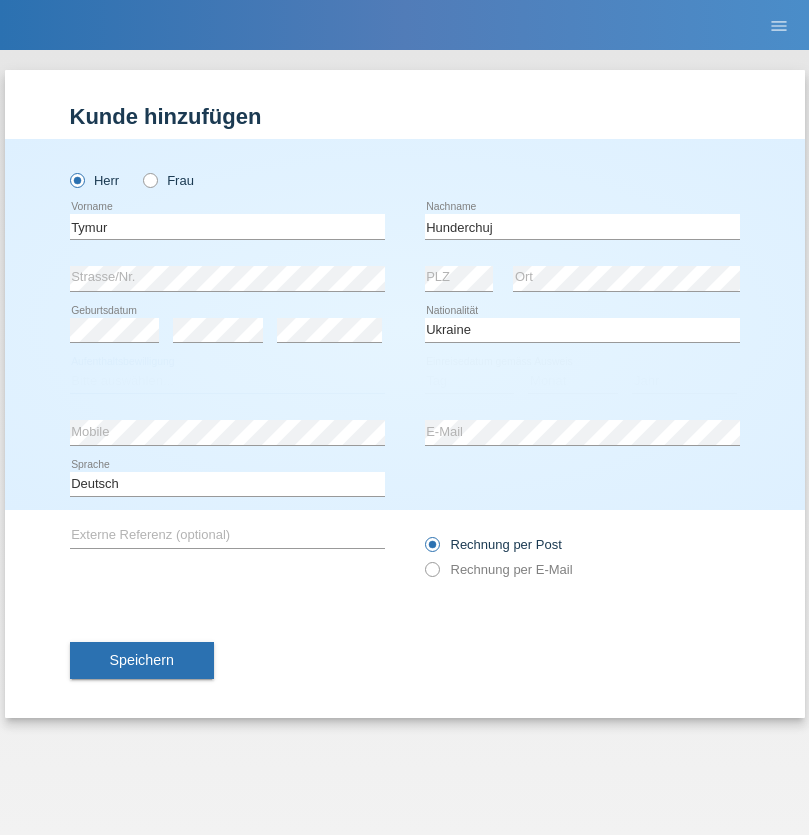 select on "C" 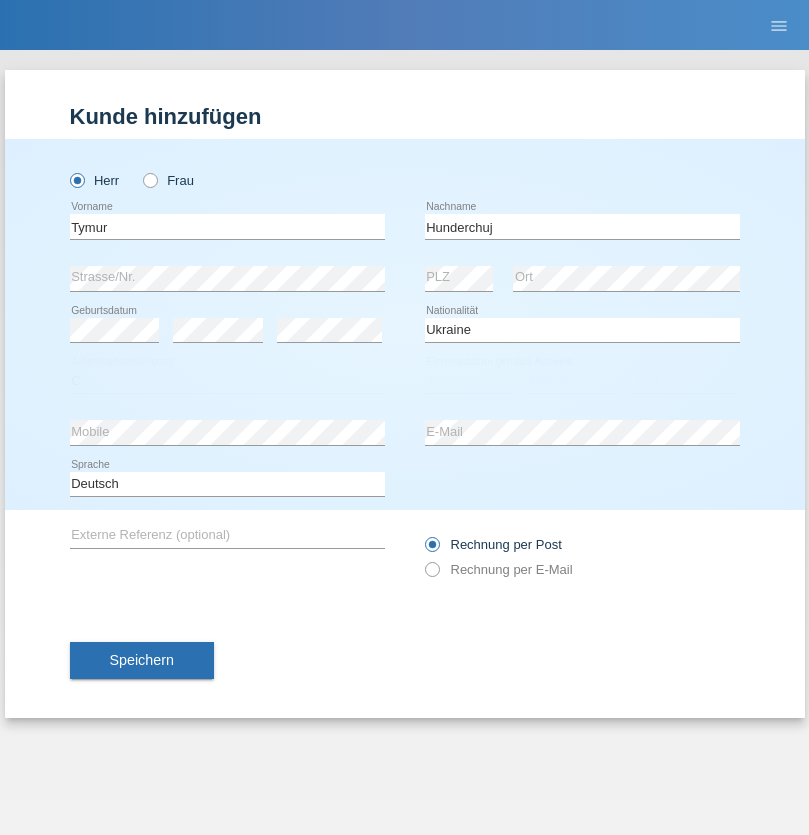 select on "20" 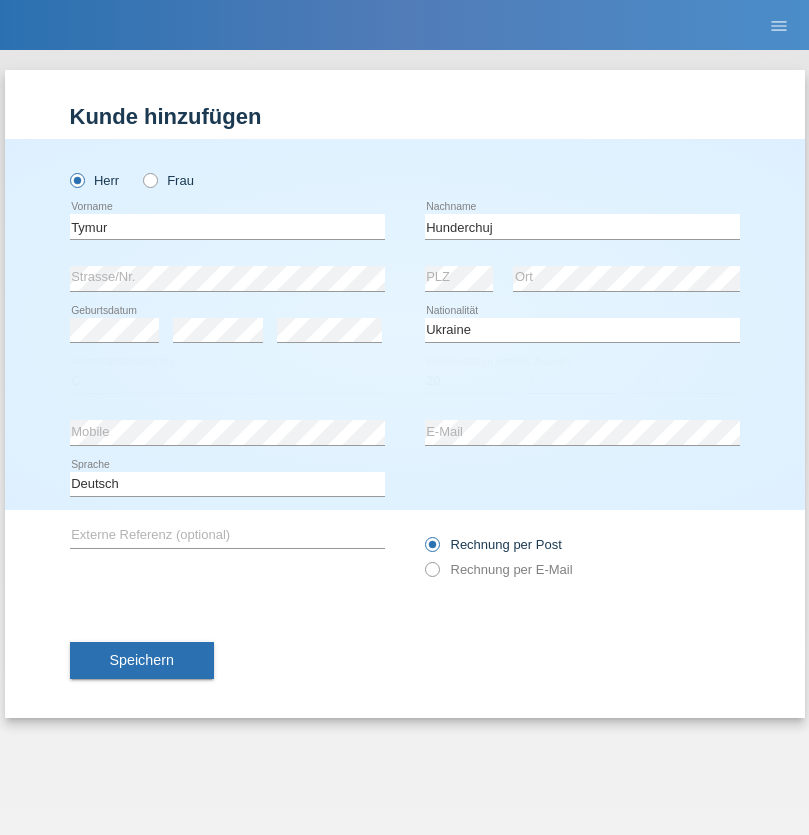 select on "08" 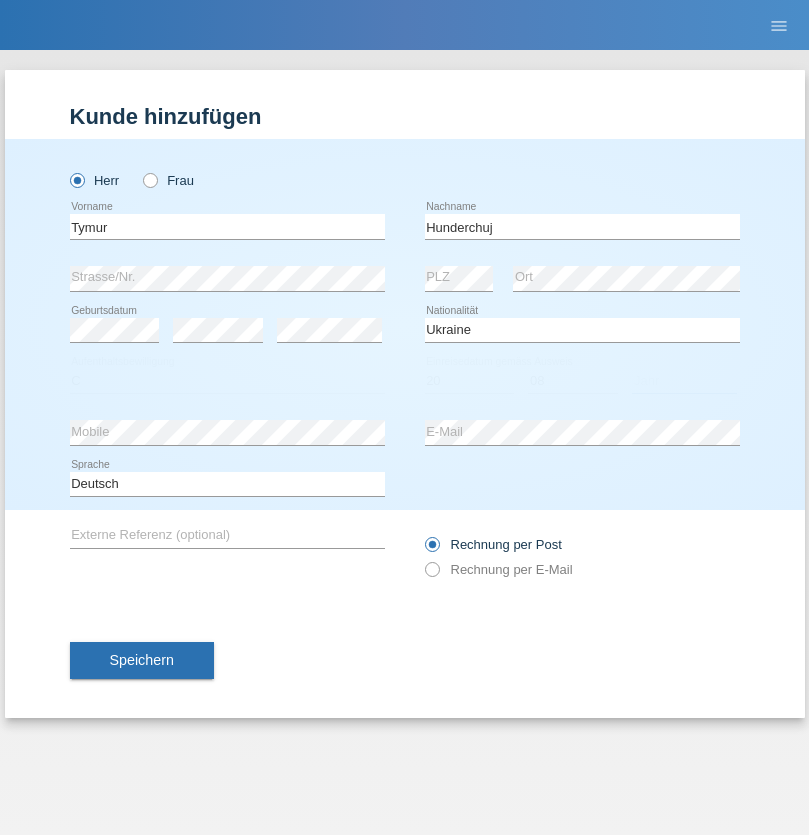 select on "2021" 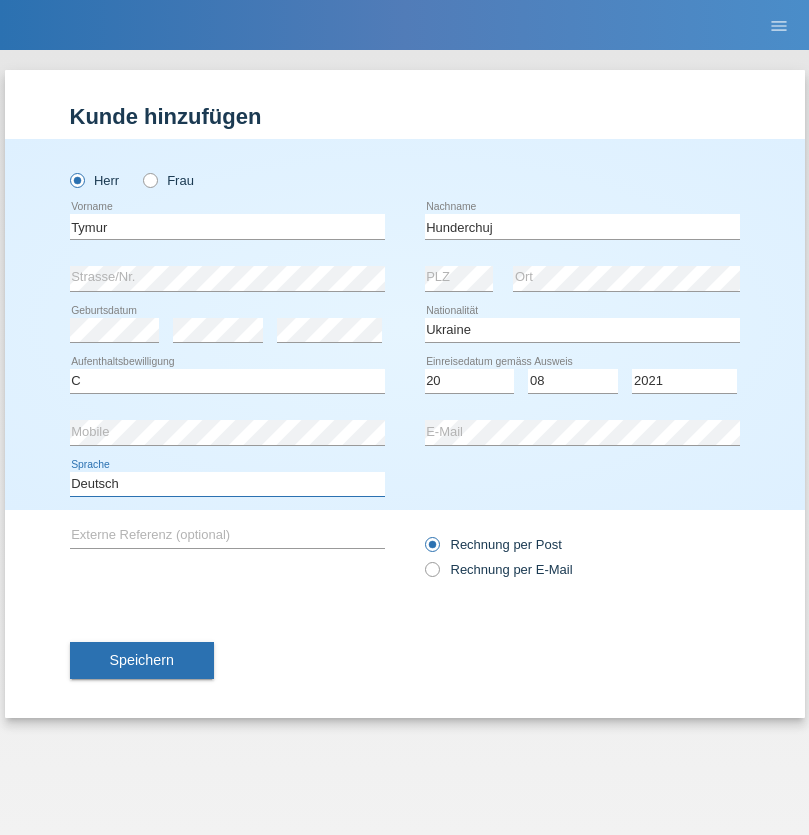 select on "en" 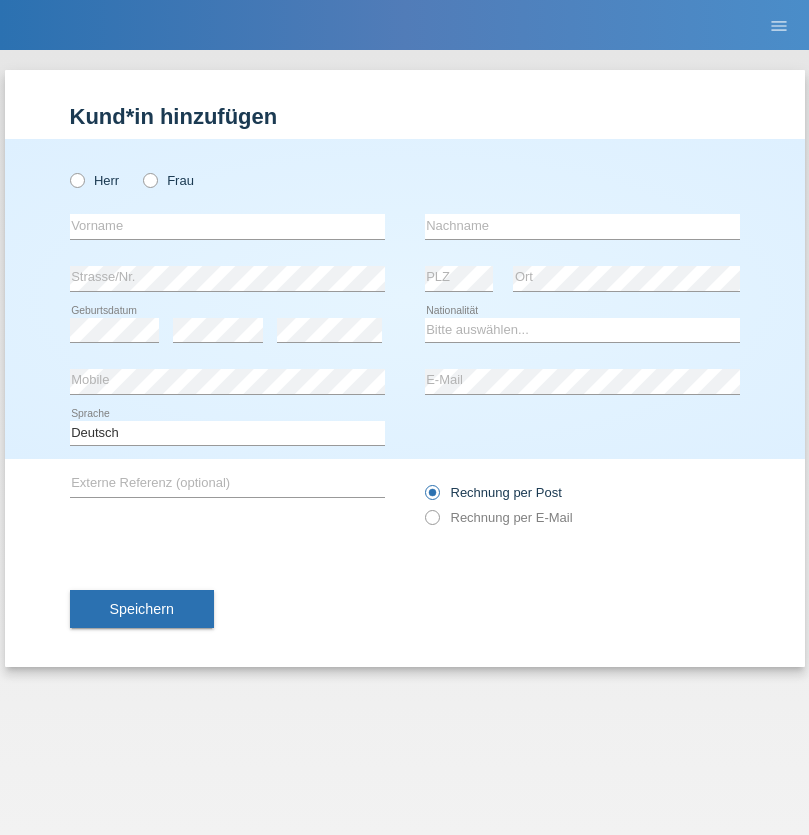 scroll, scrollTop: 0, scrollLeft: 0, axis: both 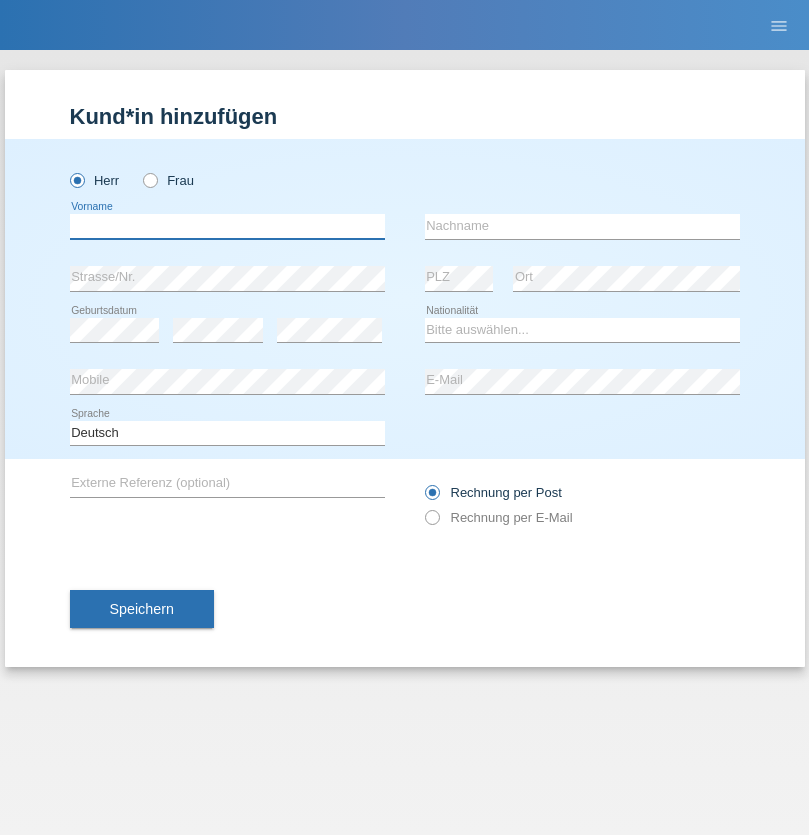 click at bounding box center (227, 226) 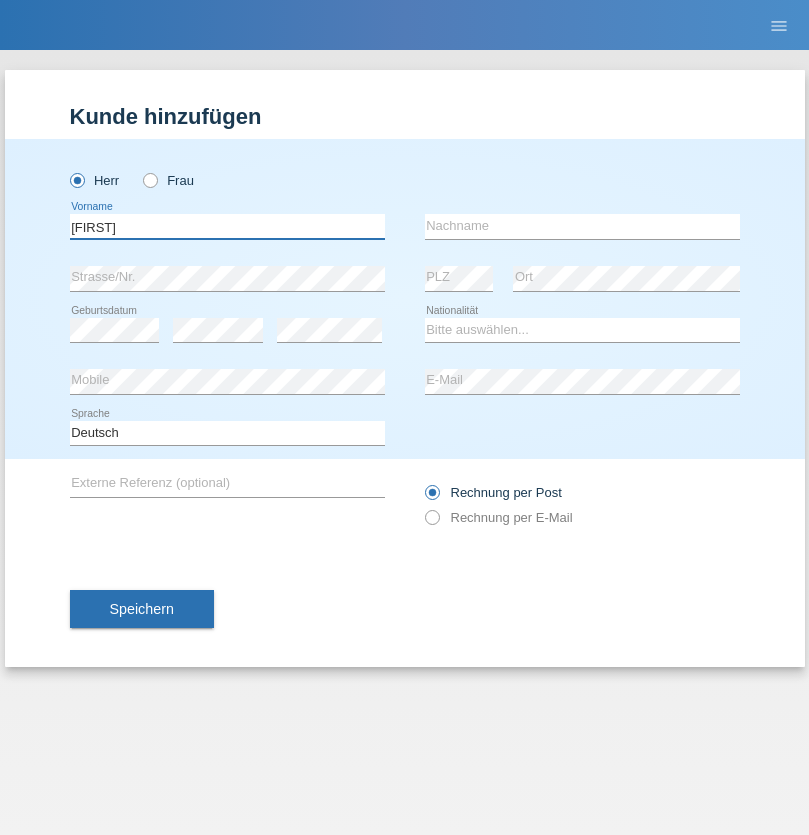 type on "[FIRST]" 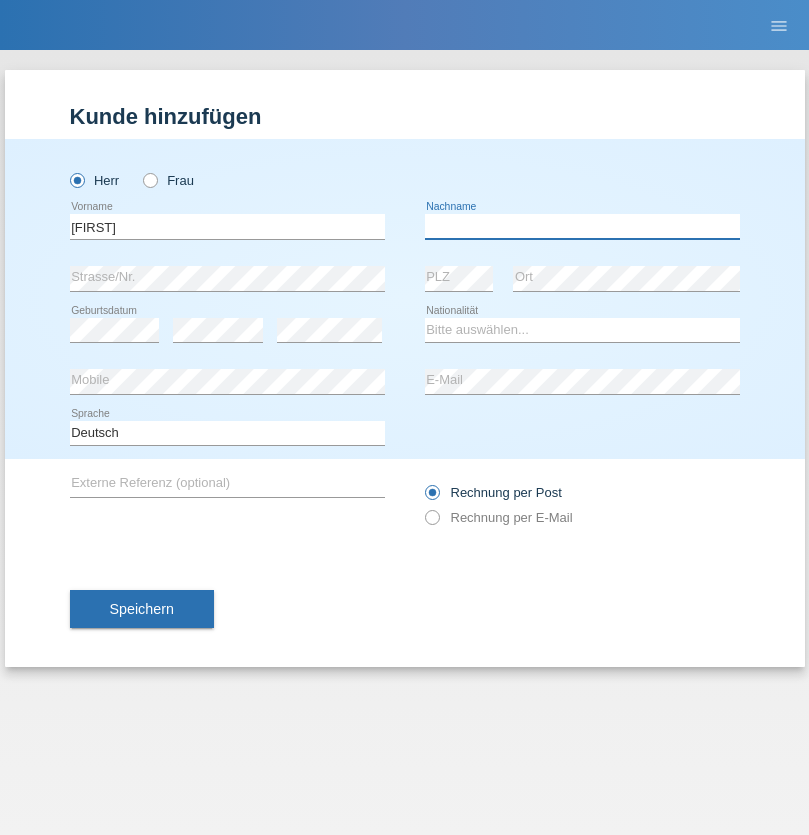 click at bounding box center (582, 226) 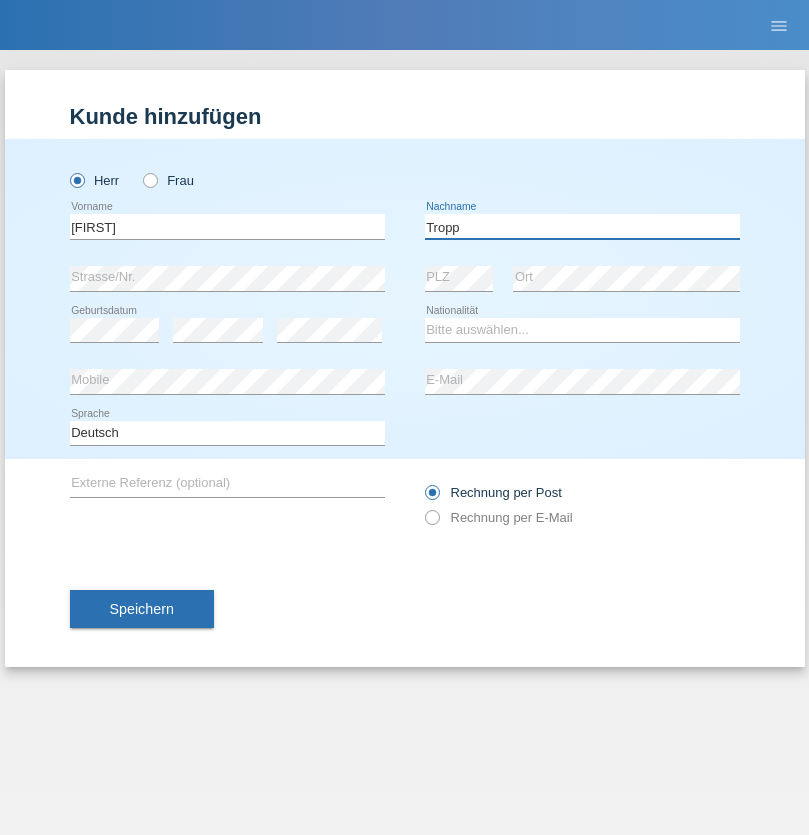 type on "Tropp" 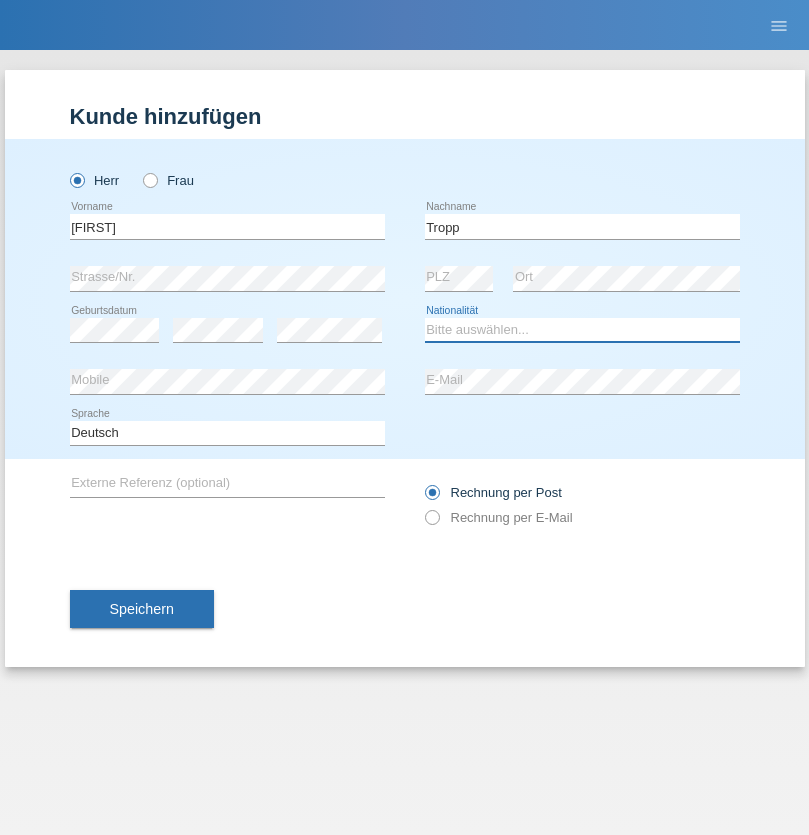 select on "SK" 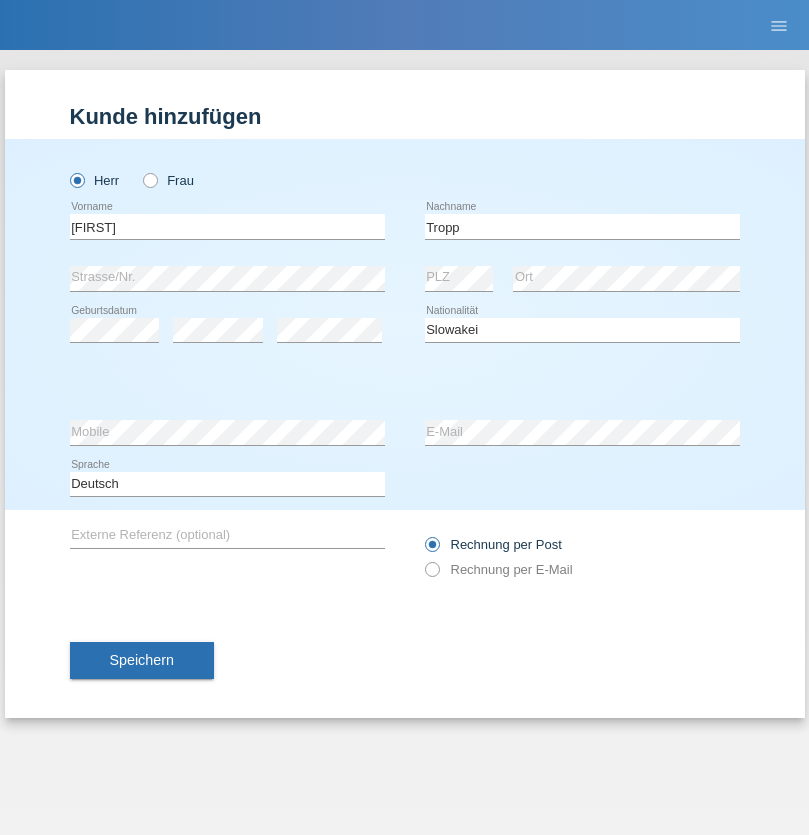 select on "C" 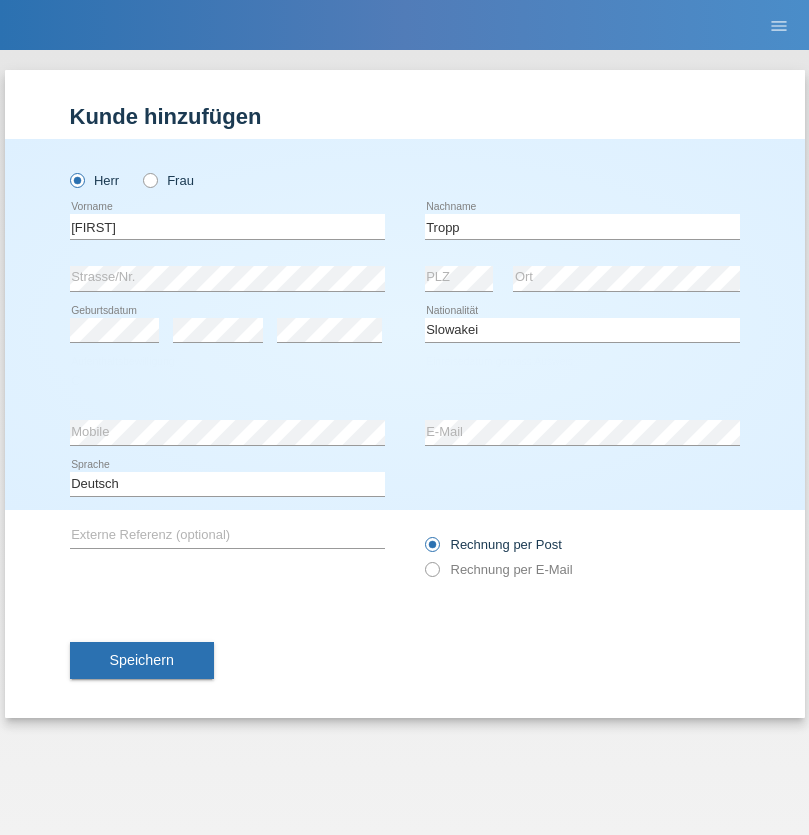 select on "09" 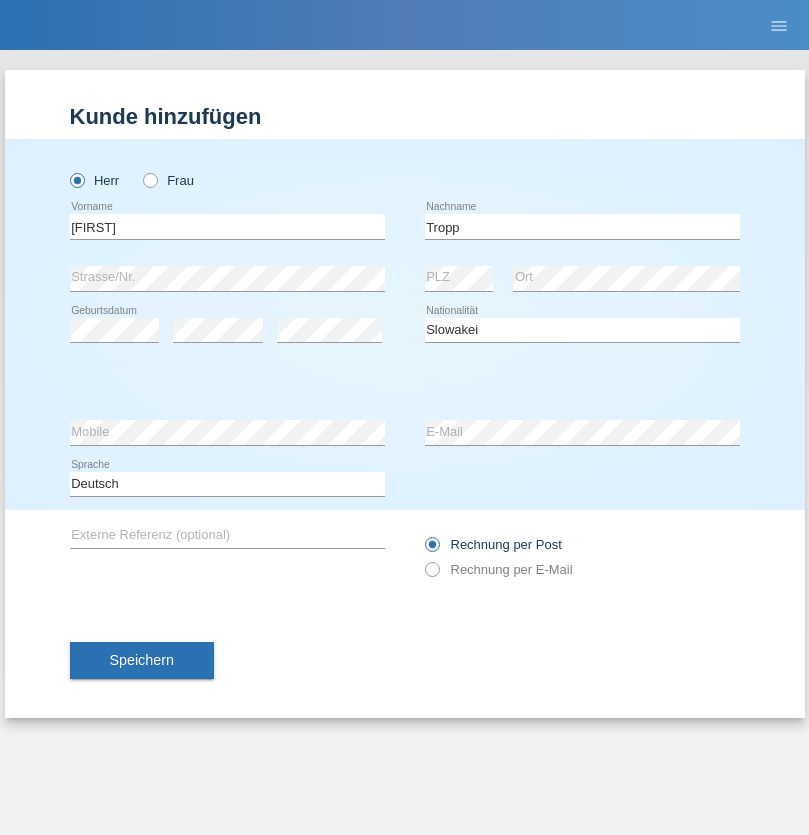 select on "08" 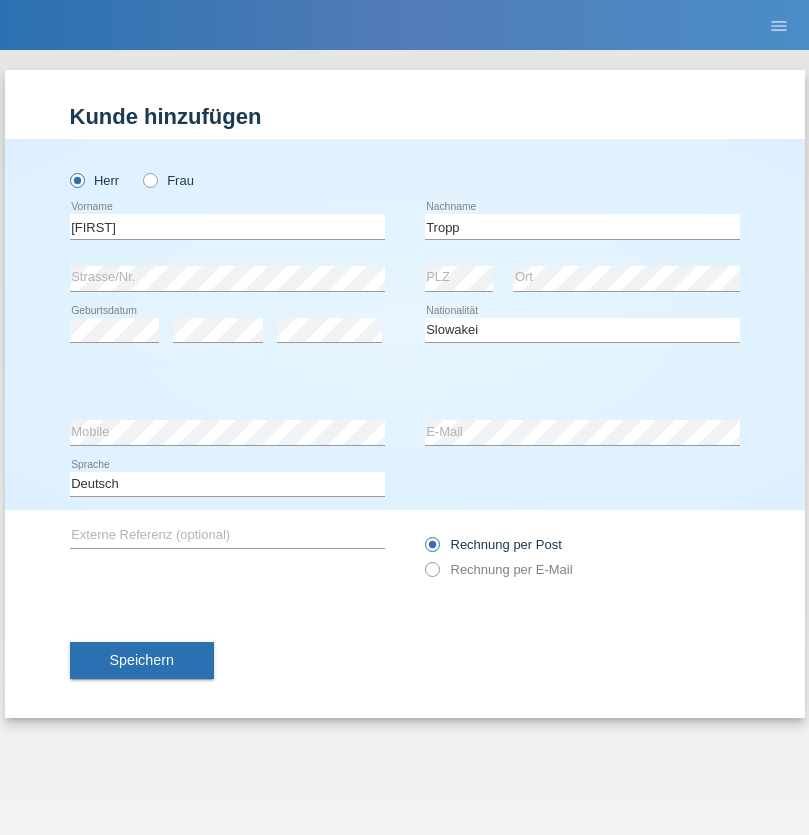 select on "2021" 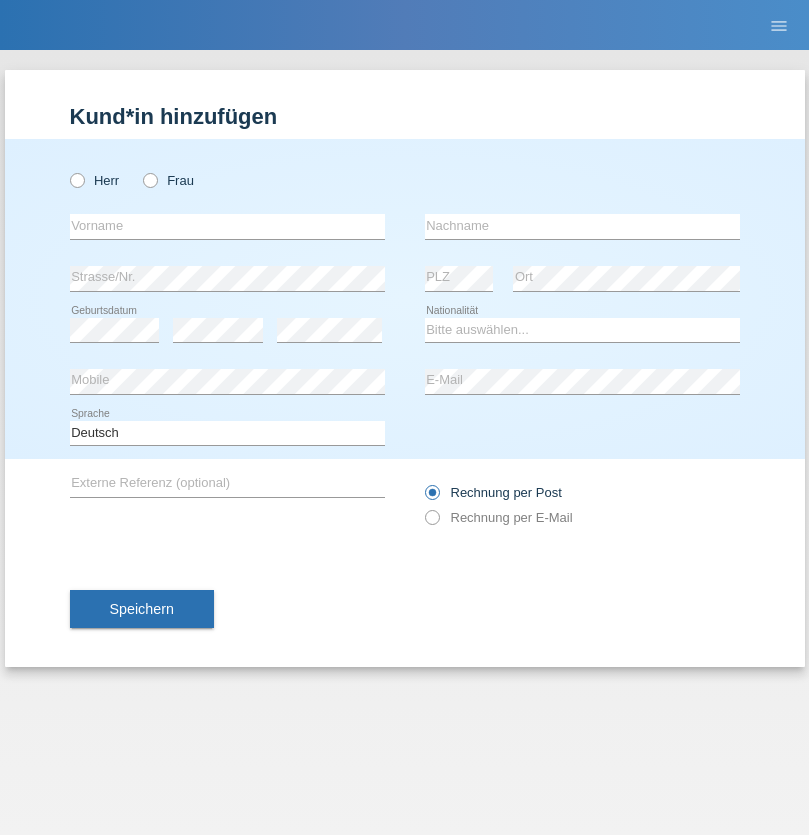 scroll, scrollTop: 0, scrollLeft: 0, axis: both 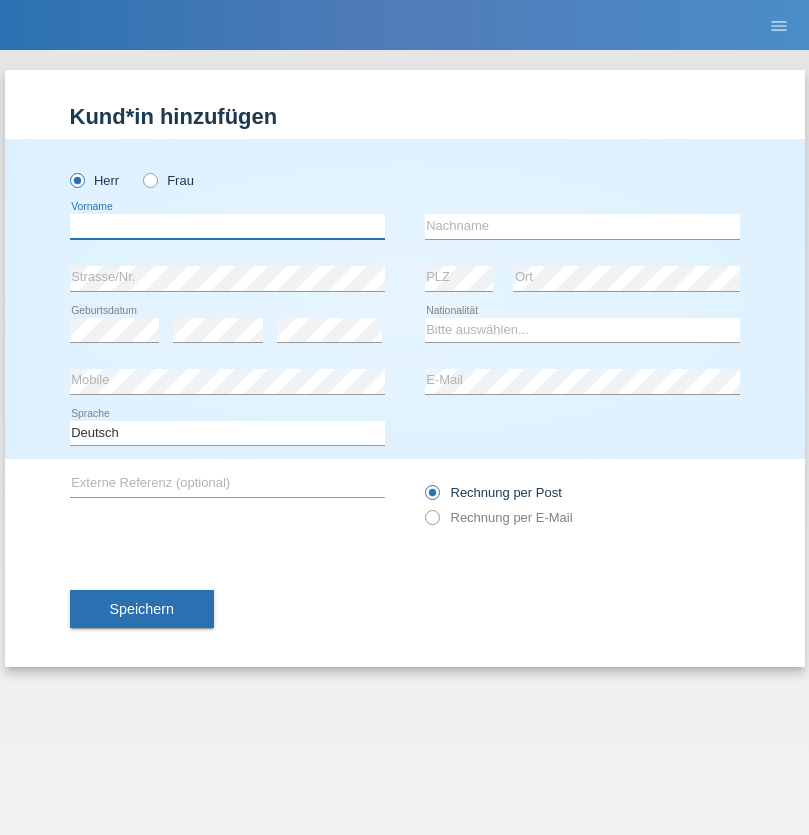click at bounding box center (227, 226) 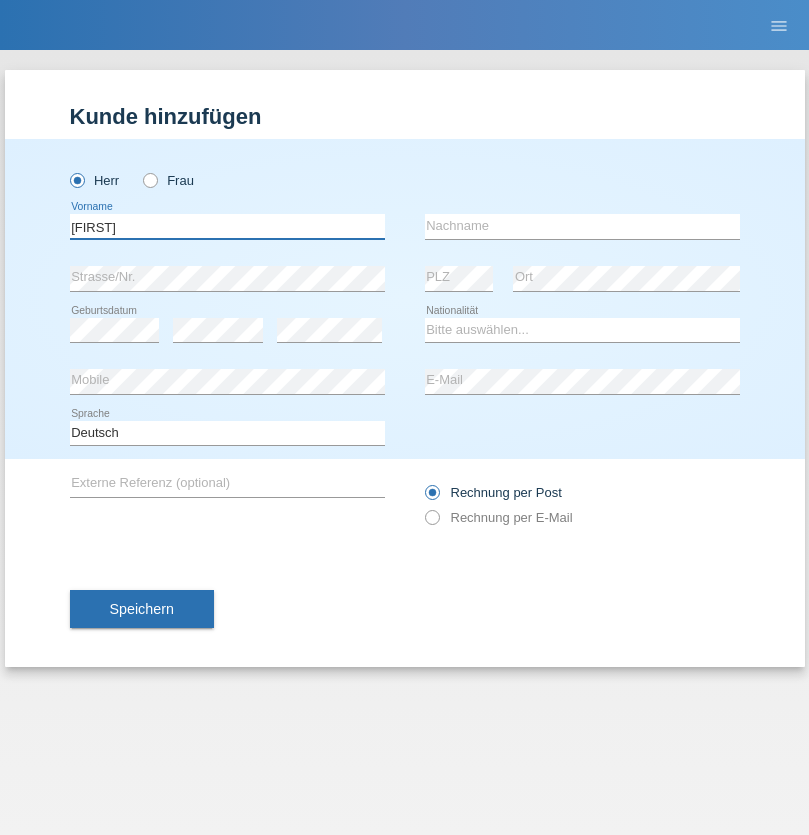type on "Dirk" 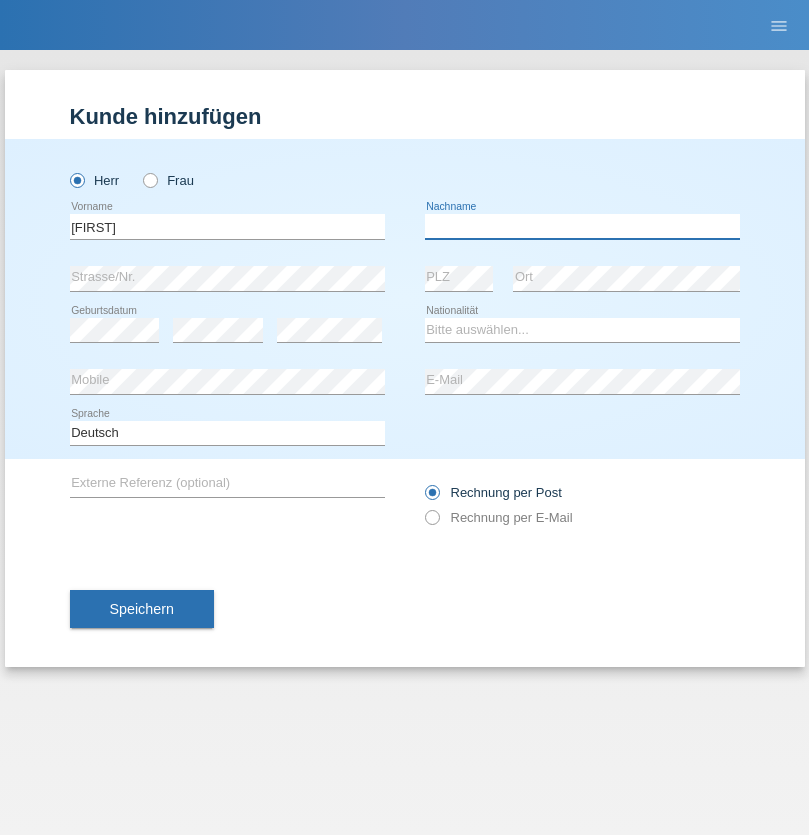 click at bounding box center [582, 226] 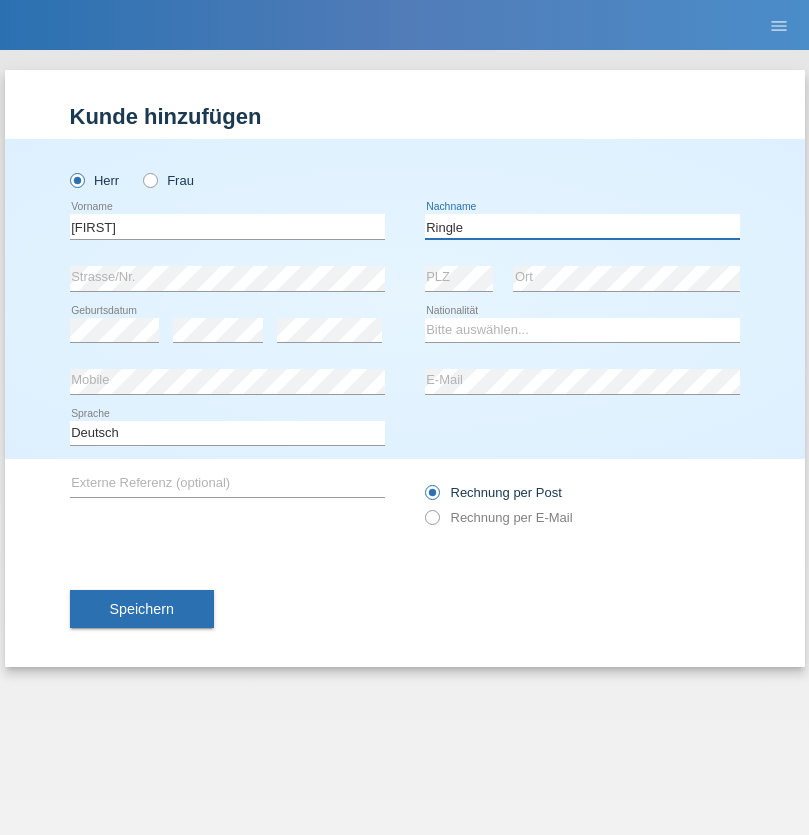 type on "Ringle" 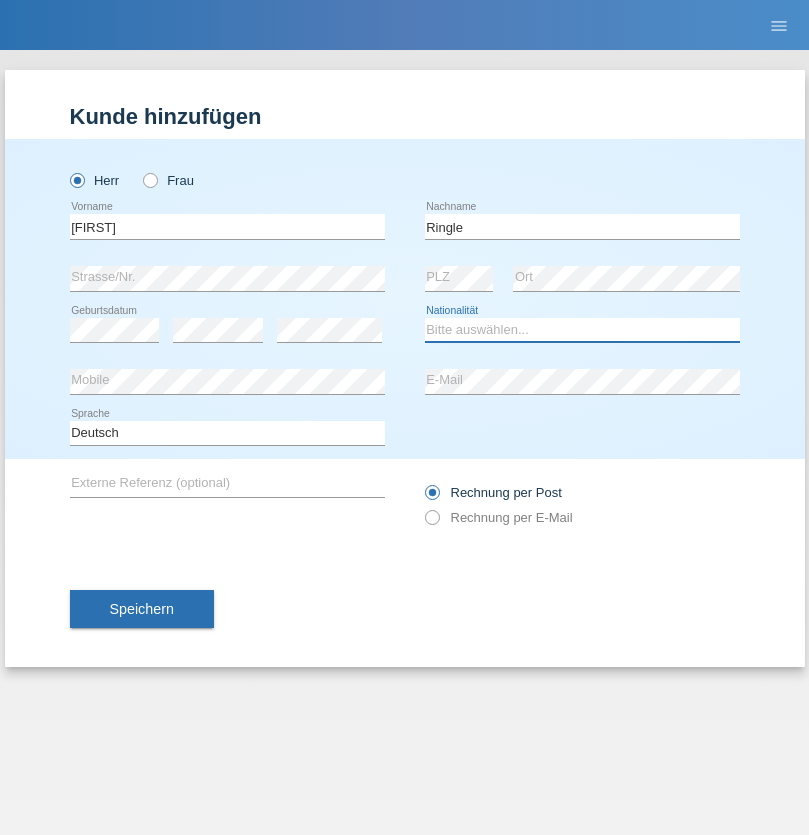 select on "DE" 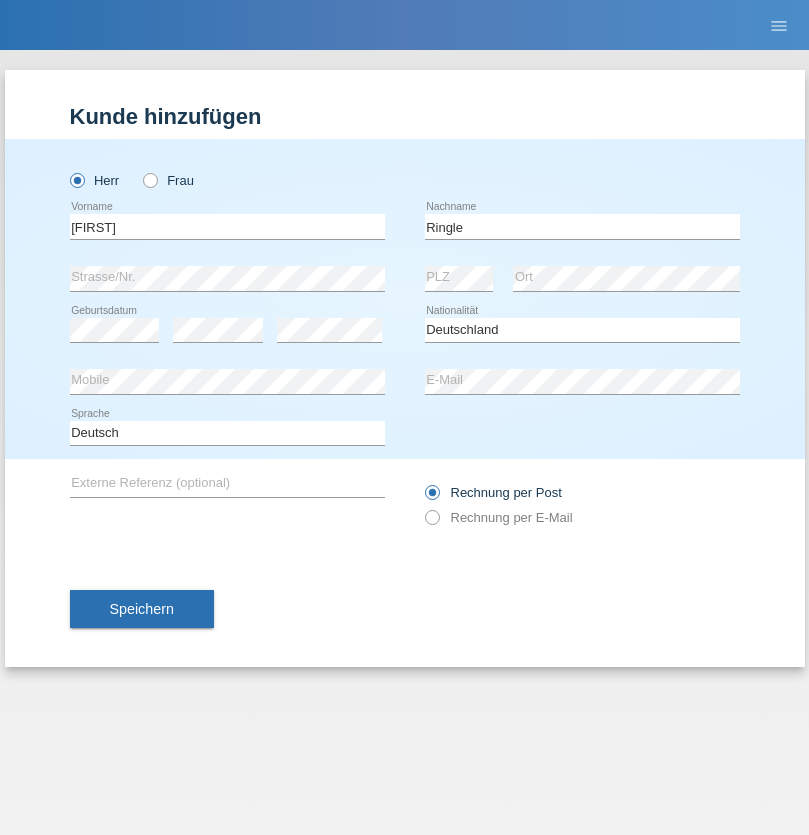 select on "C" 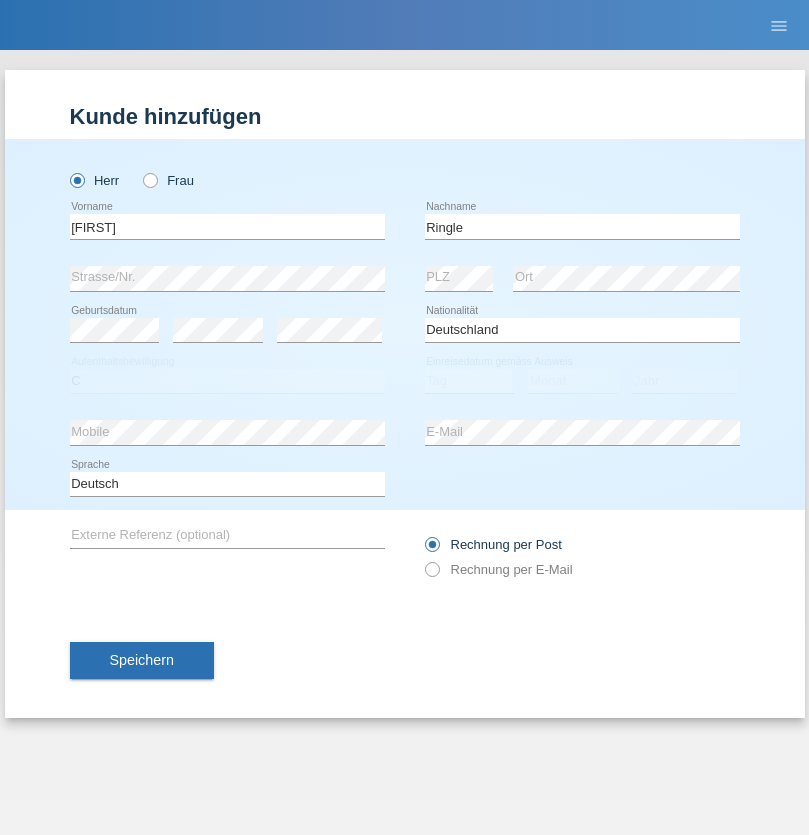 select on "06" 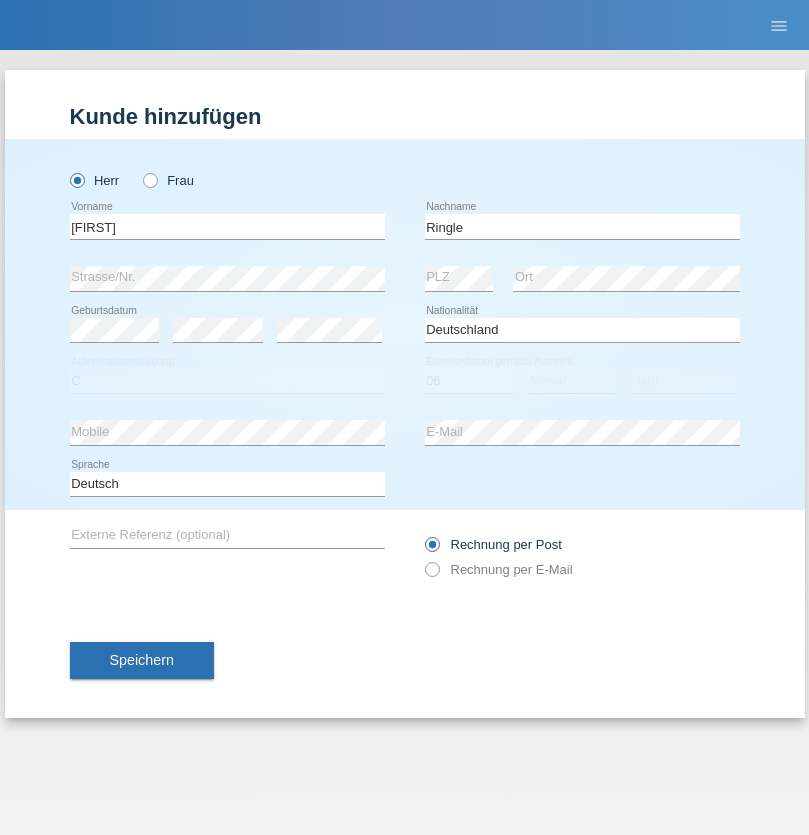 select on "01" 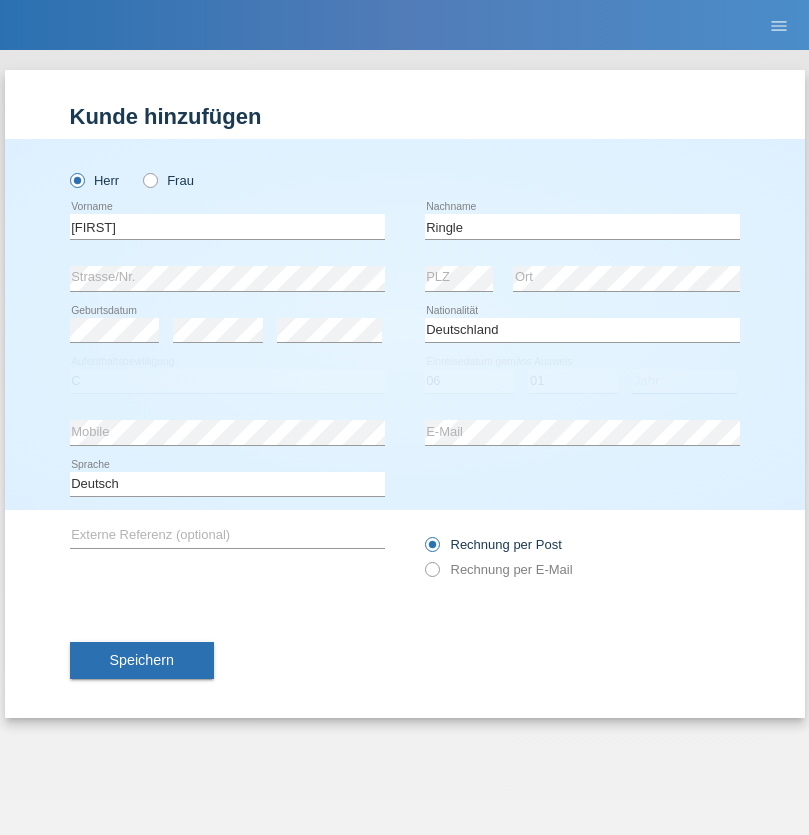 select on "2021" 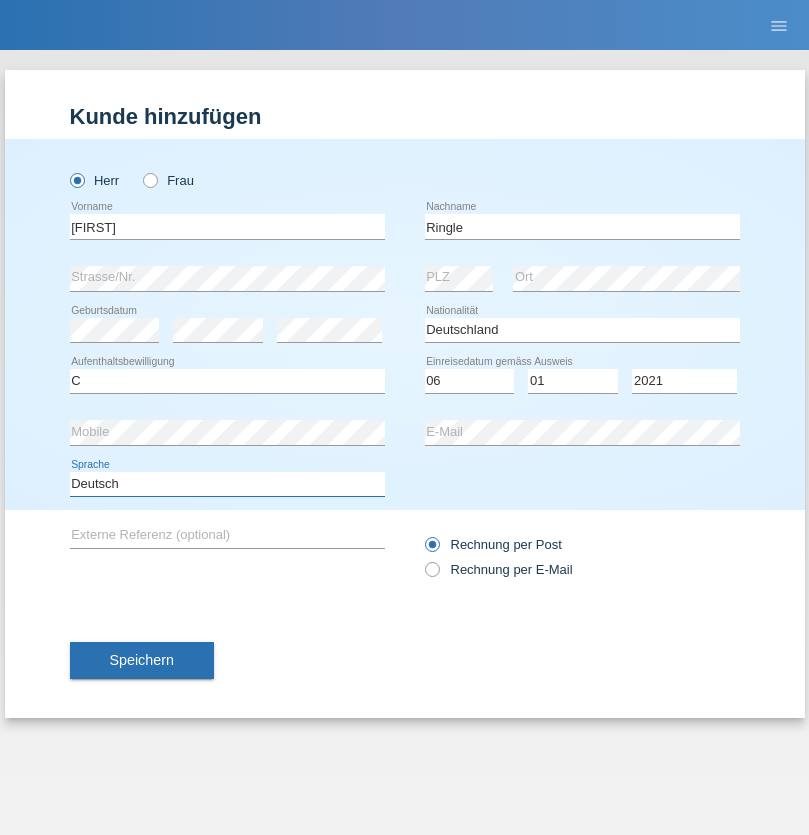 select on "en" 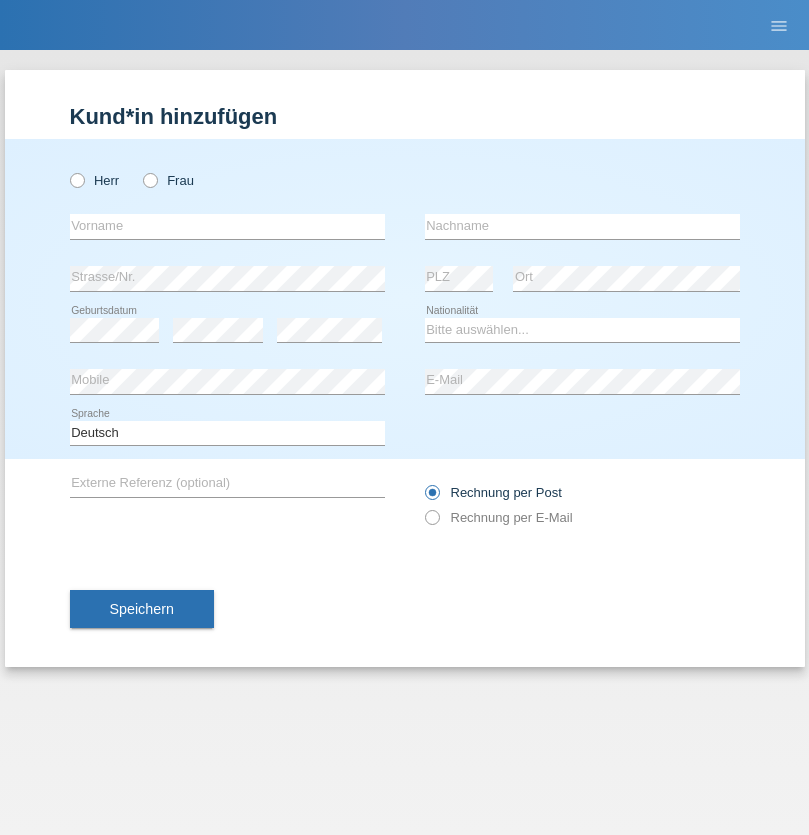 scroll, scrollTop: 0, scrollLeft: 0, axis: both 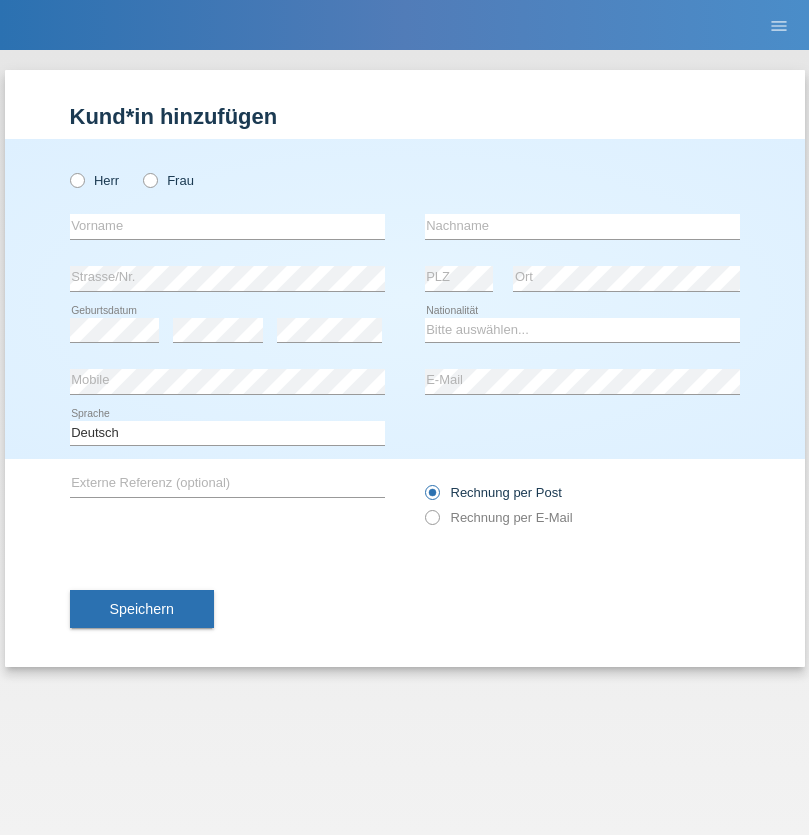 radio on "true" 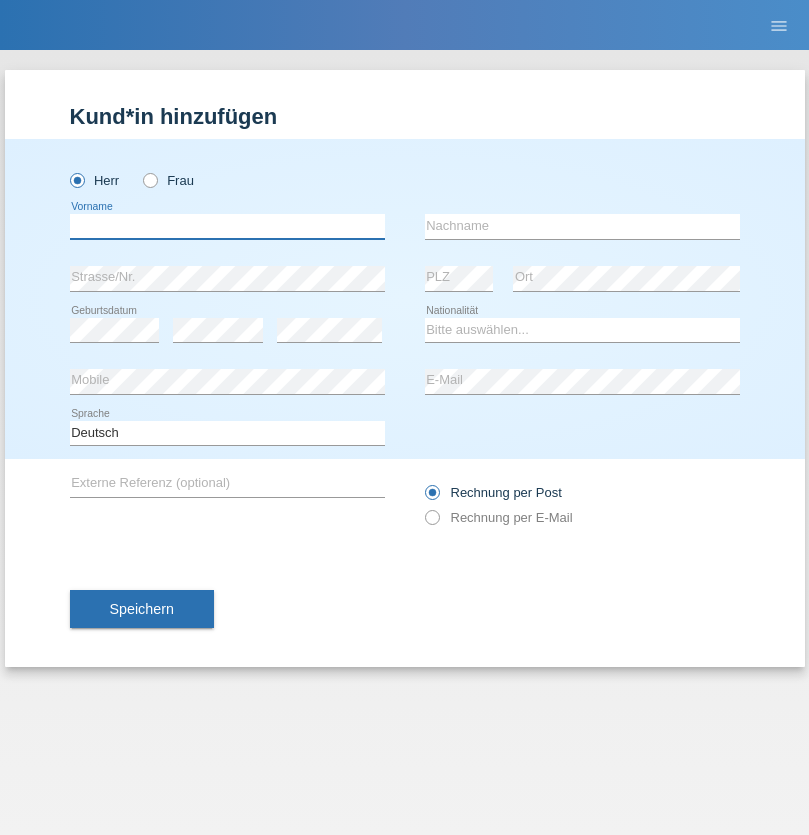 click at bounding box center (227, 226) 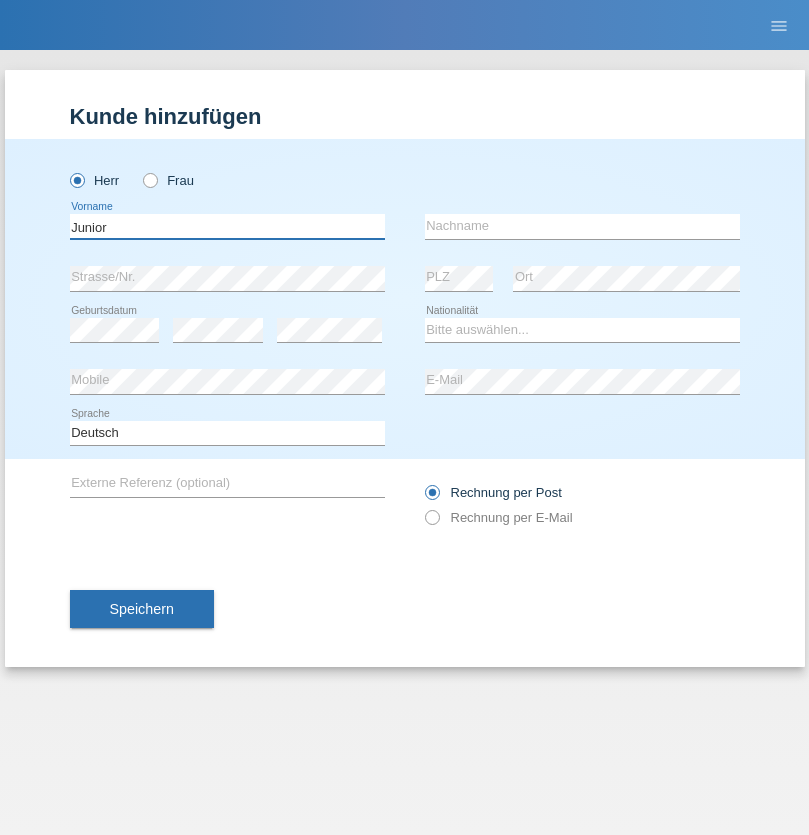 type on "Junior" 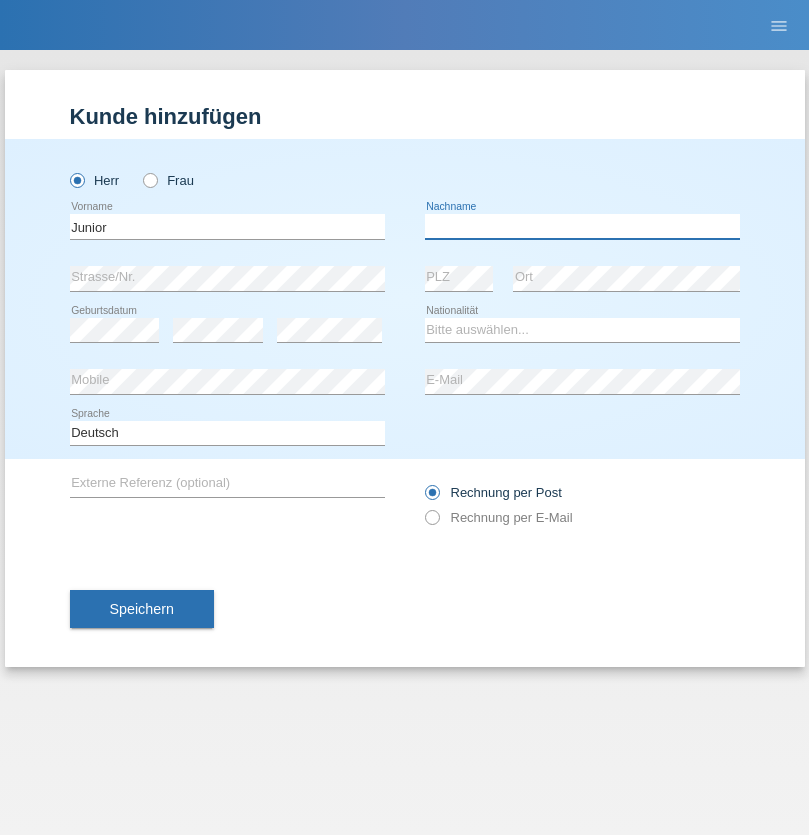 click at bounding box center (582, 226) 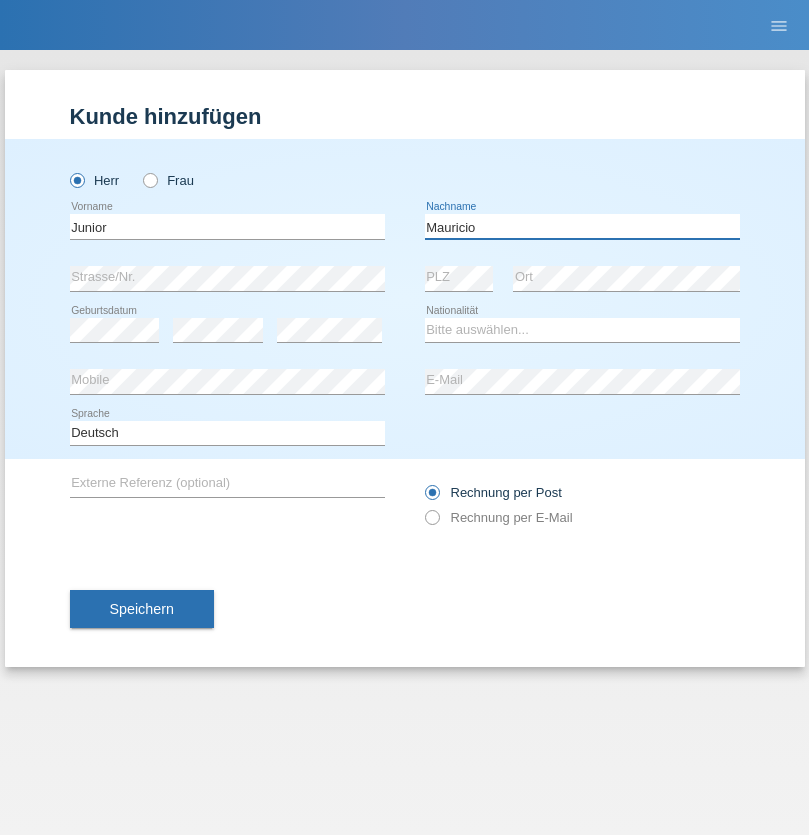 type on "Mauricio" 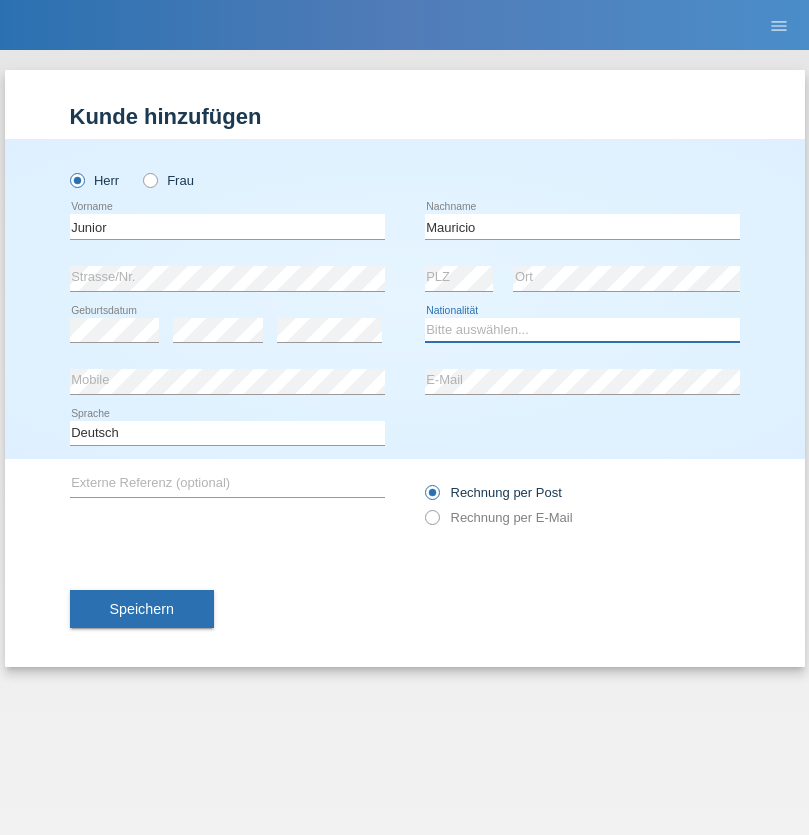 select on "CH" 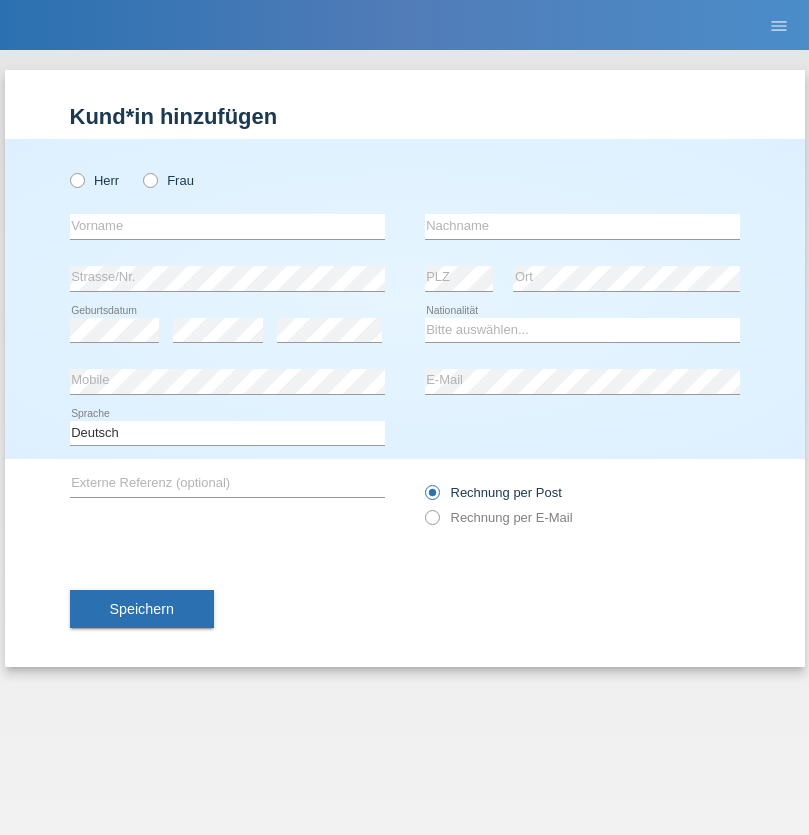 scroll, scrollTop: 0, scrollLeft: 0, axis: both 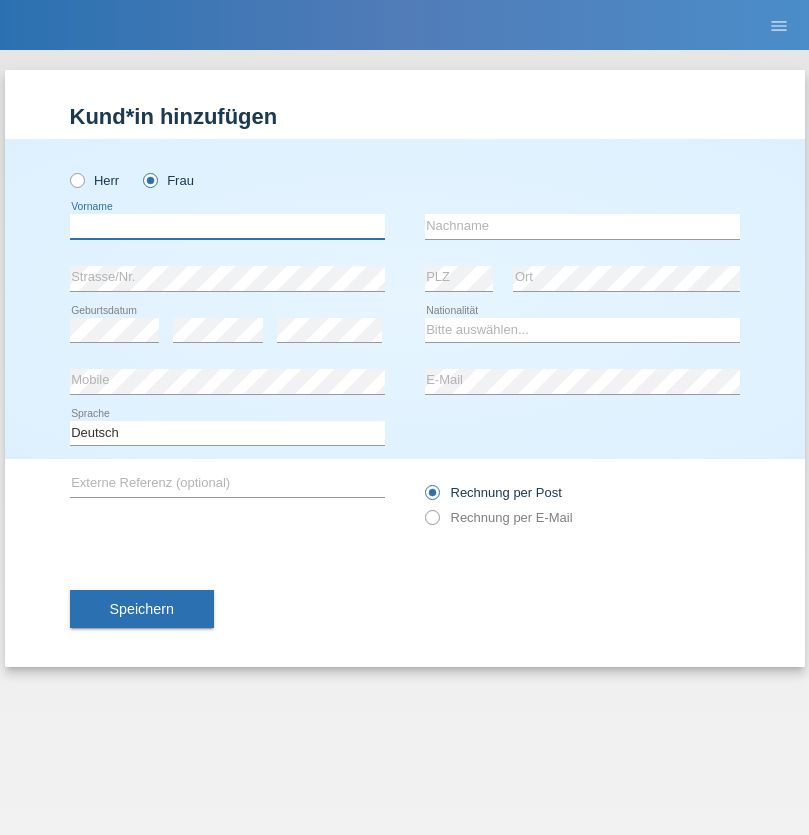click at bounding box center (227, 226) 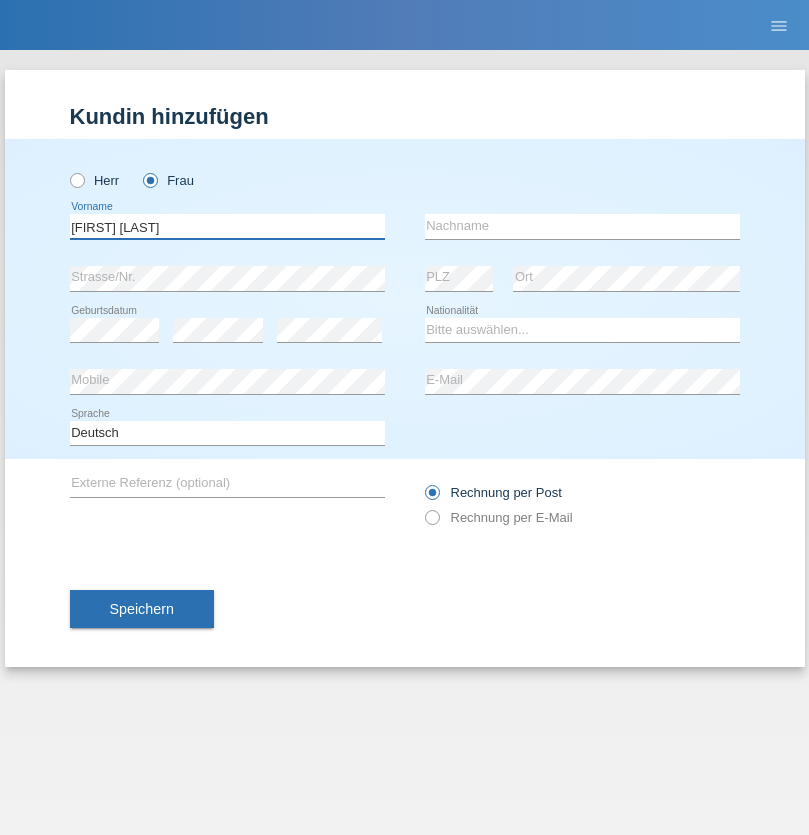 type on "Maria Fernanda" 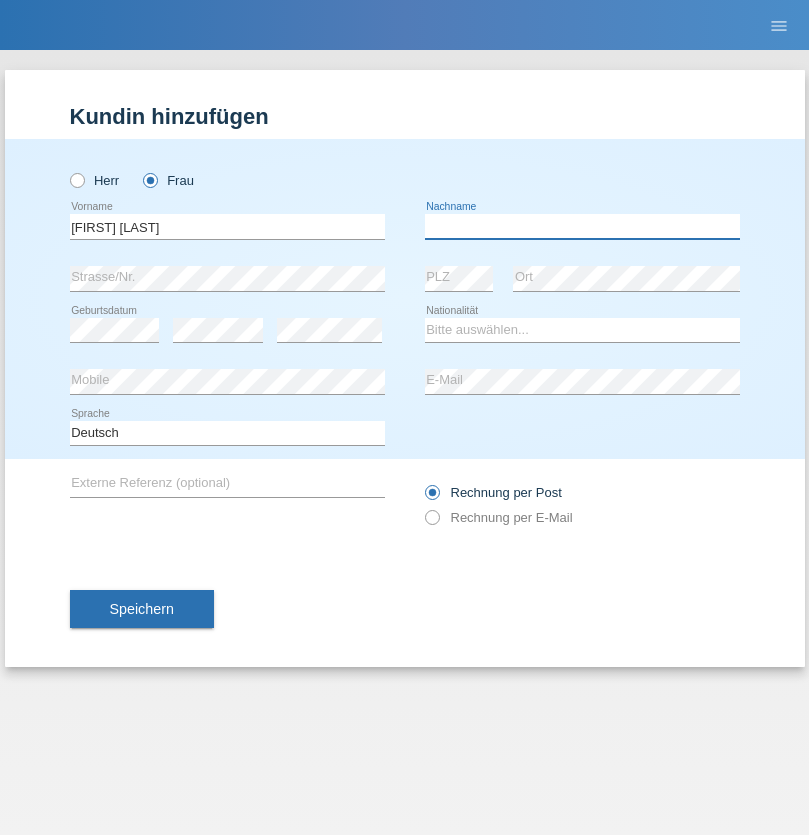 click at bounding box center (582, 226) 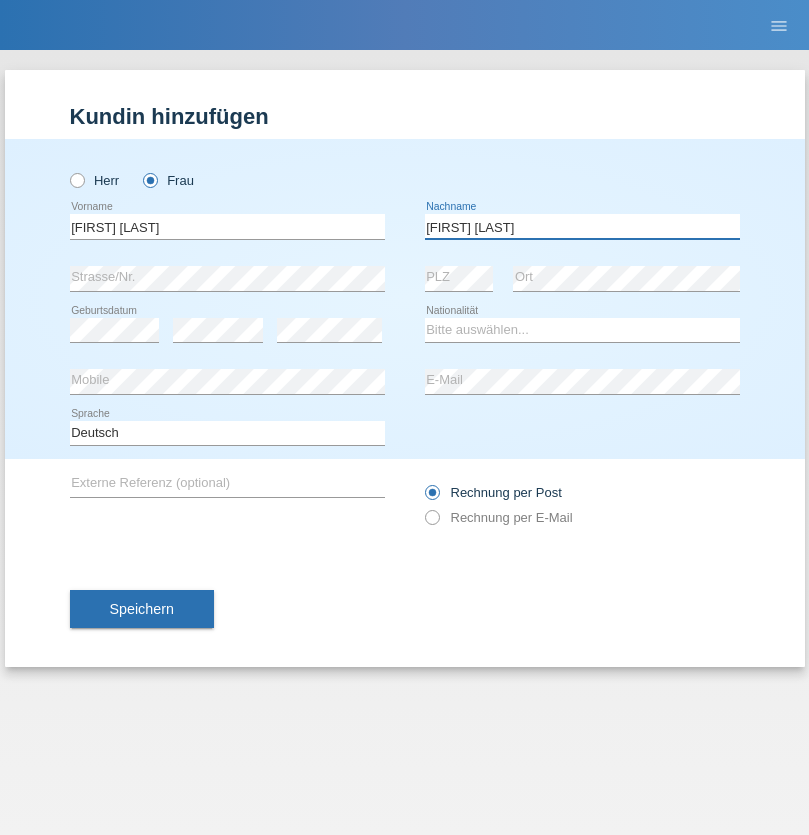 type on "Knusel Campillo" 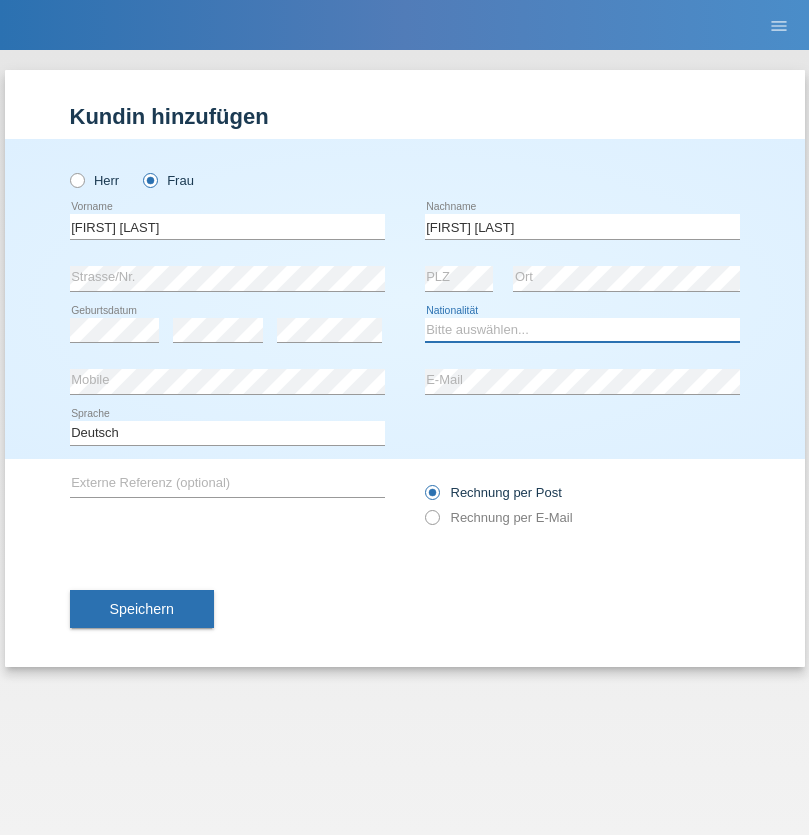 select on "CH" 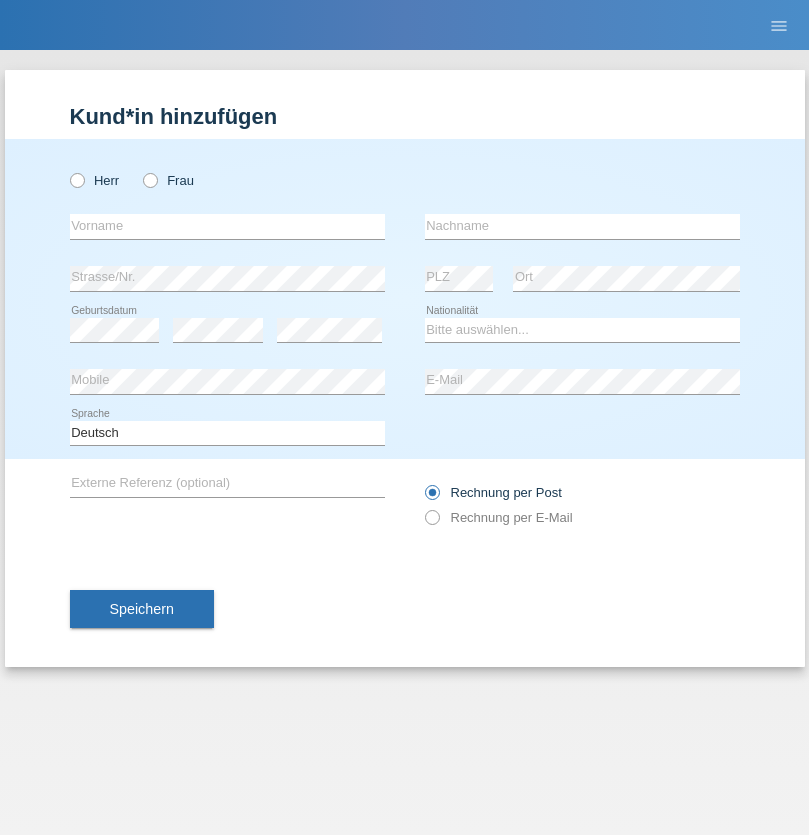 scroll, scrollTop: 0, scrollLeft: 0, axis: both 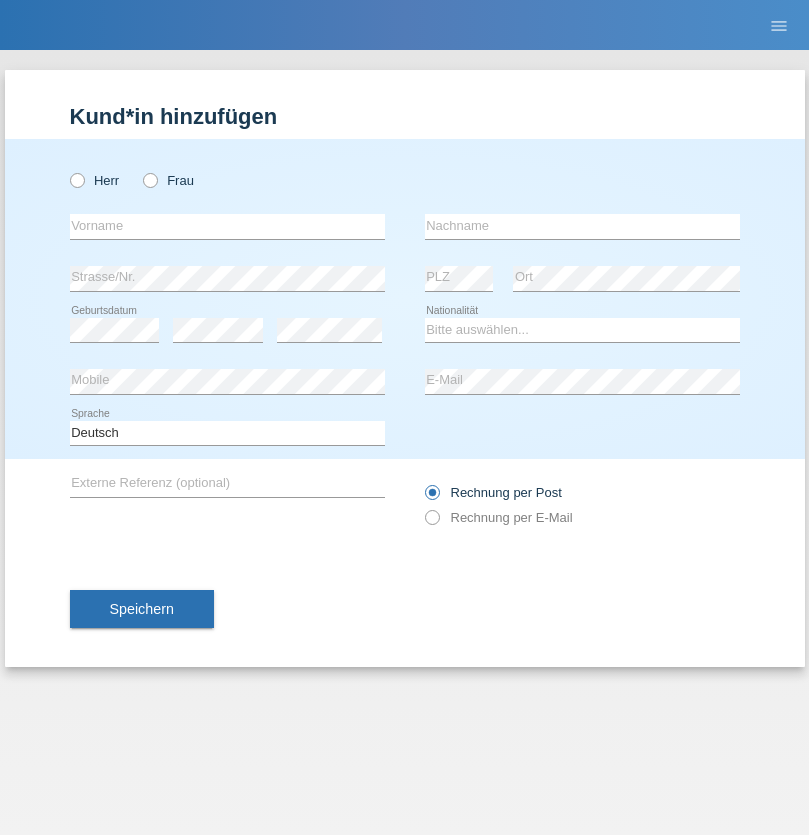 radio on "true" 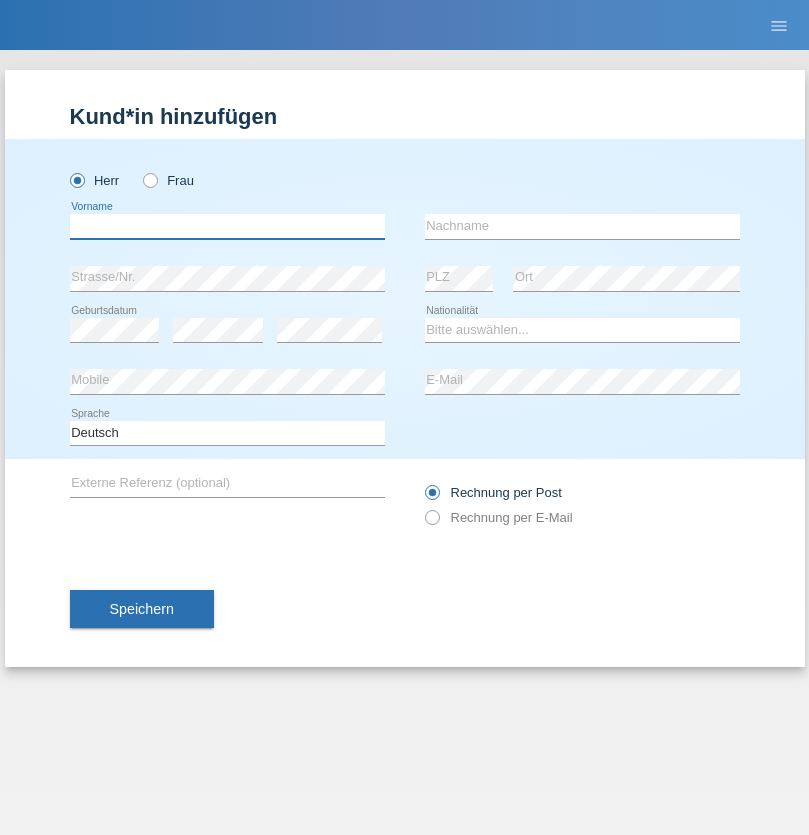 click at bounding box center (227, 226) 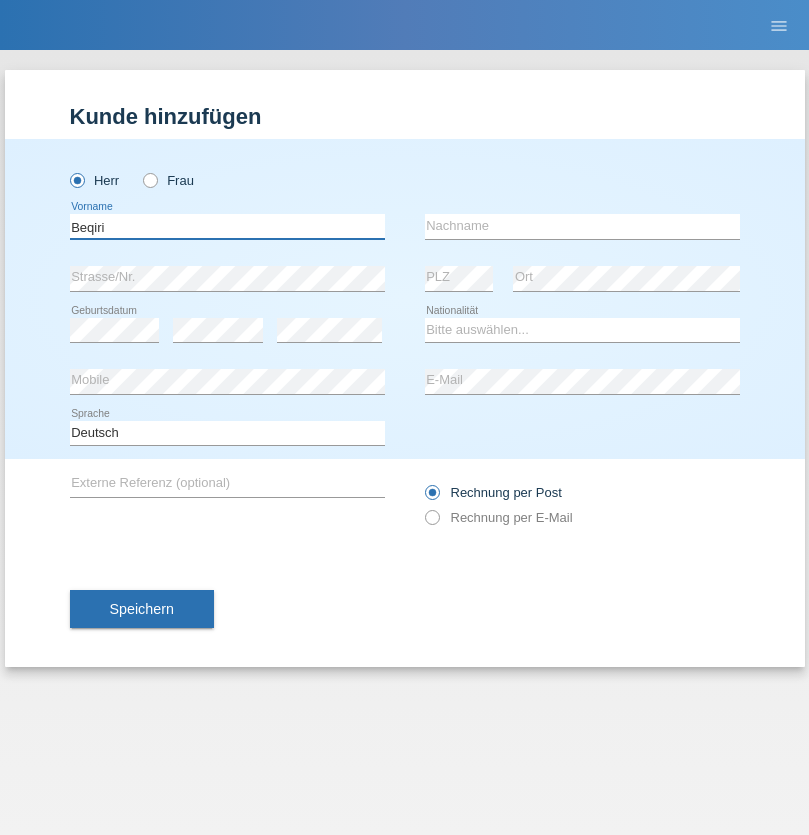 type on "Beqiri" 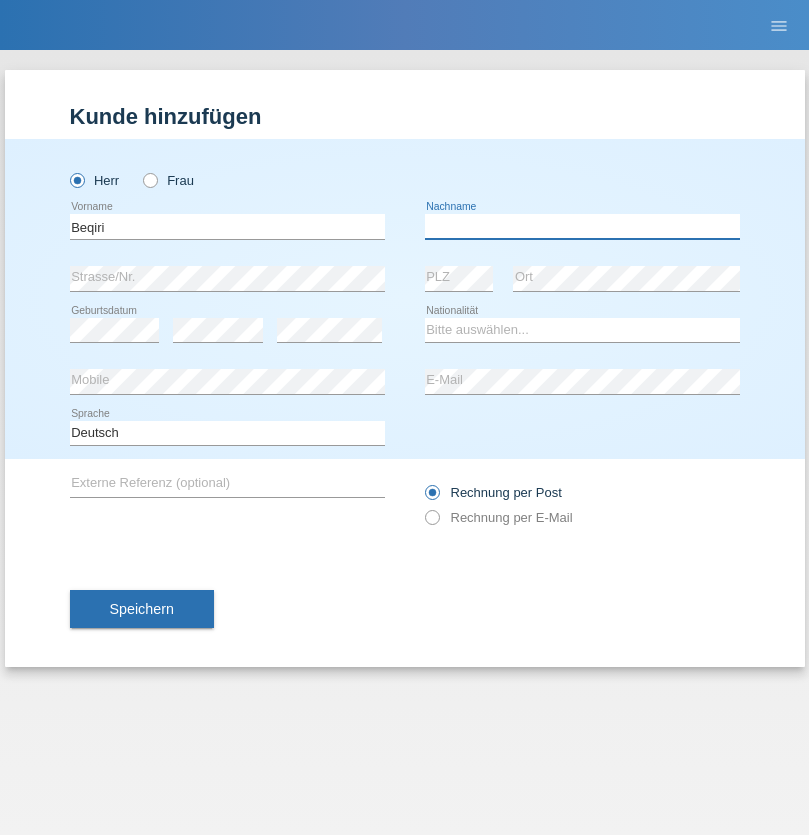 click at bounding box center [582, 226] 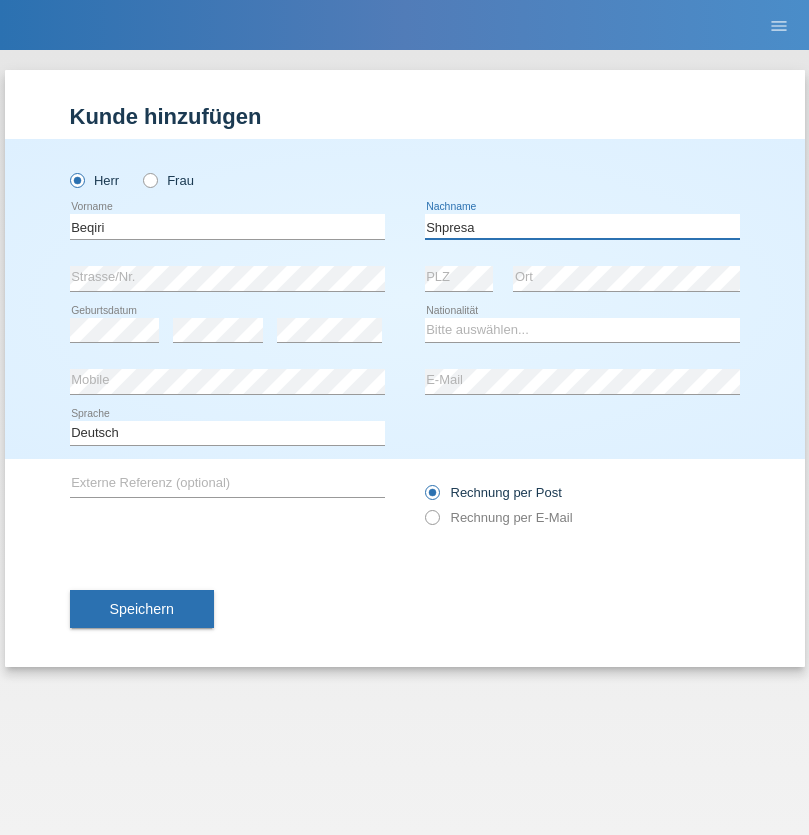 type on "Shpresa" 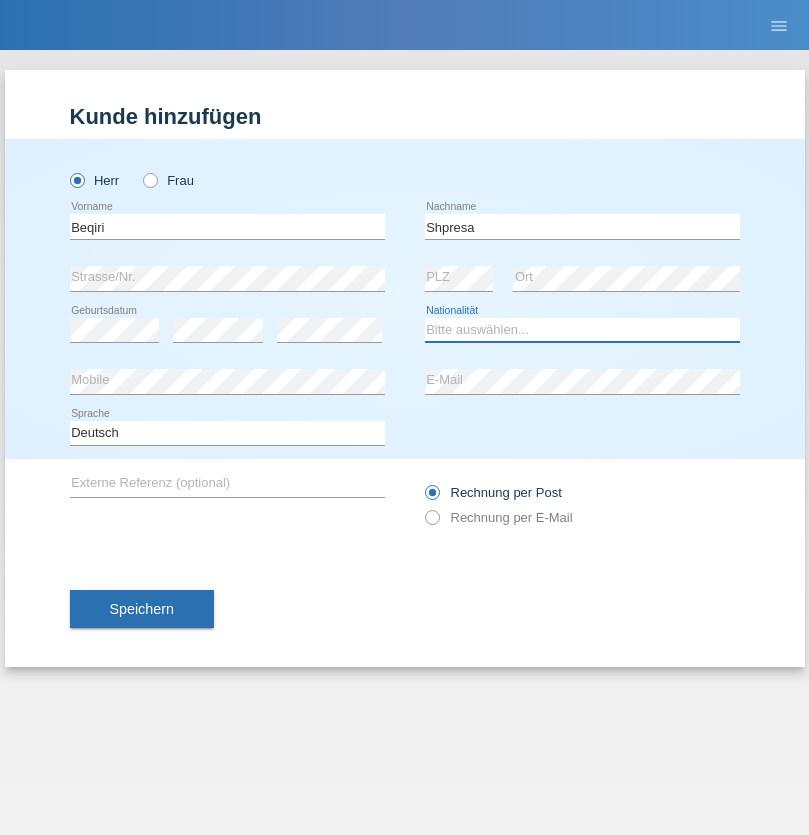 select on "XK" 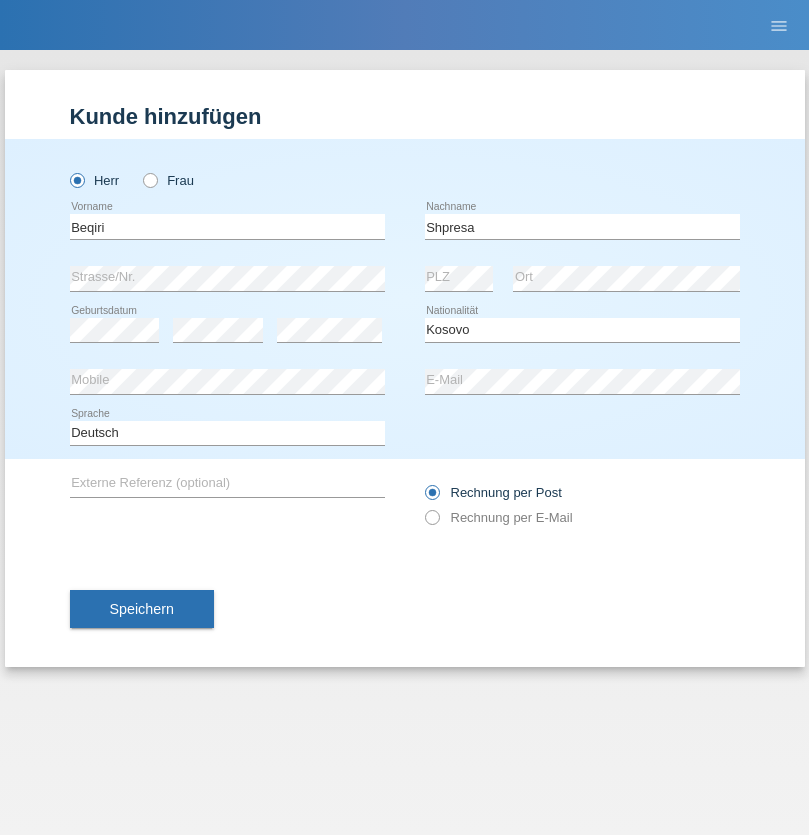 select on "C" 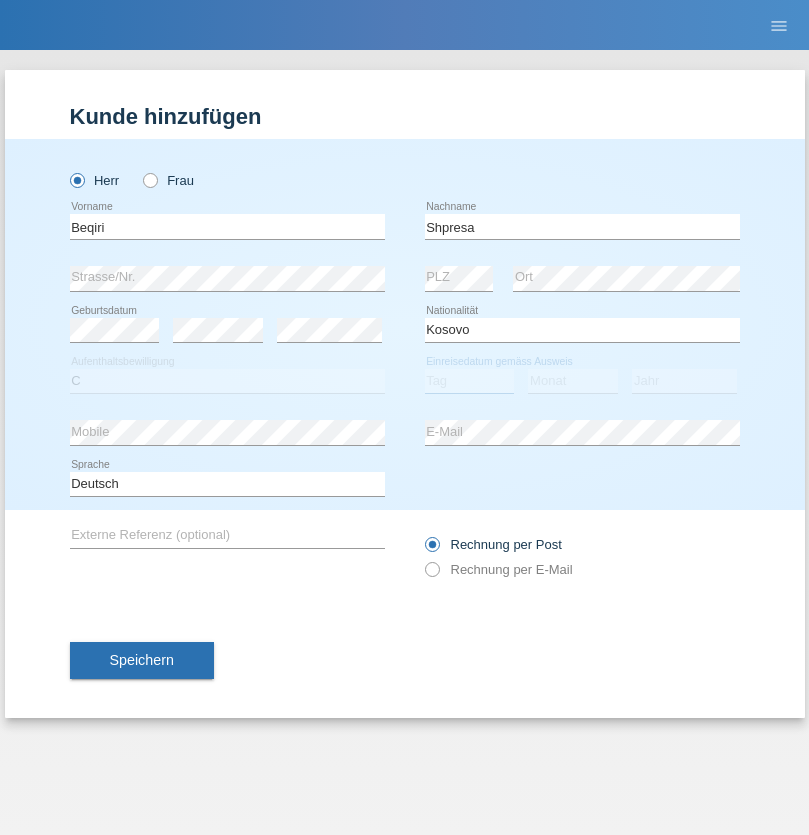 select on "08" 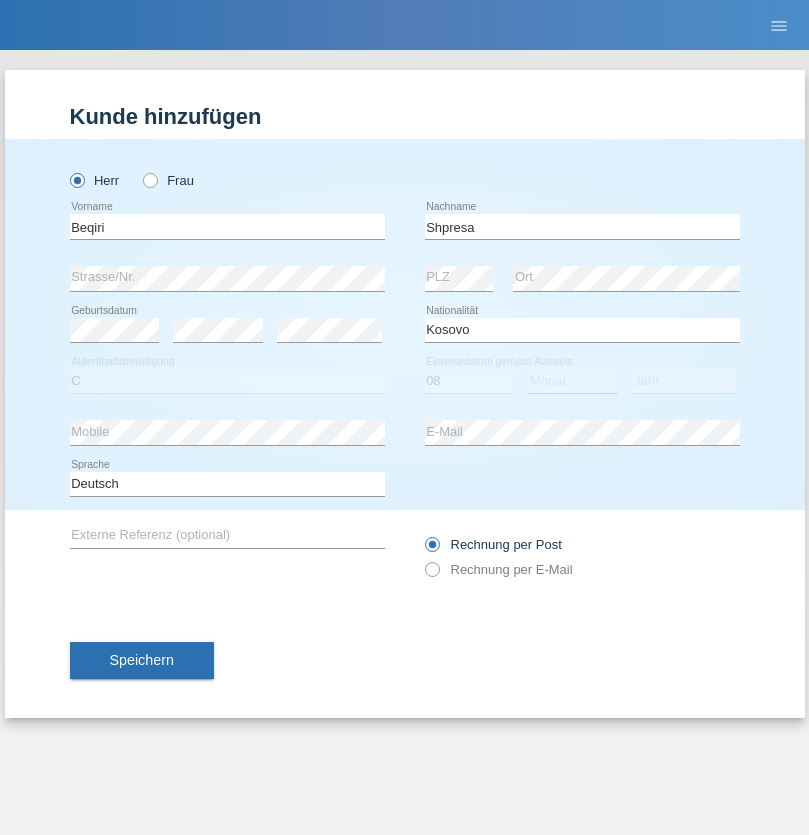 select on "02" 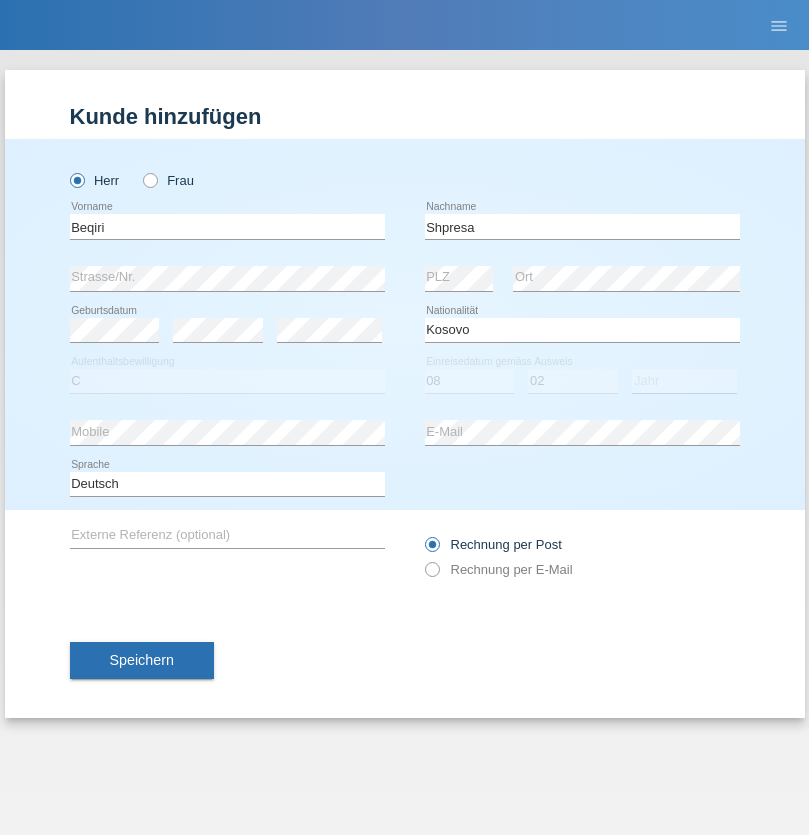 select on "1979" 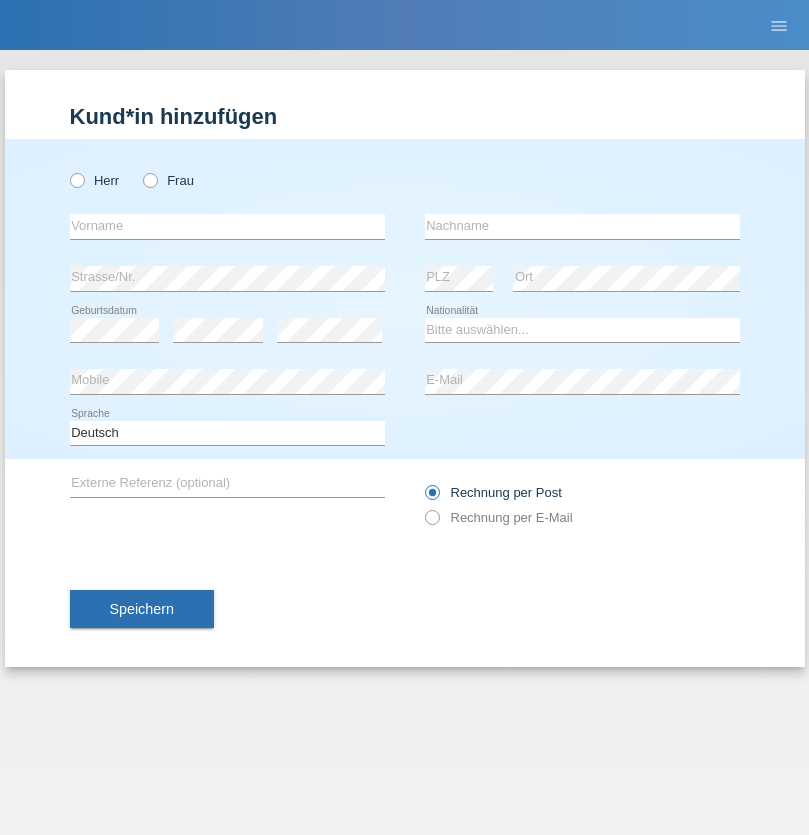 scroll, scrollTop: 0, scrollLeft: 0, axis: both 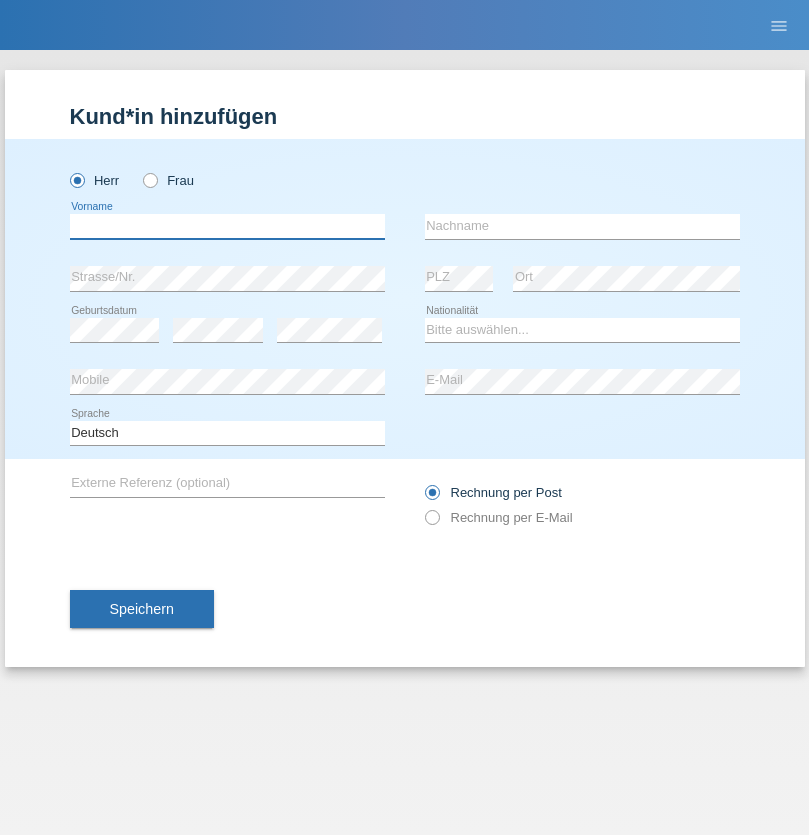 click at bounding box center (227, 226) 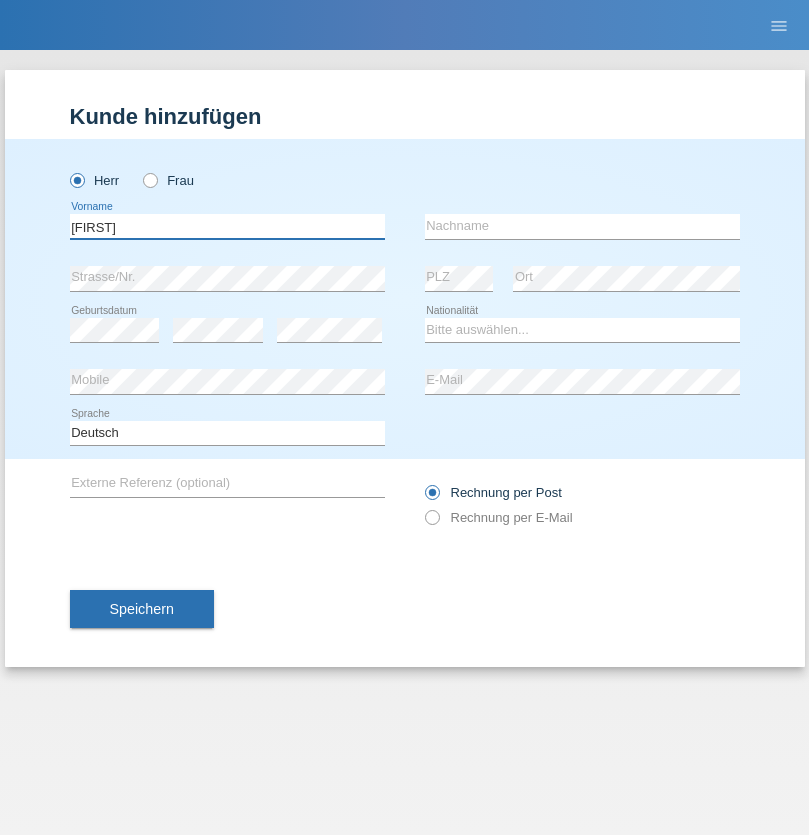 type on "[FIRST]" 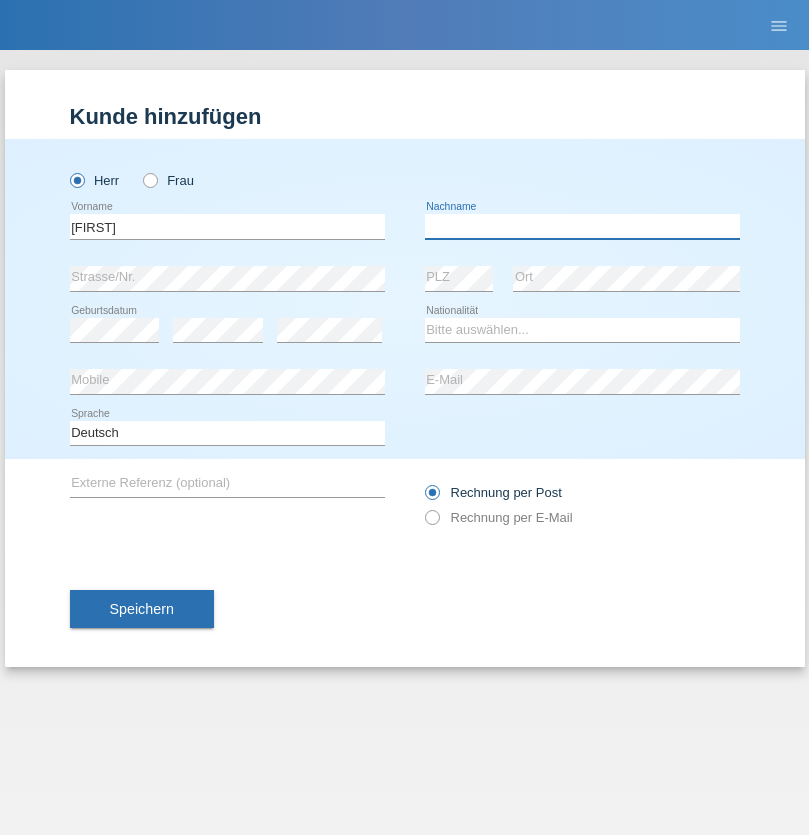 click at bounding box center [582, 226] 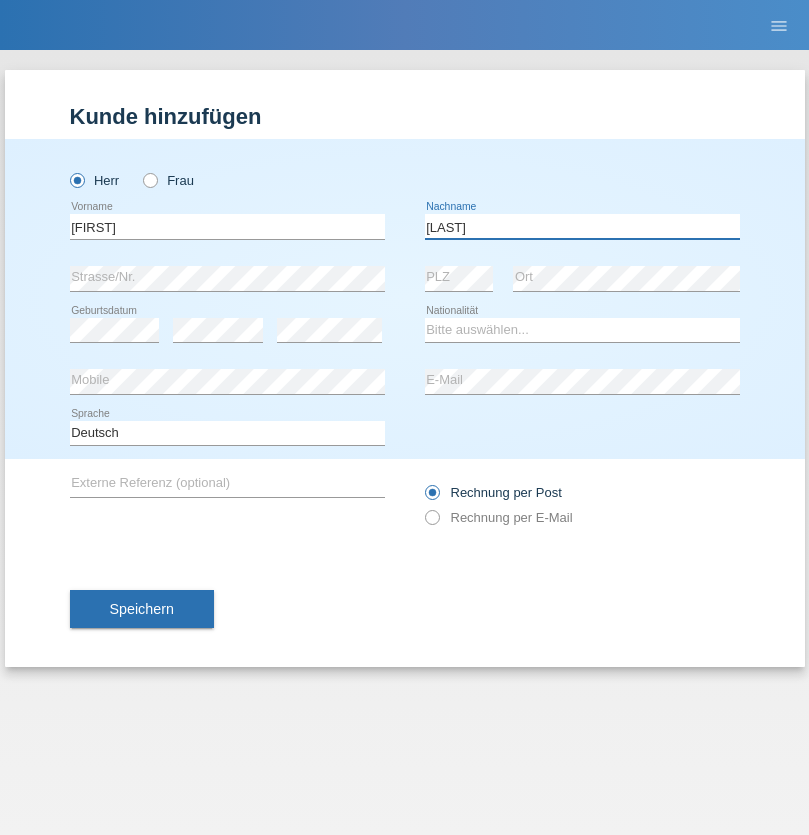 type on "[LAST]" 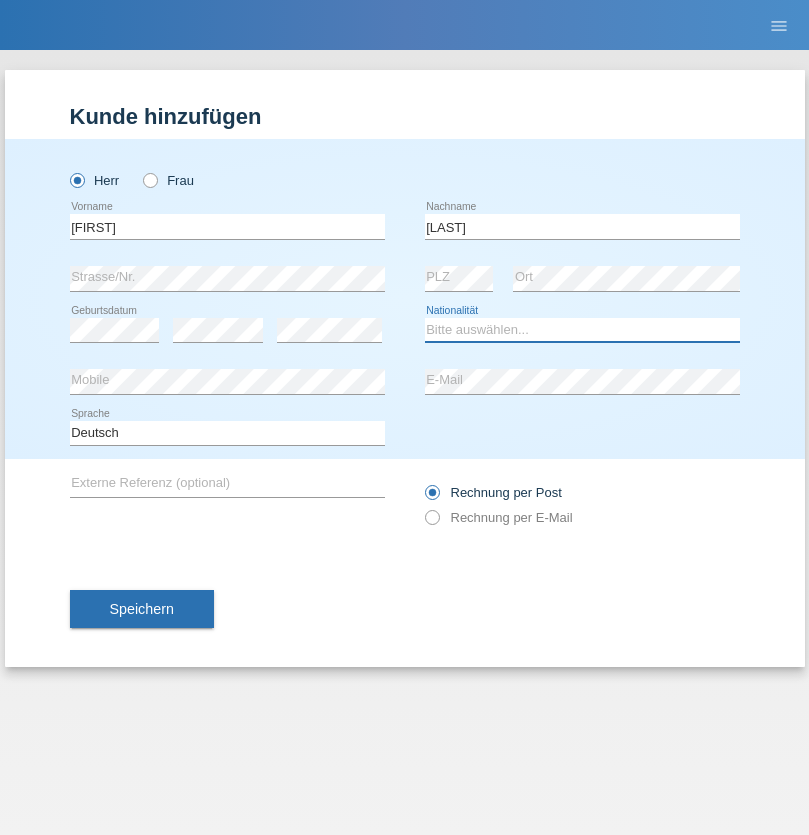select on "CH" 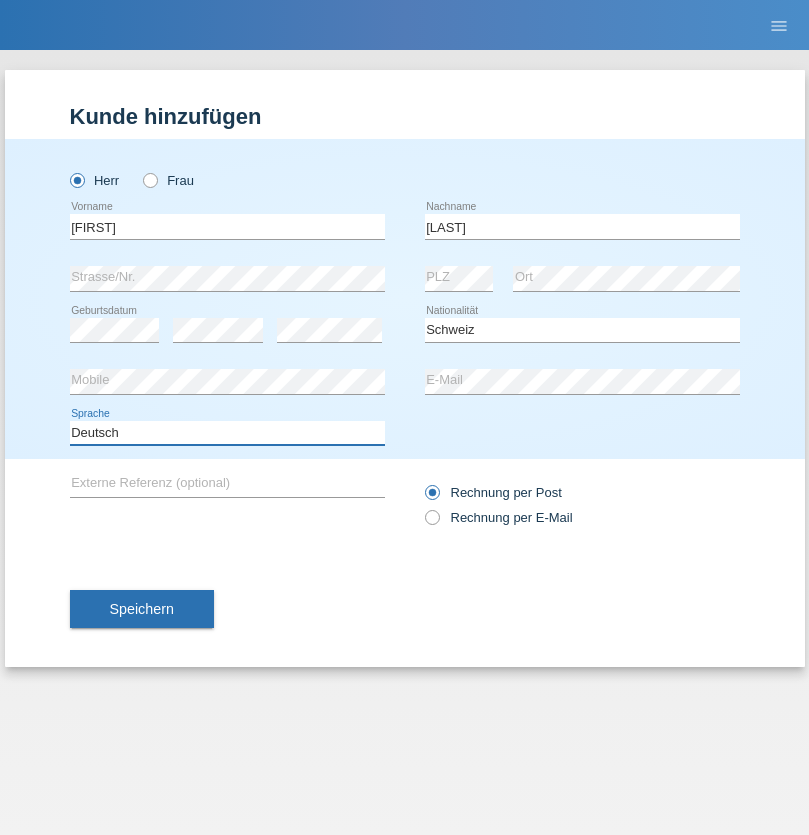 select on "en" 